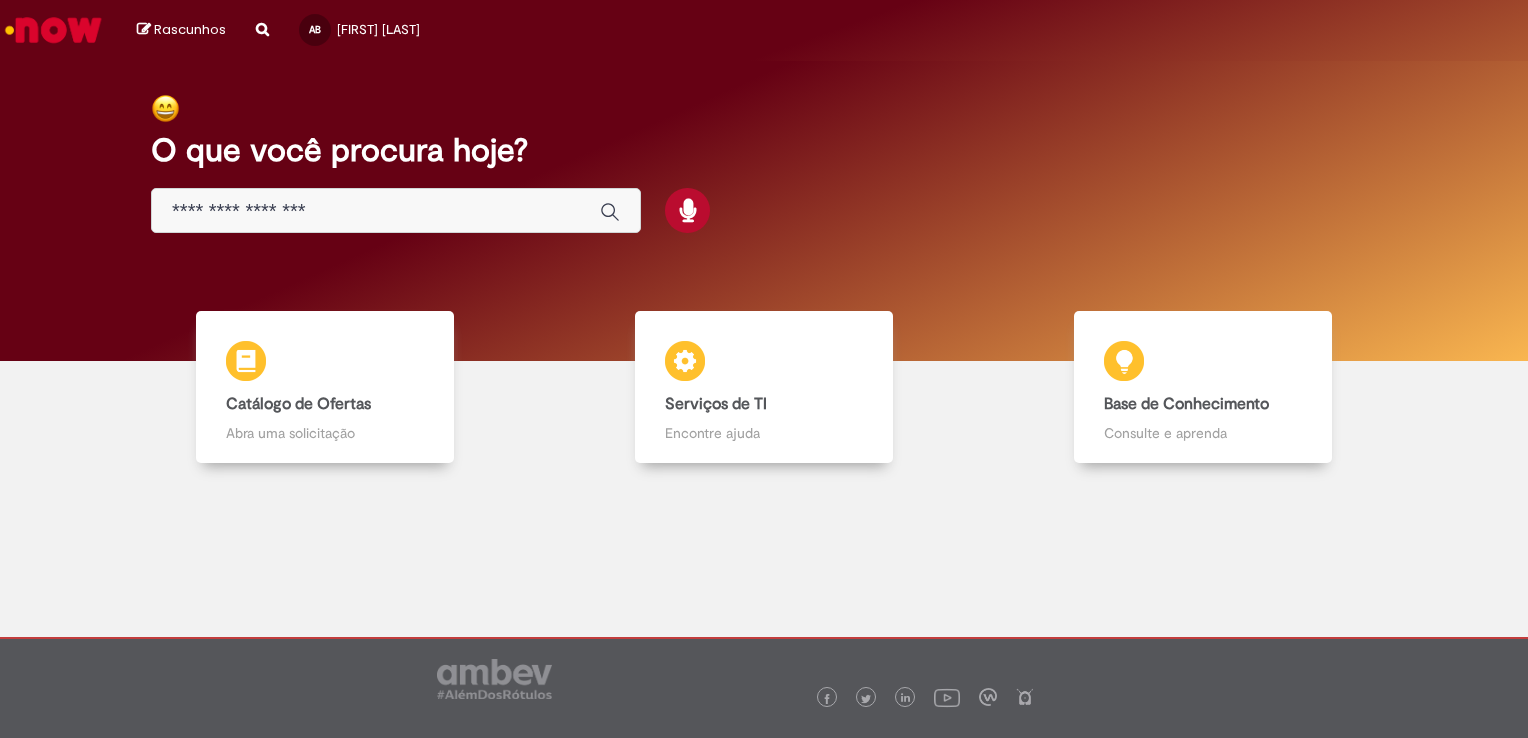 scroll, scrollTop: 0, scrollLeft: 0, axis: both 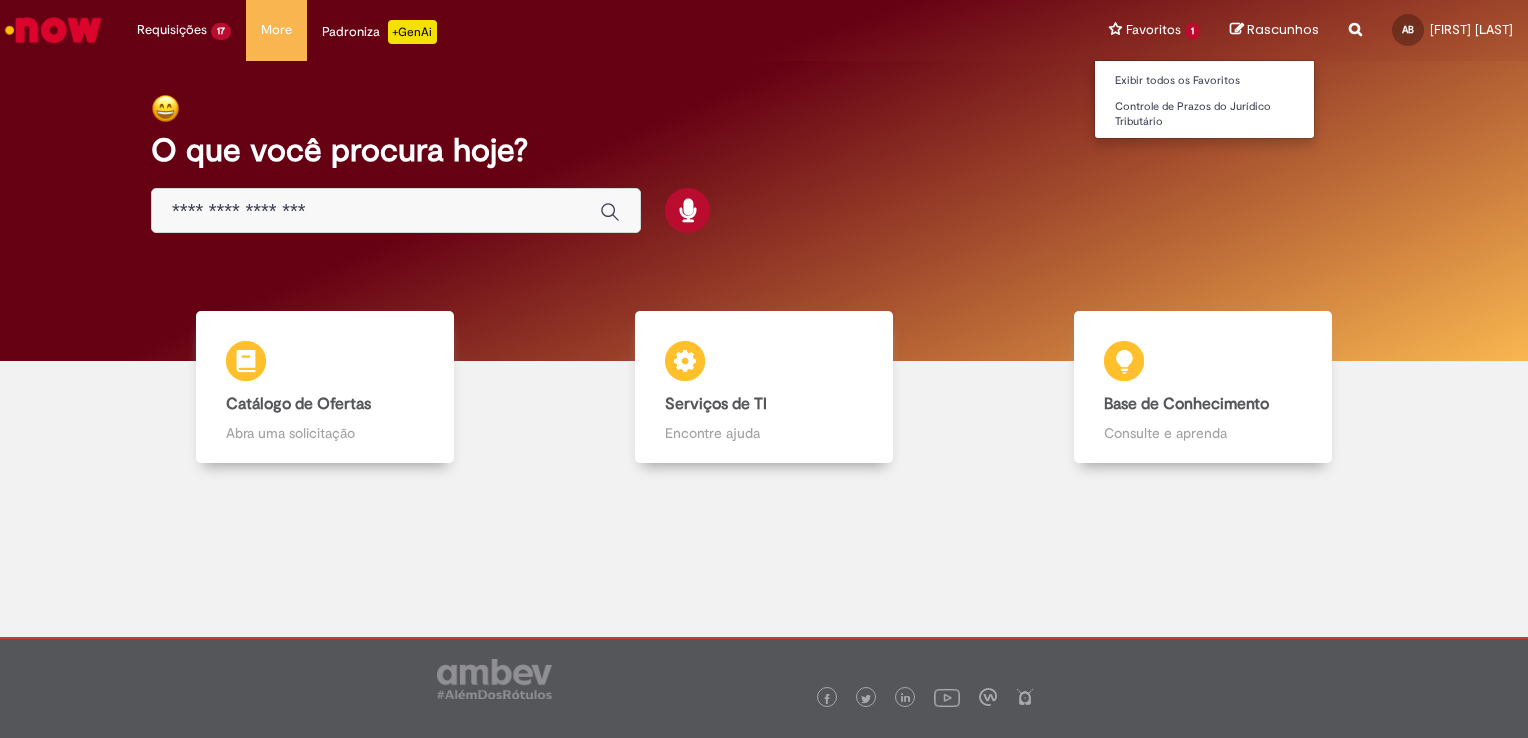 click on "Favoritos   1
Exibir todos os Favoritos
Controle de Prazos do Jurídico Tributário" at bounding box center [1154, 30] 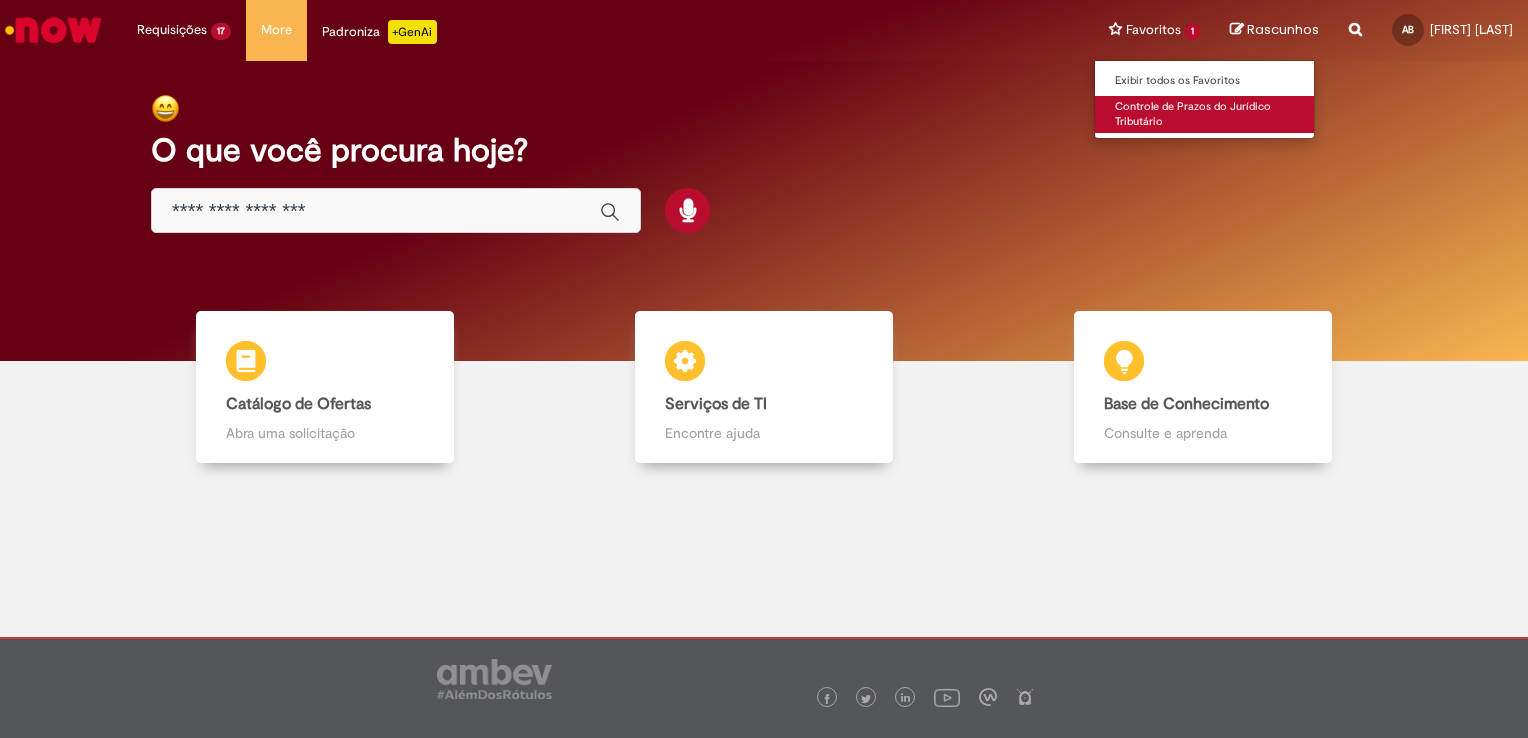 click on "Controle de Prazos do Jurídico Tributário" at bounding box center (1205, 114) 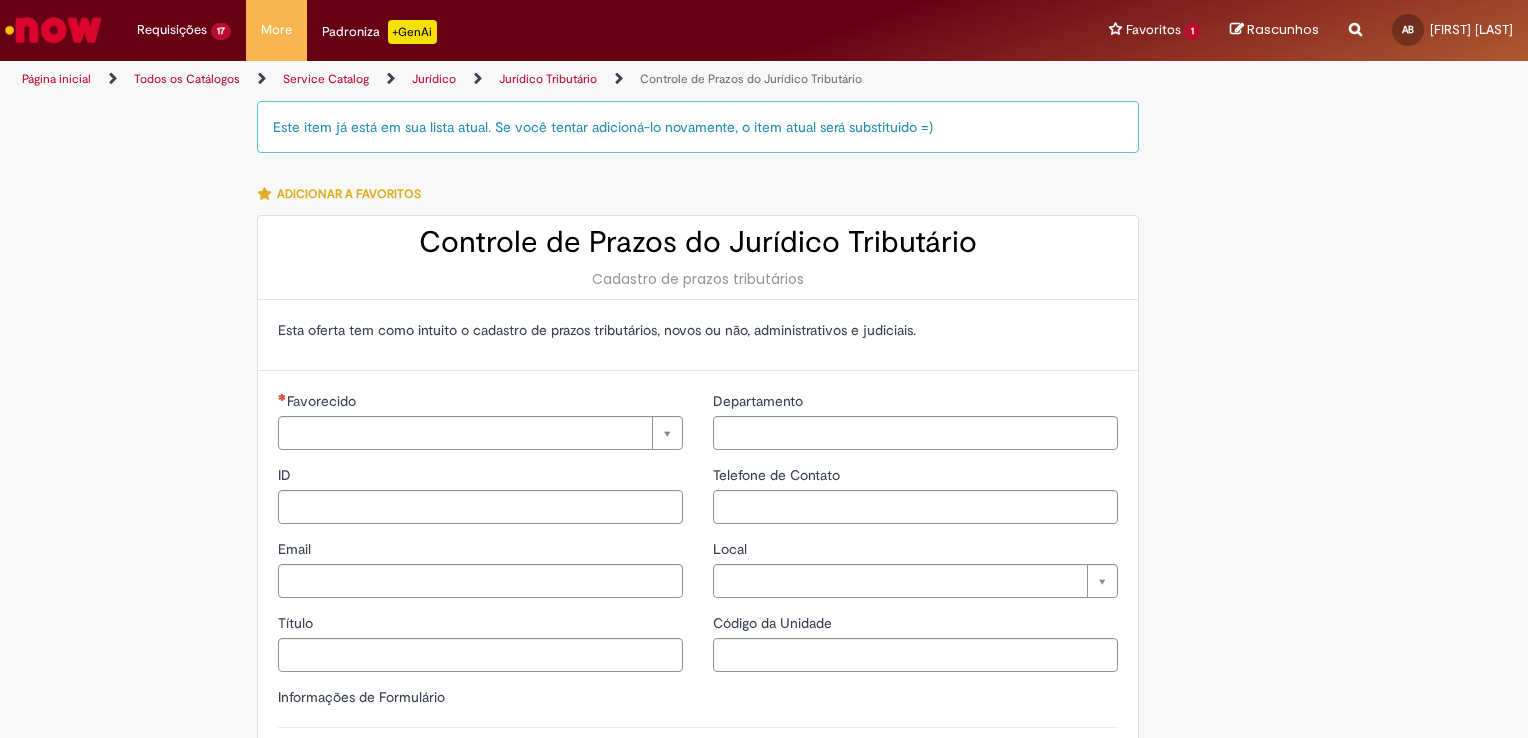 type on "**********" 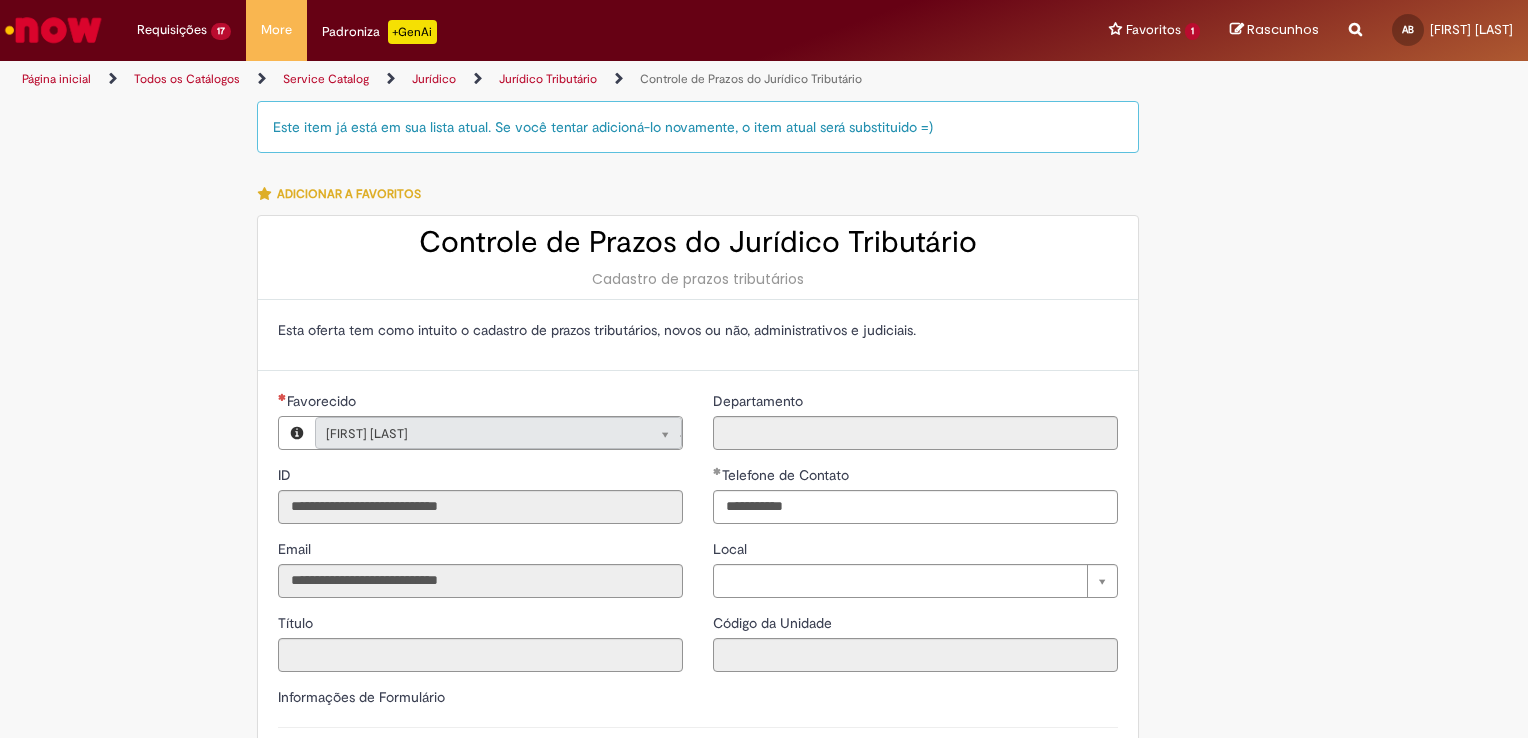 type on "**********" 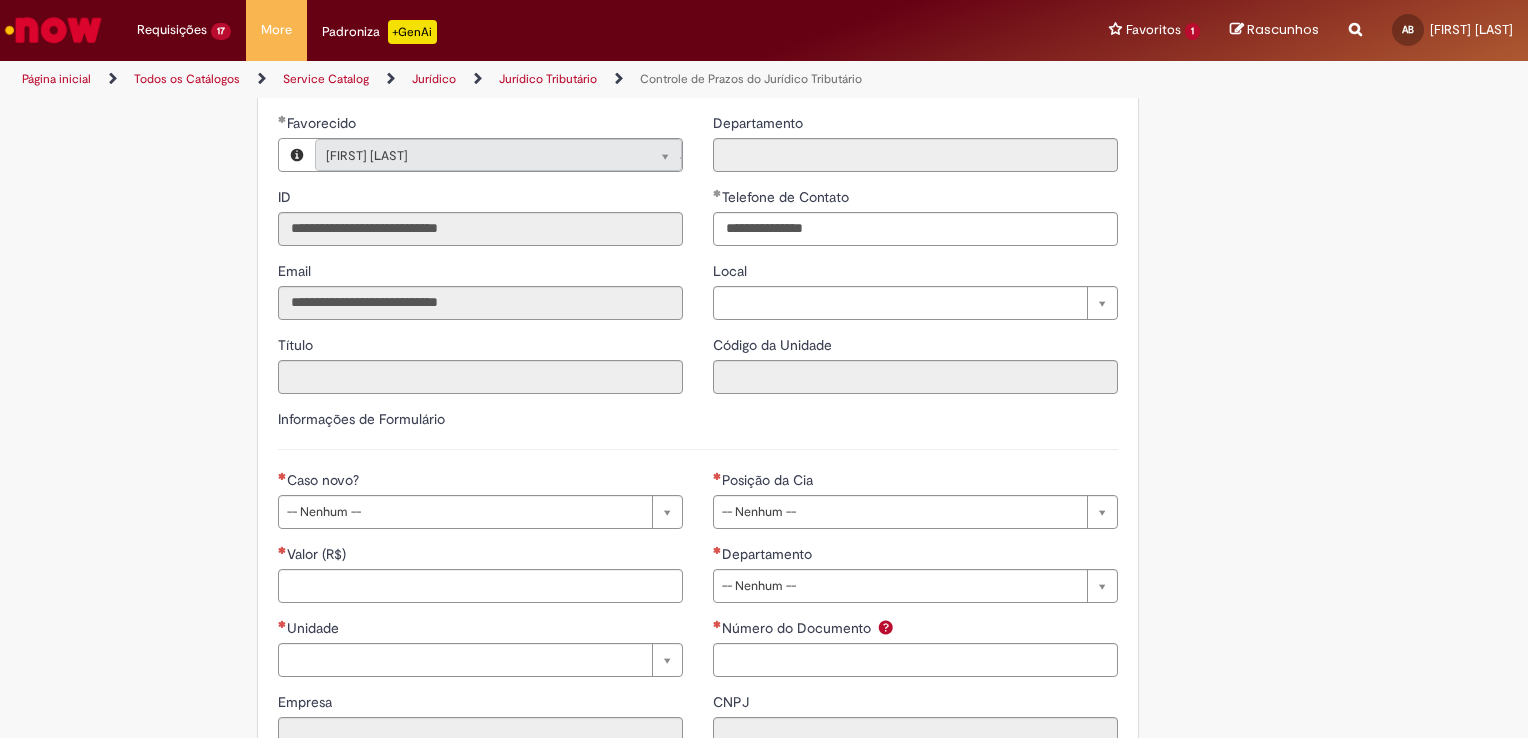 scroll, scrollTop: 300, scrollLeft: 0, axis: vertical 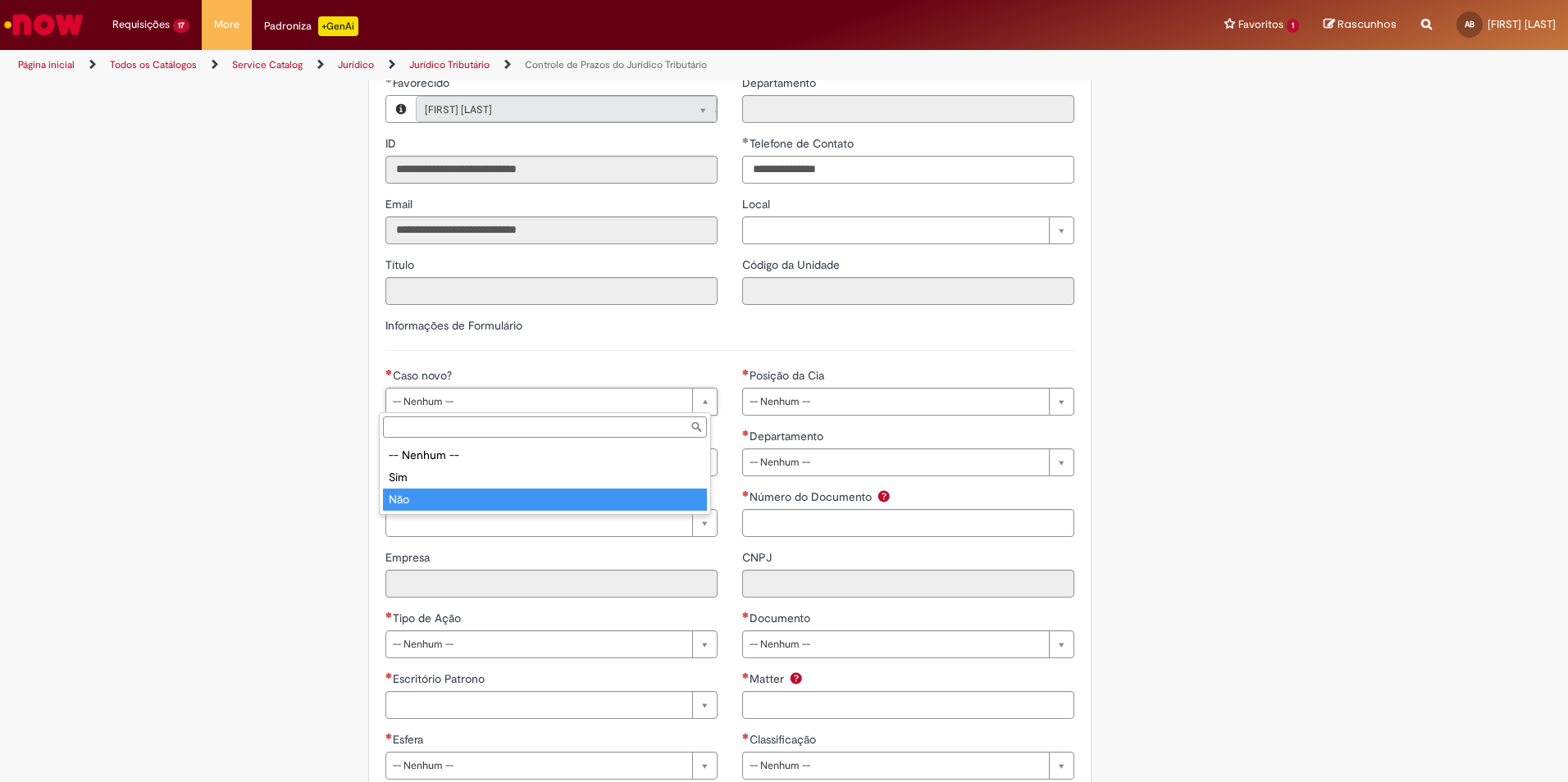 type on "***" 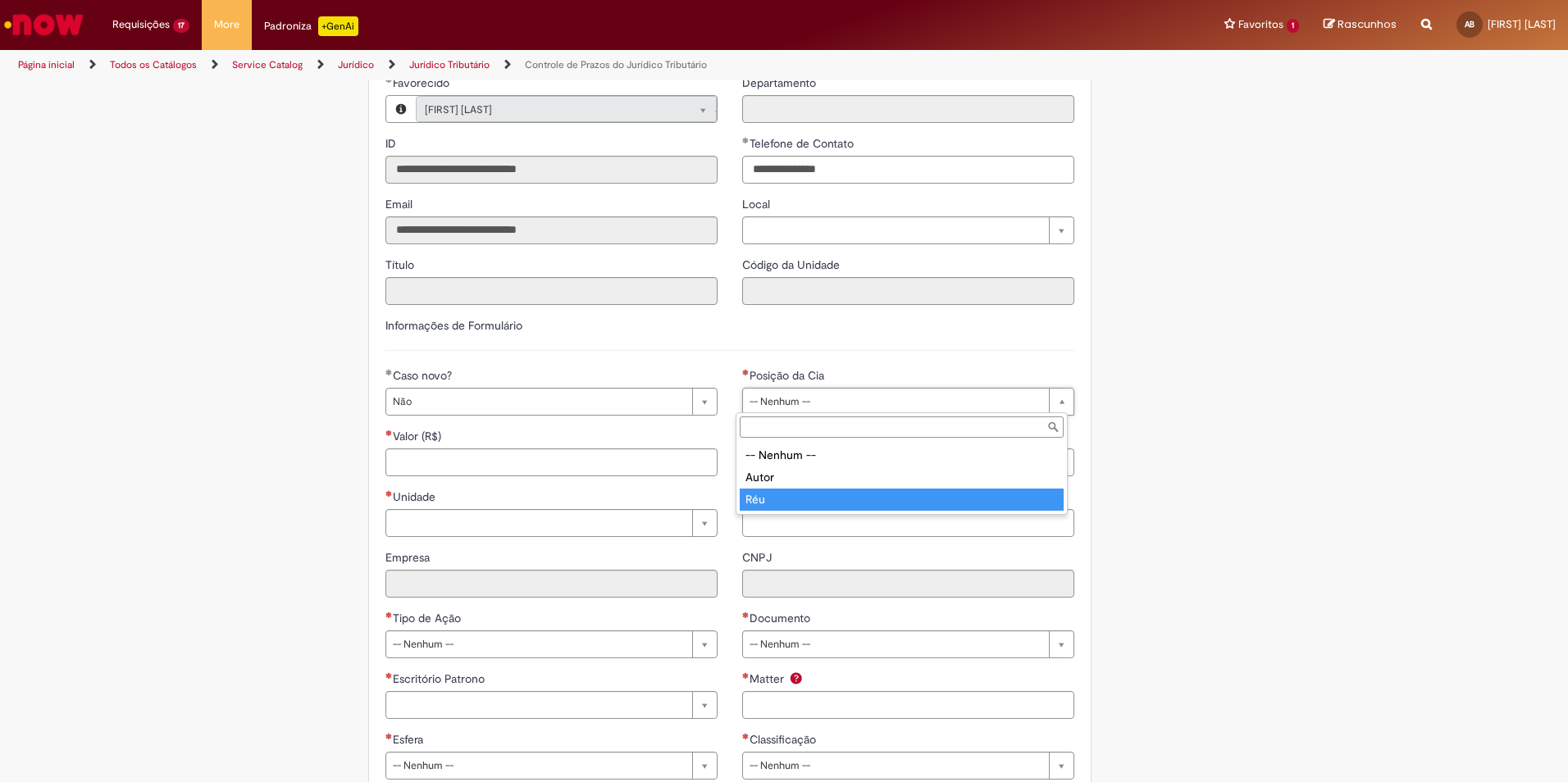 type on "***" 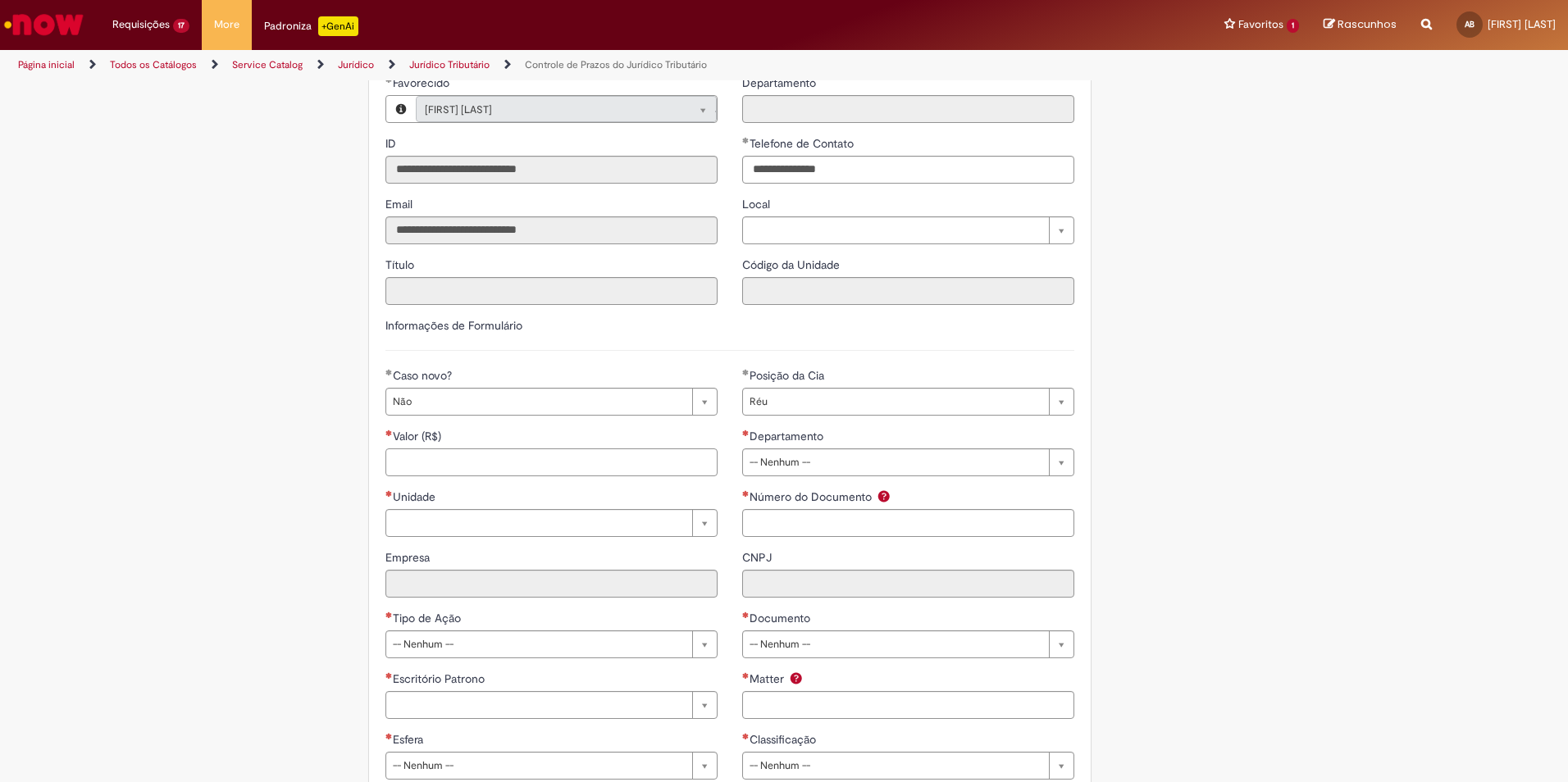 click on "Valor (R$)" at bounding box center (551, 462) 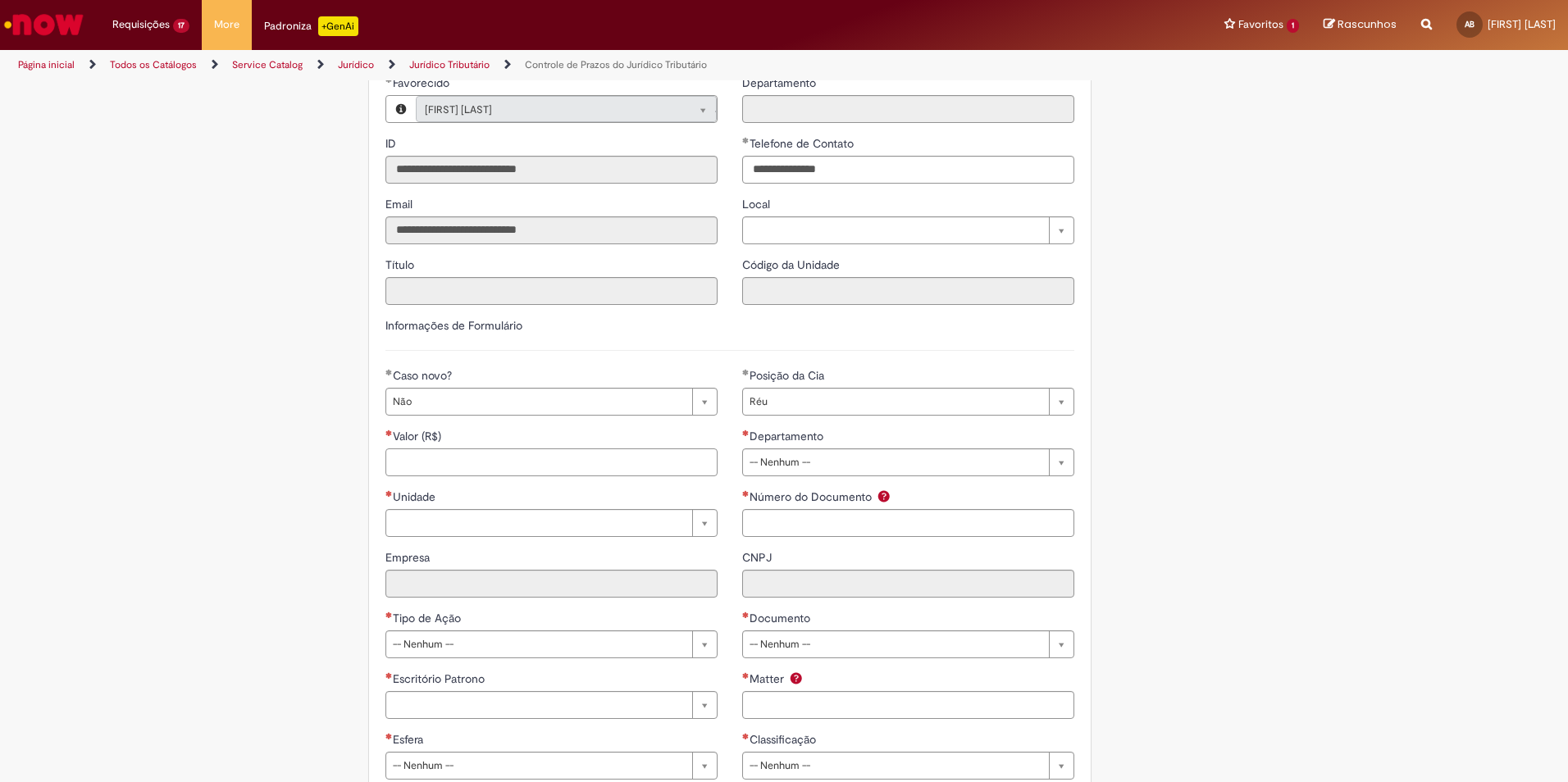 click on "Valor (R$)" at bounding box center (551, 462) 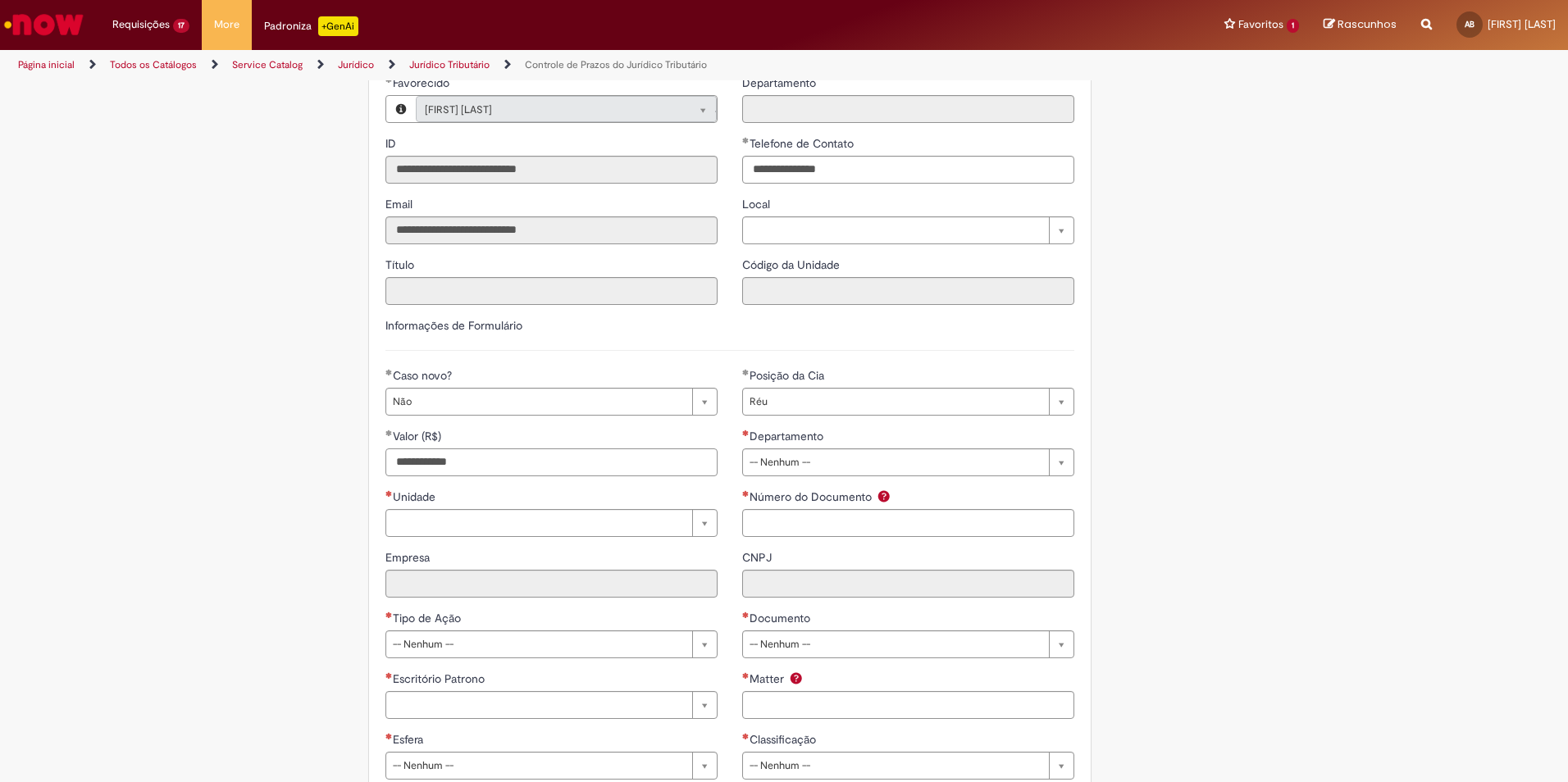 type on "**********" 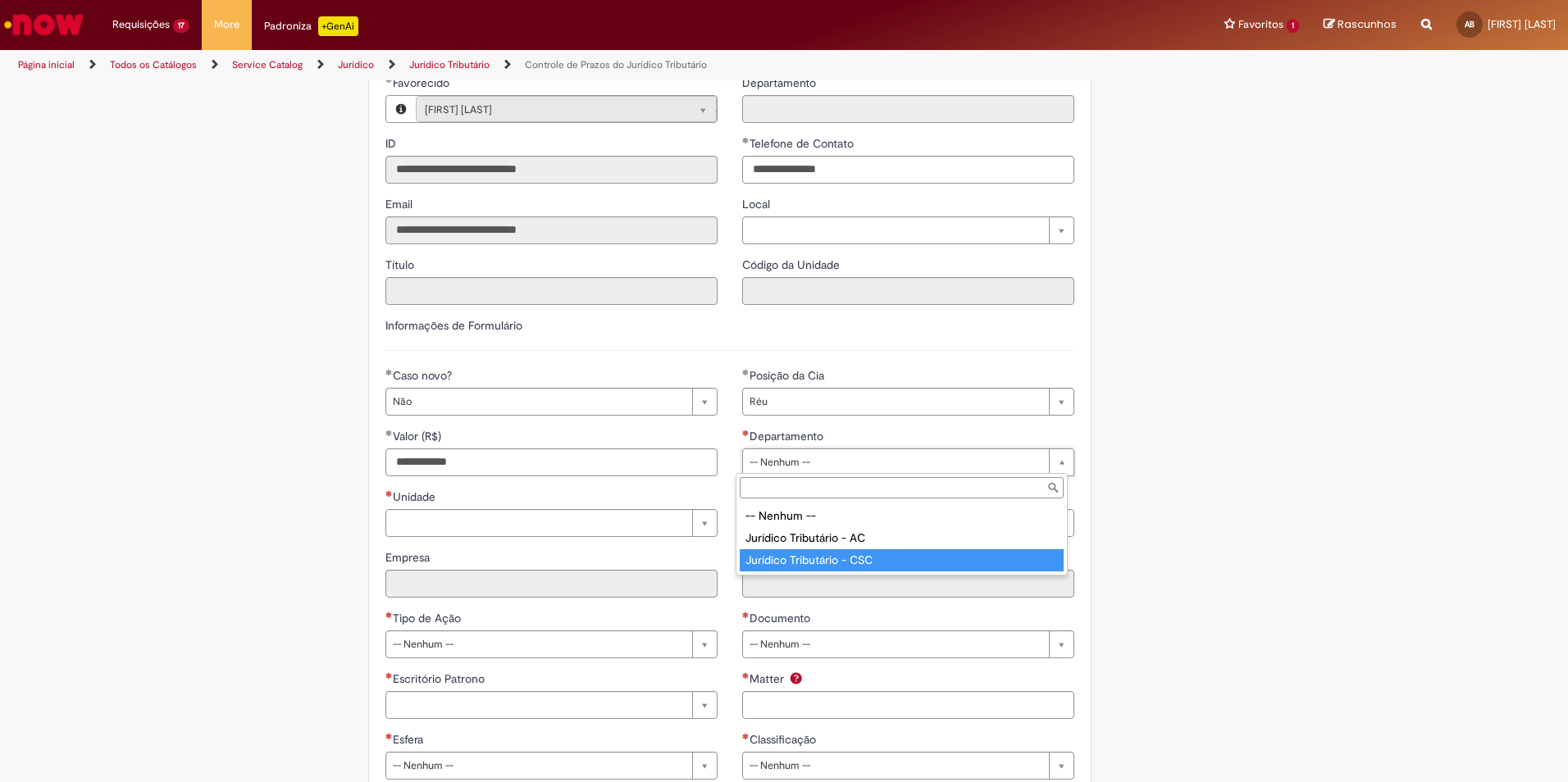 type on "**********" 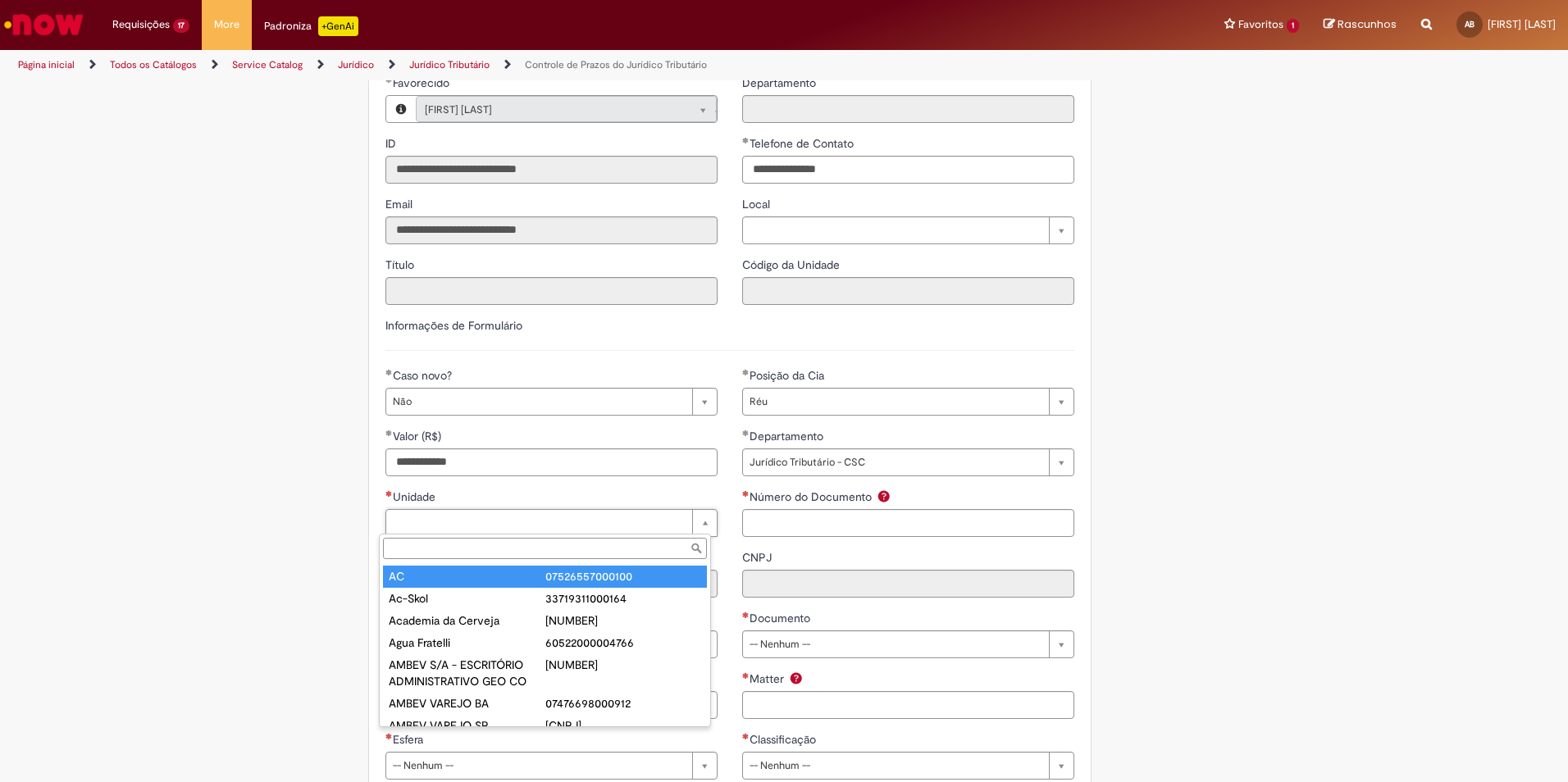 type on "**" 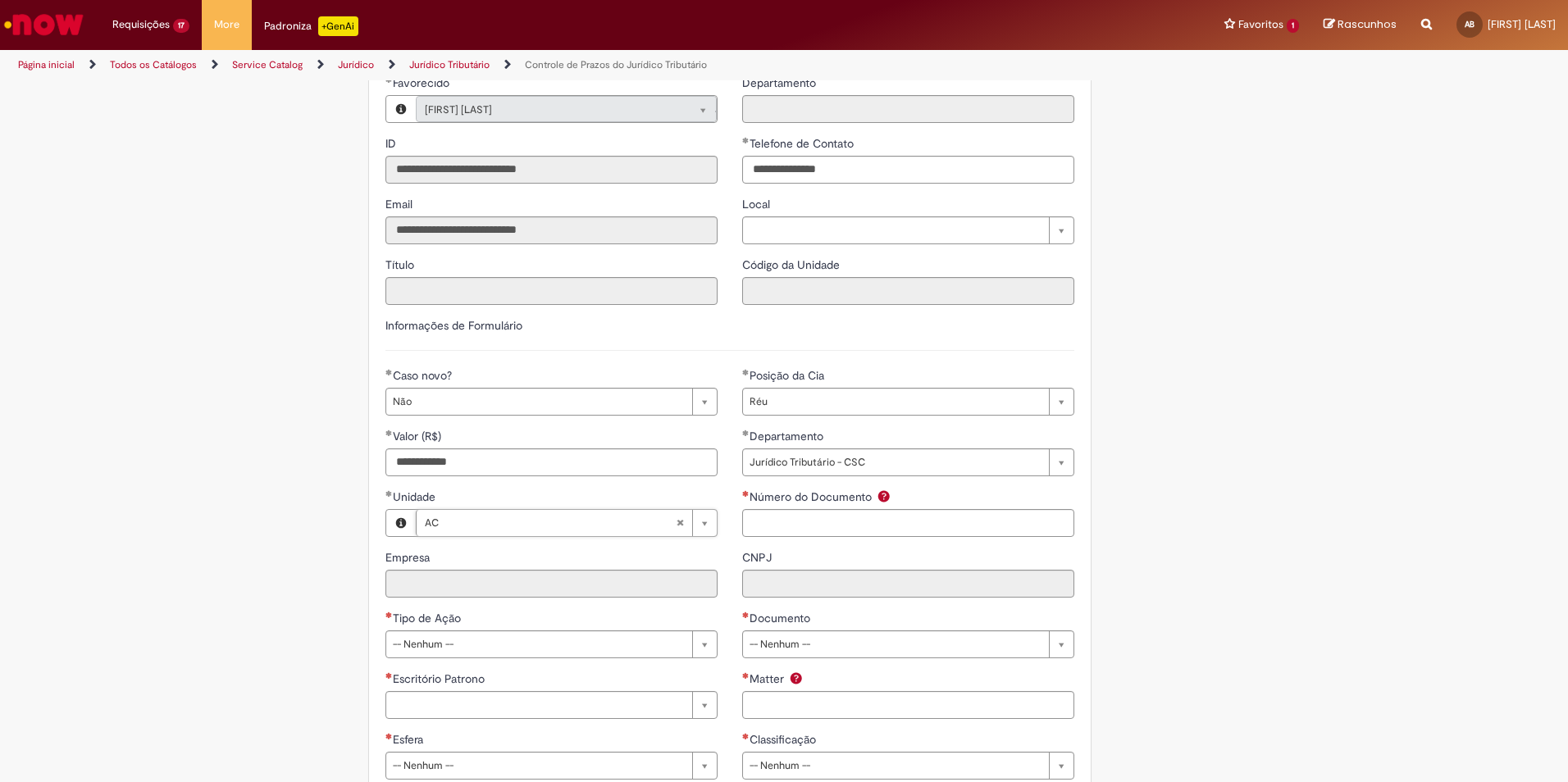 type on "**********" 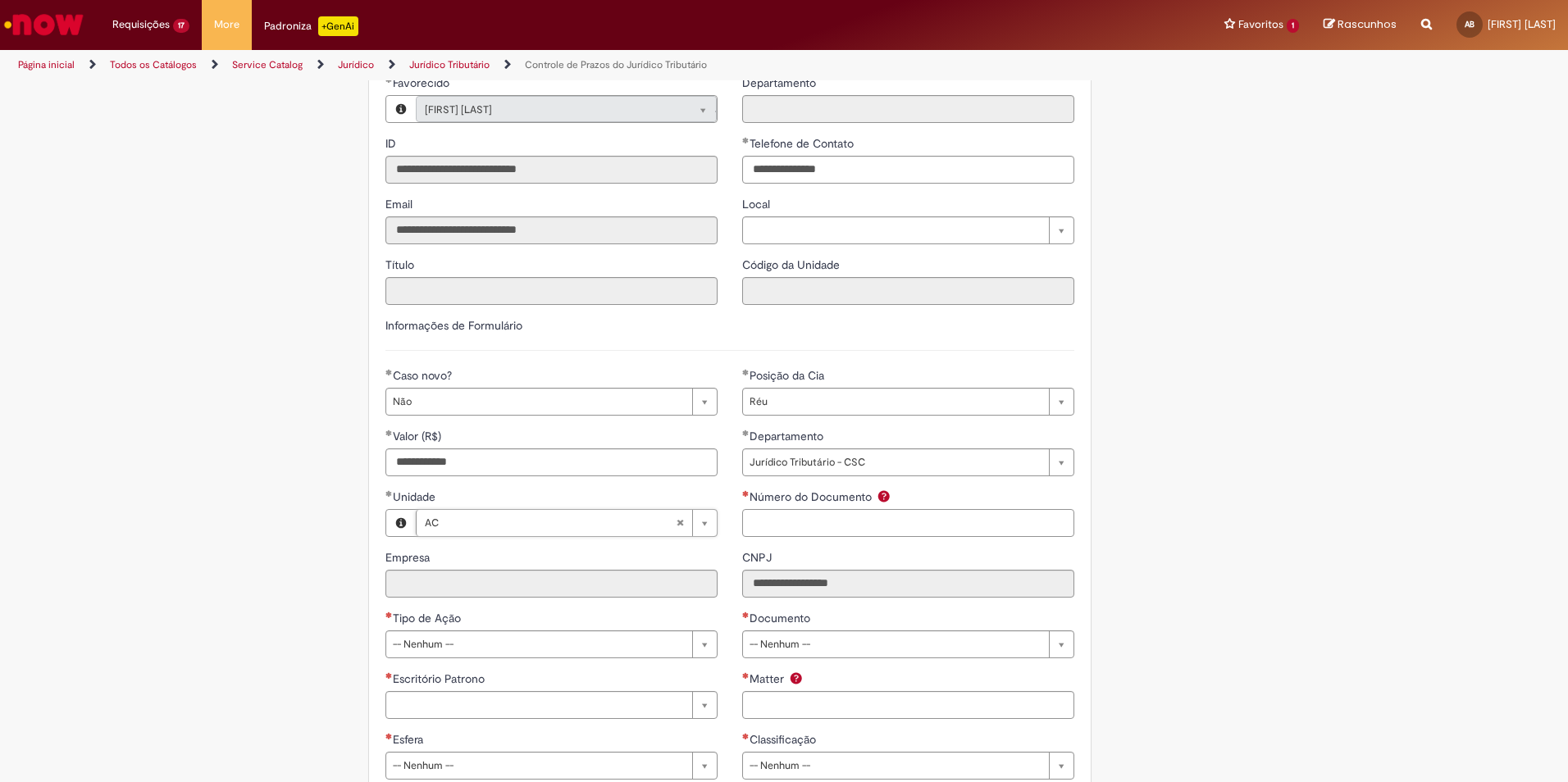 click on "Número do Documento" at bounding box center (908, 523) 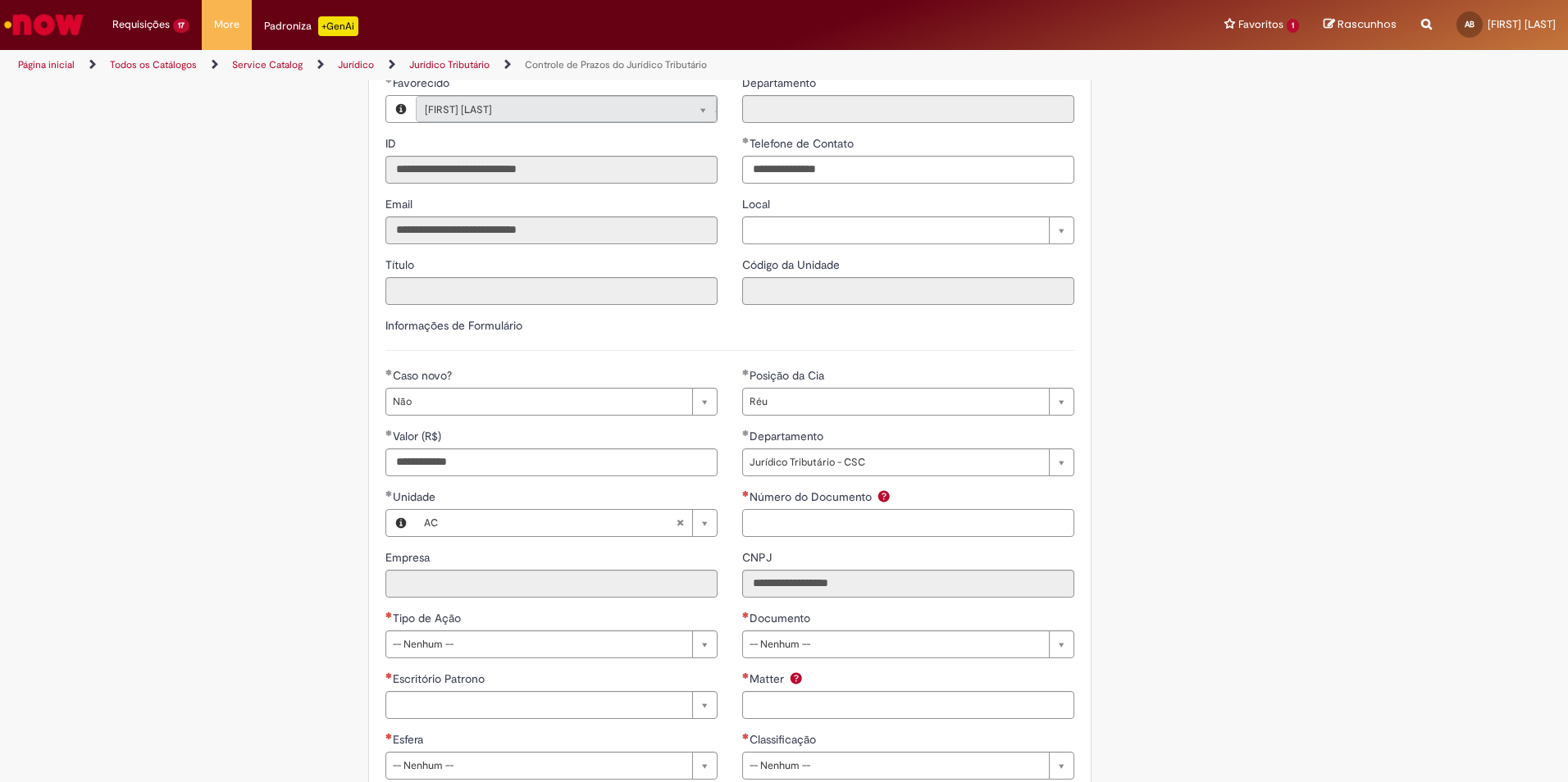 click on "Número do Documento" at bounding box center [908, 523] 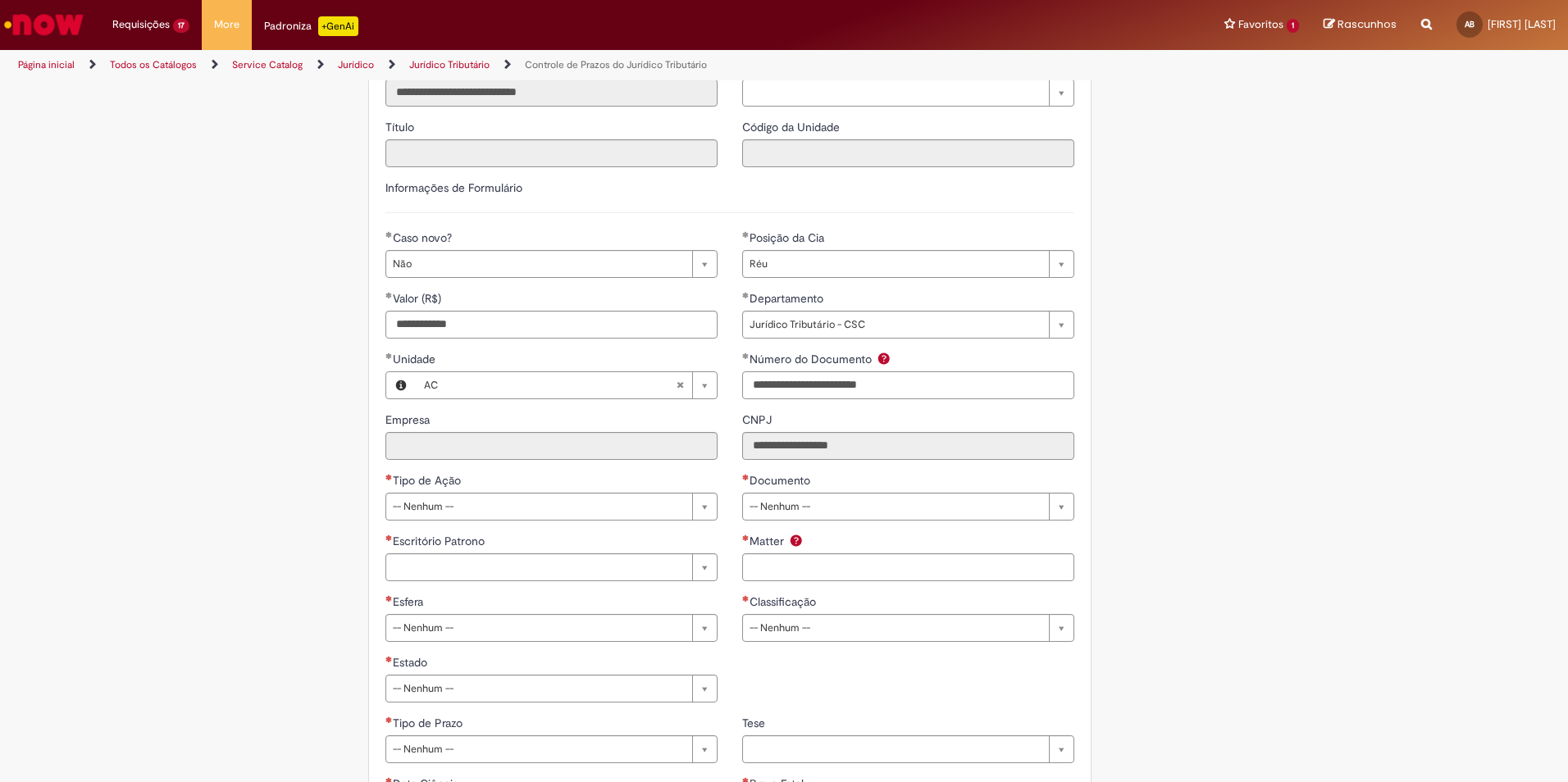 scroll, scrollTop: 410, scrollLeft: 0, axis: vertical 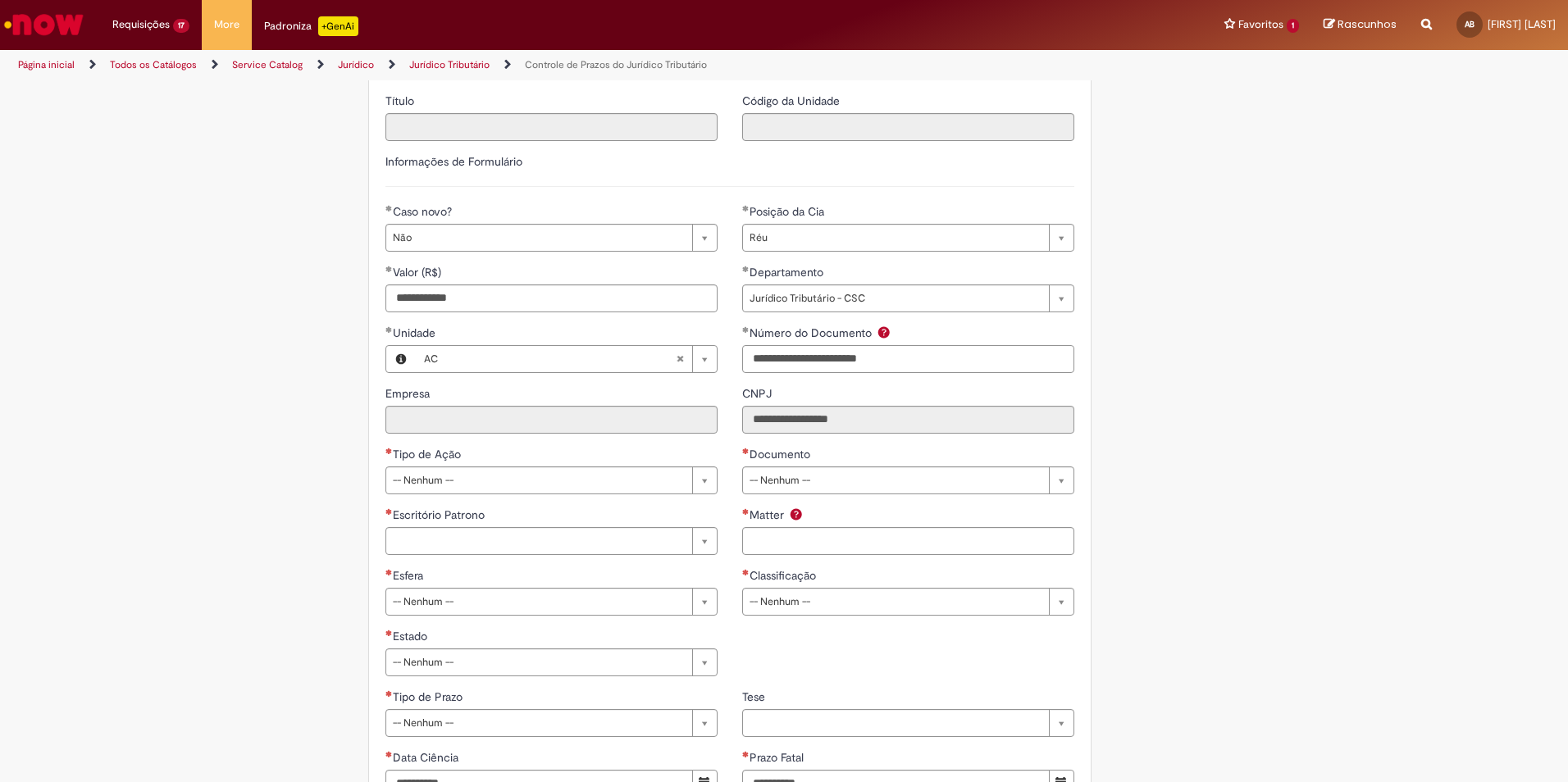 type on "**********" 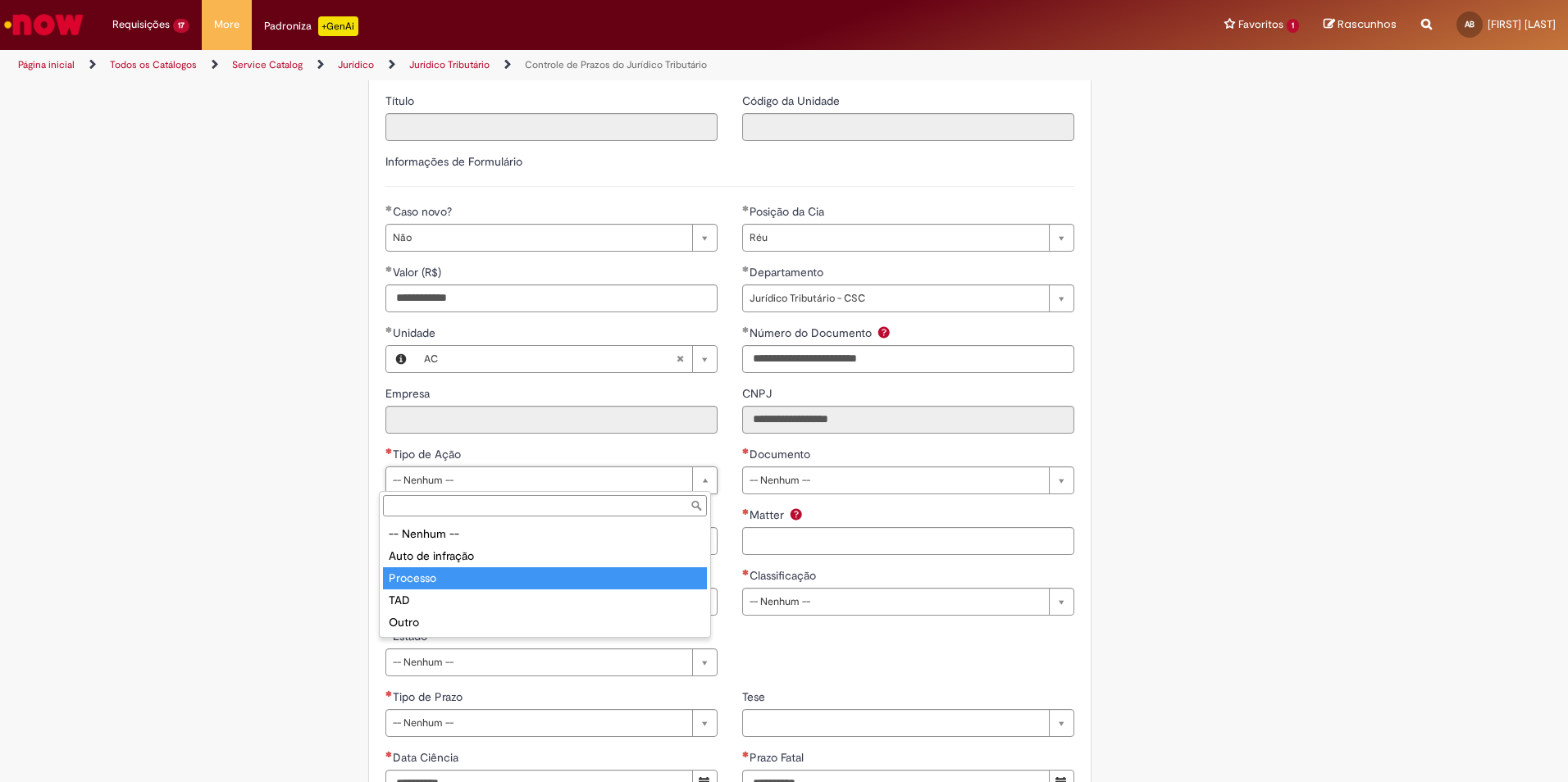 type on "********" 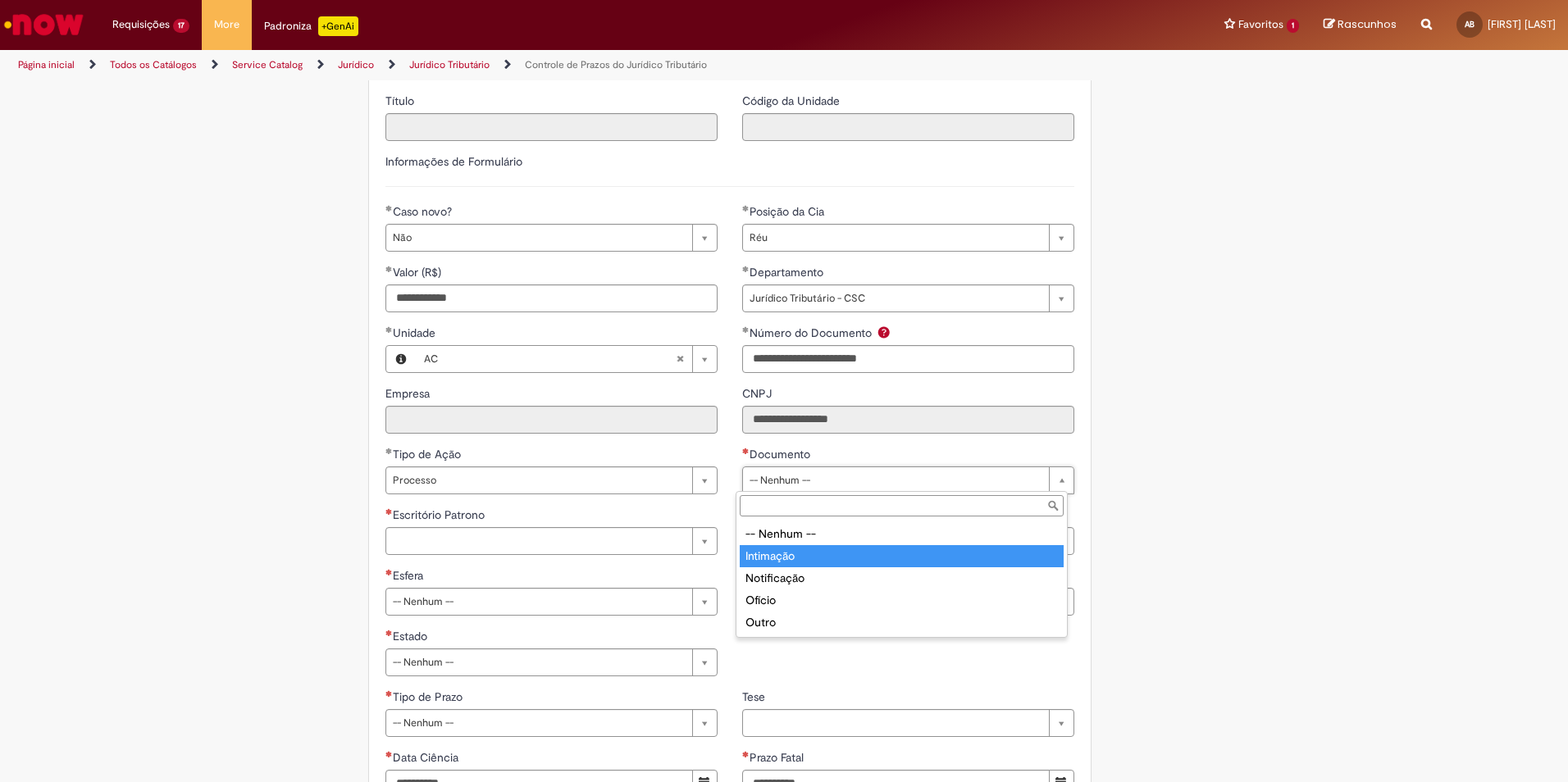 type on "*********" 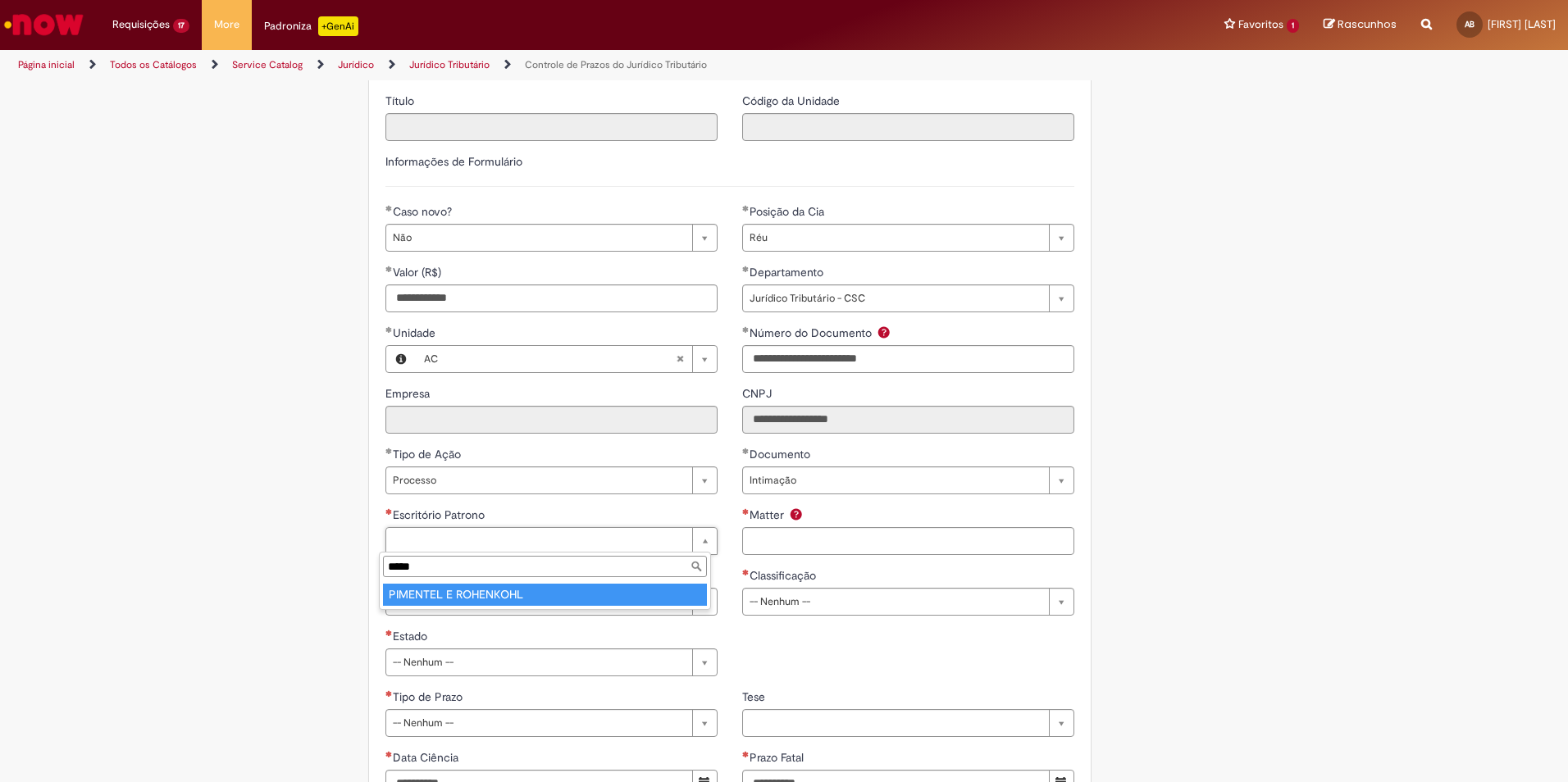 type on "*****" 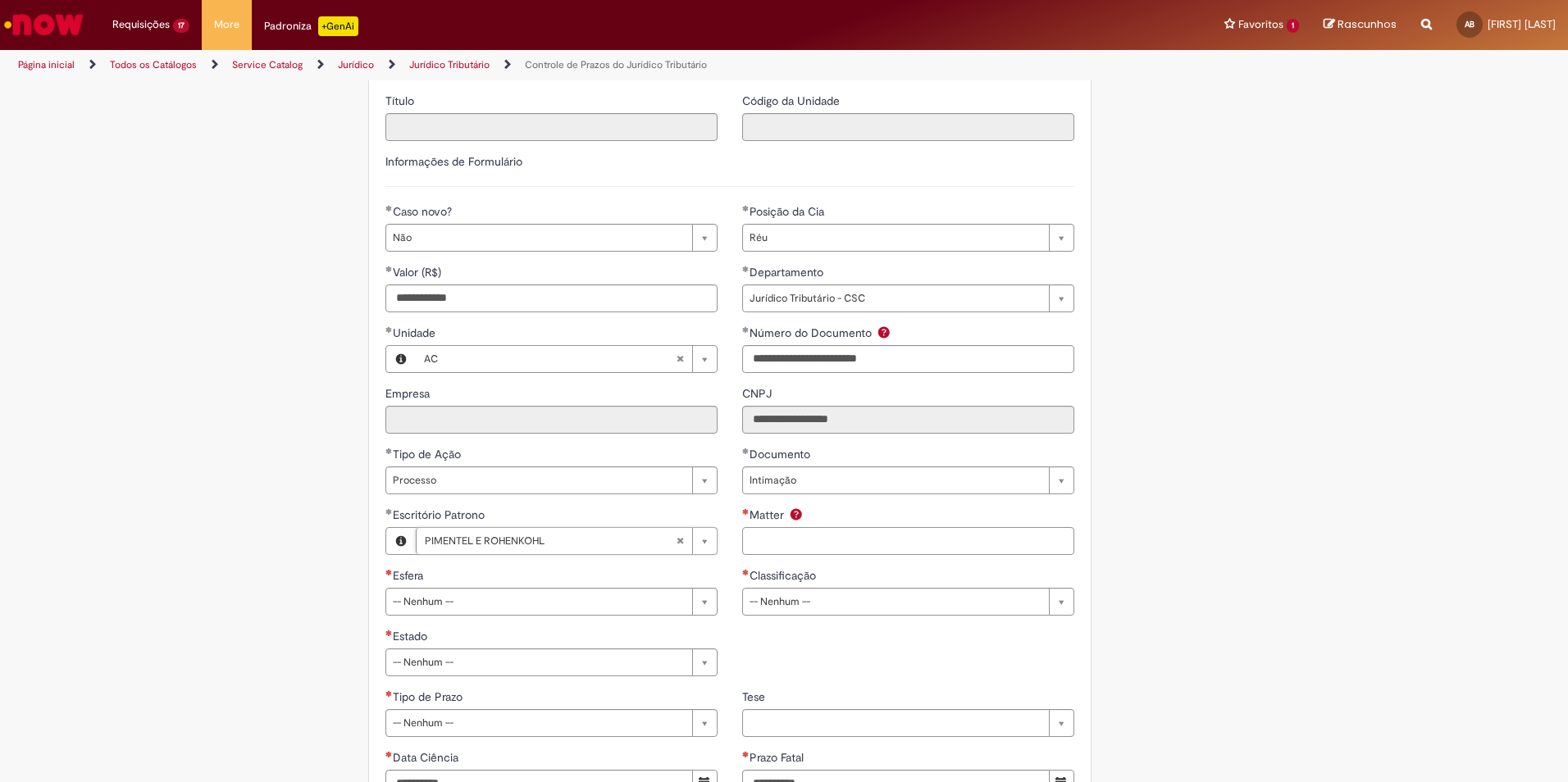 click on "Matter" at bounding box center (908, 541) 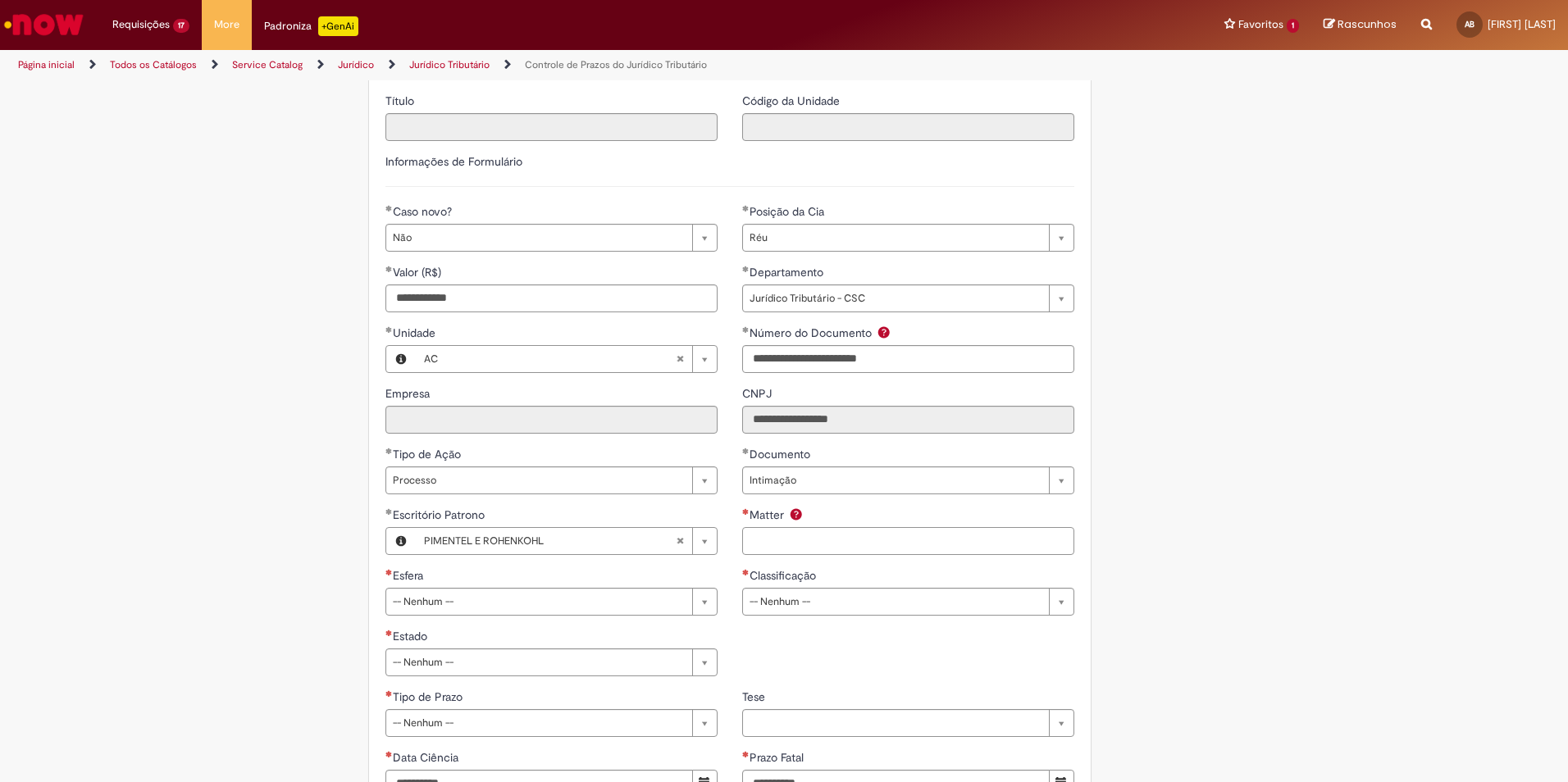 click on "Matter" at bounding box center (908, 541) 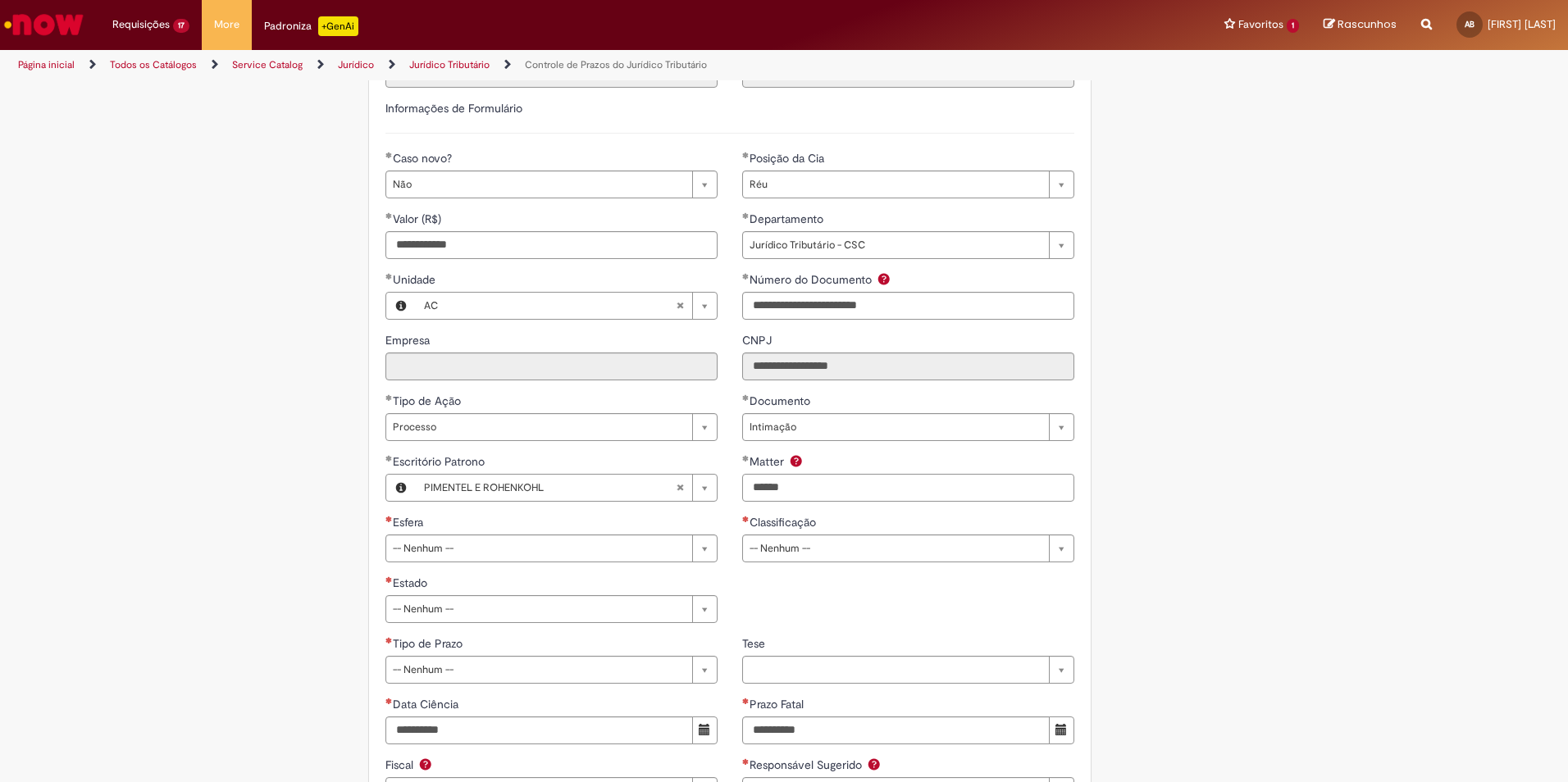 scroll, scrollTop: 492, scrollLeft: 0, axis: vertical 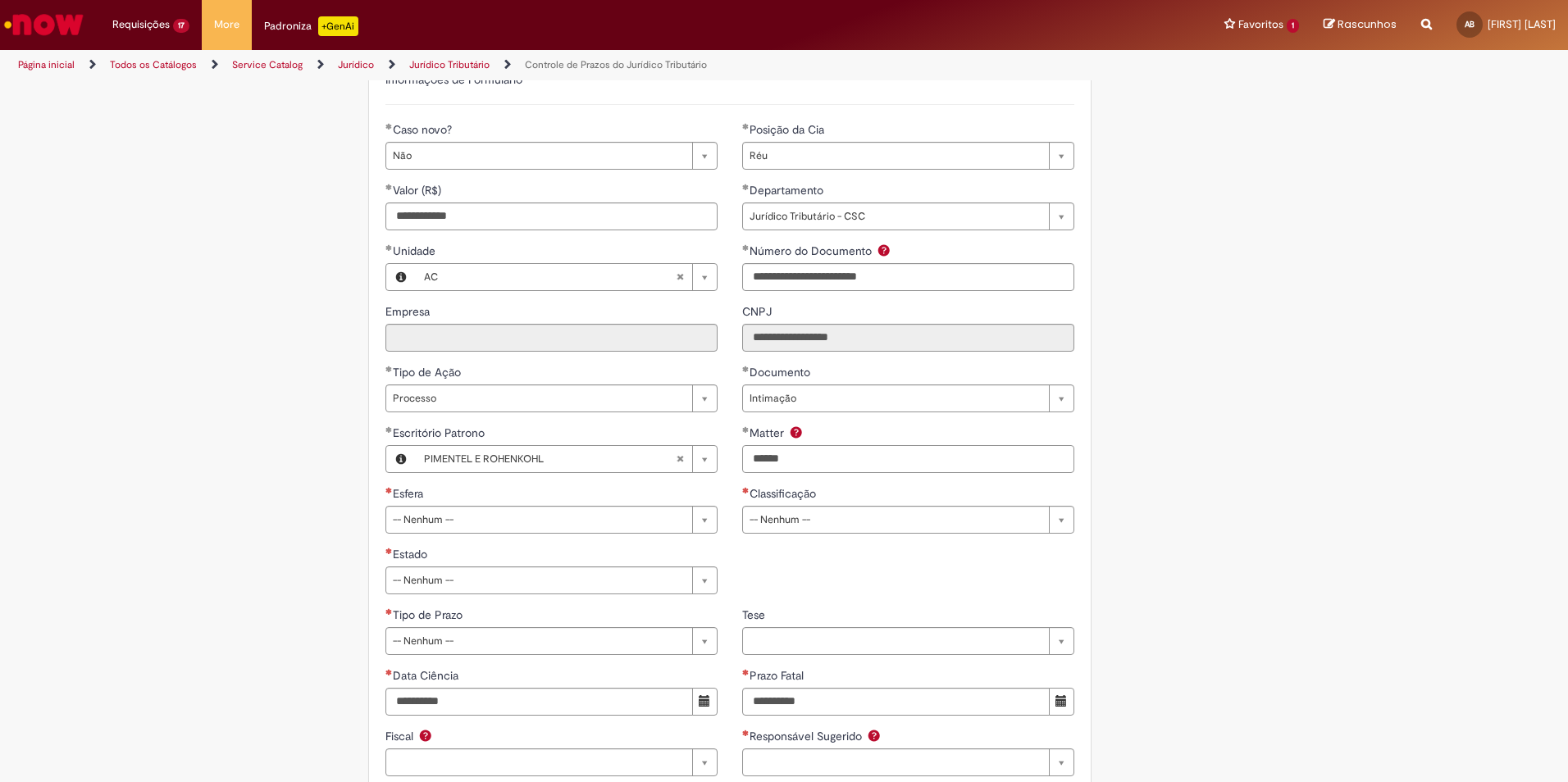 type on "******" 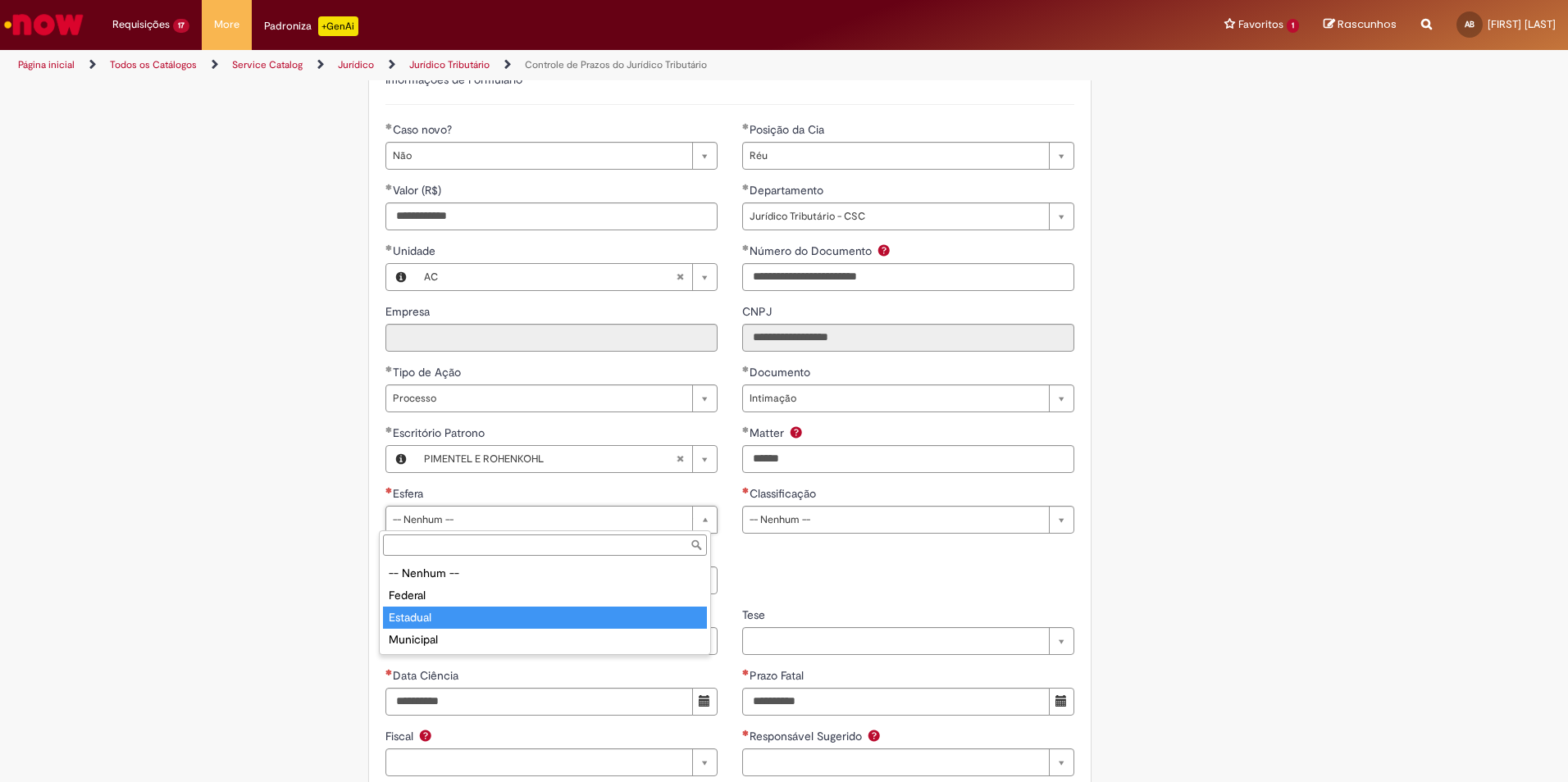 type on "********" 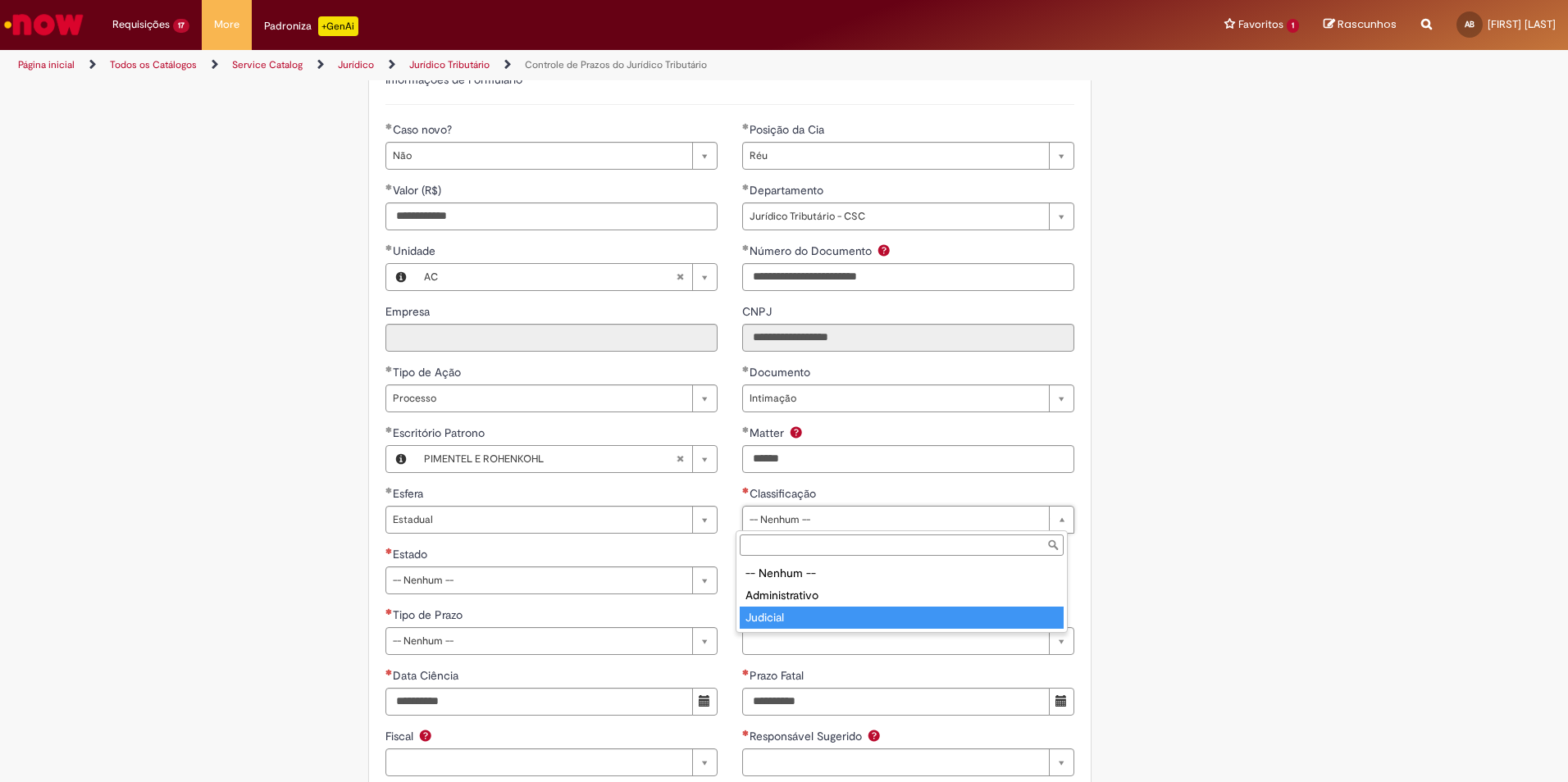 type on "********" 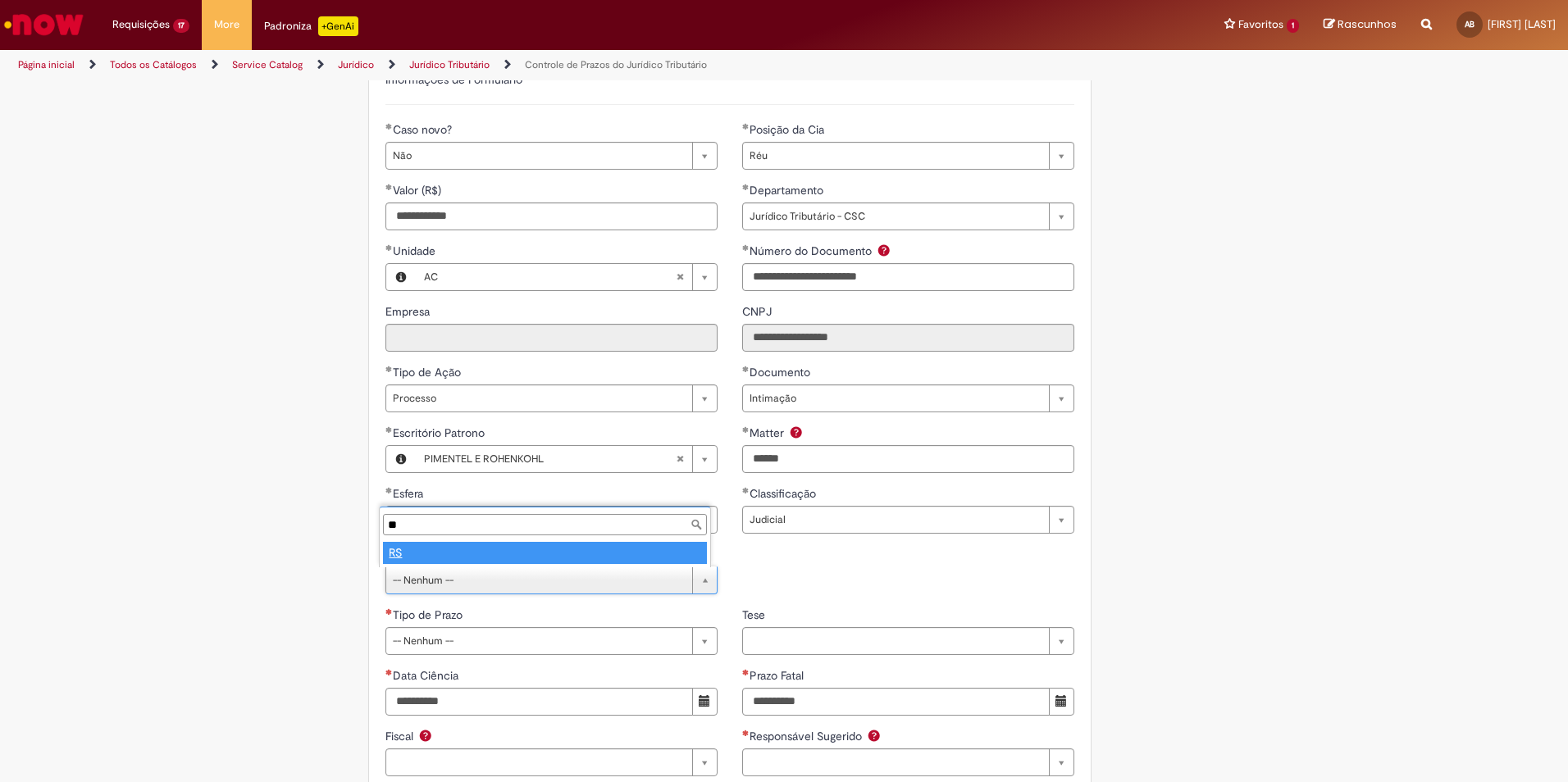 type on "**" 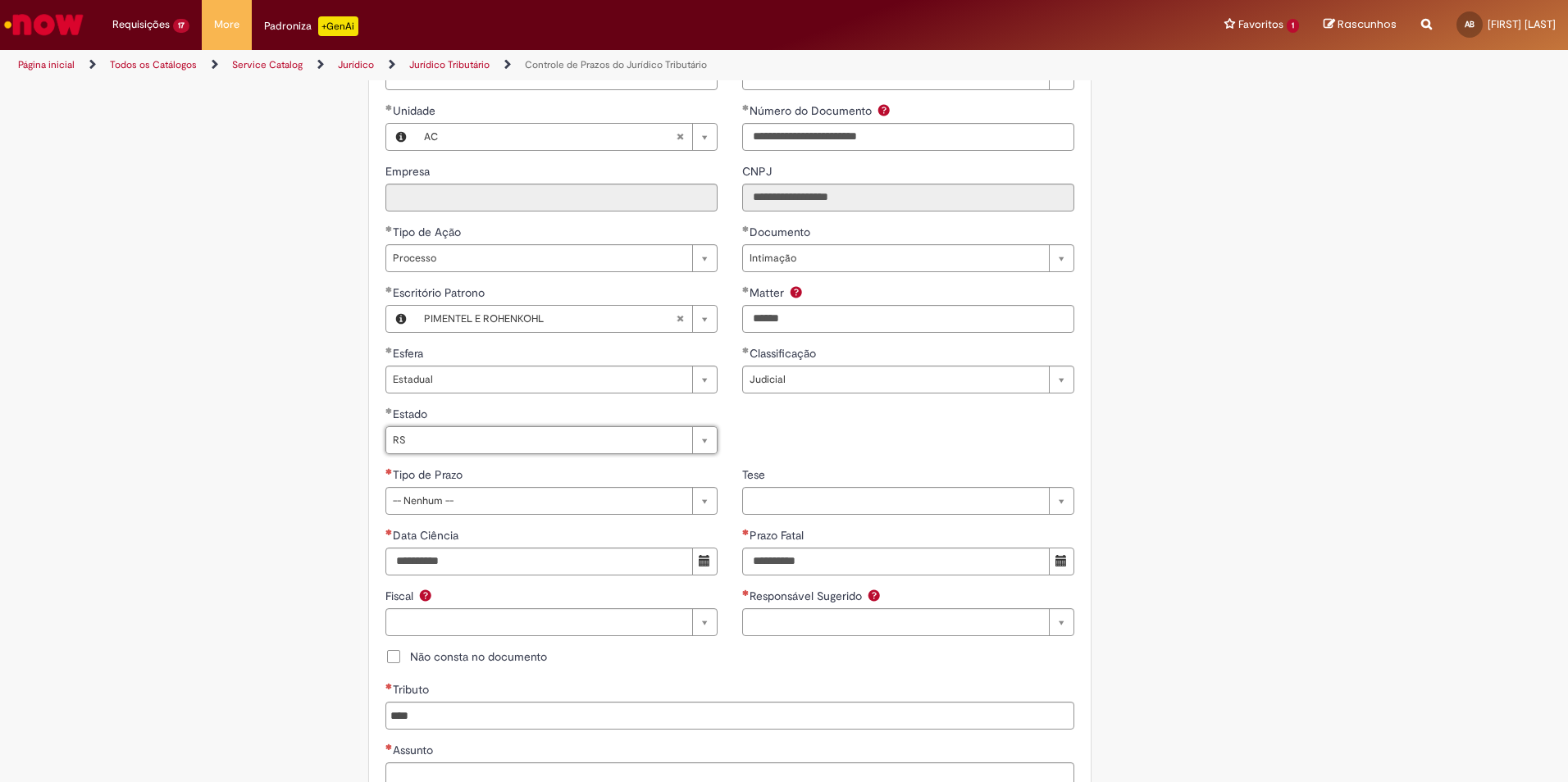 scroll, scrollTop: 656, scrollLeft: 0, axis: vertical 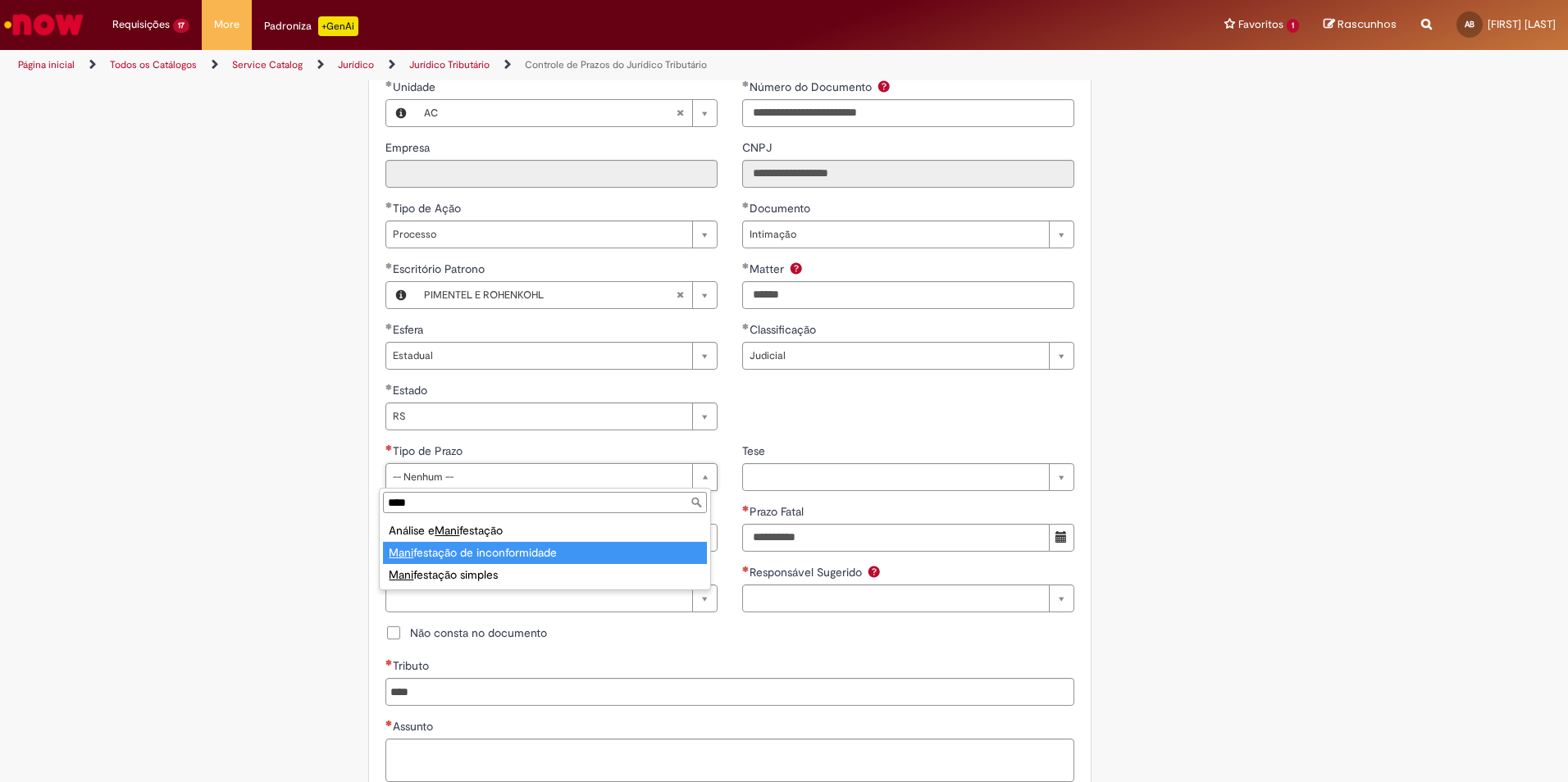 type on "****" 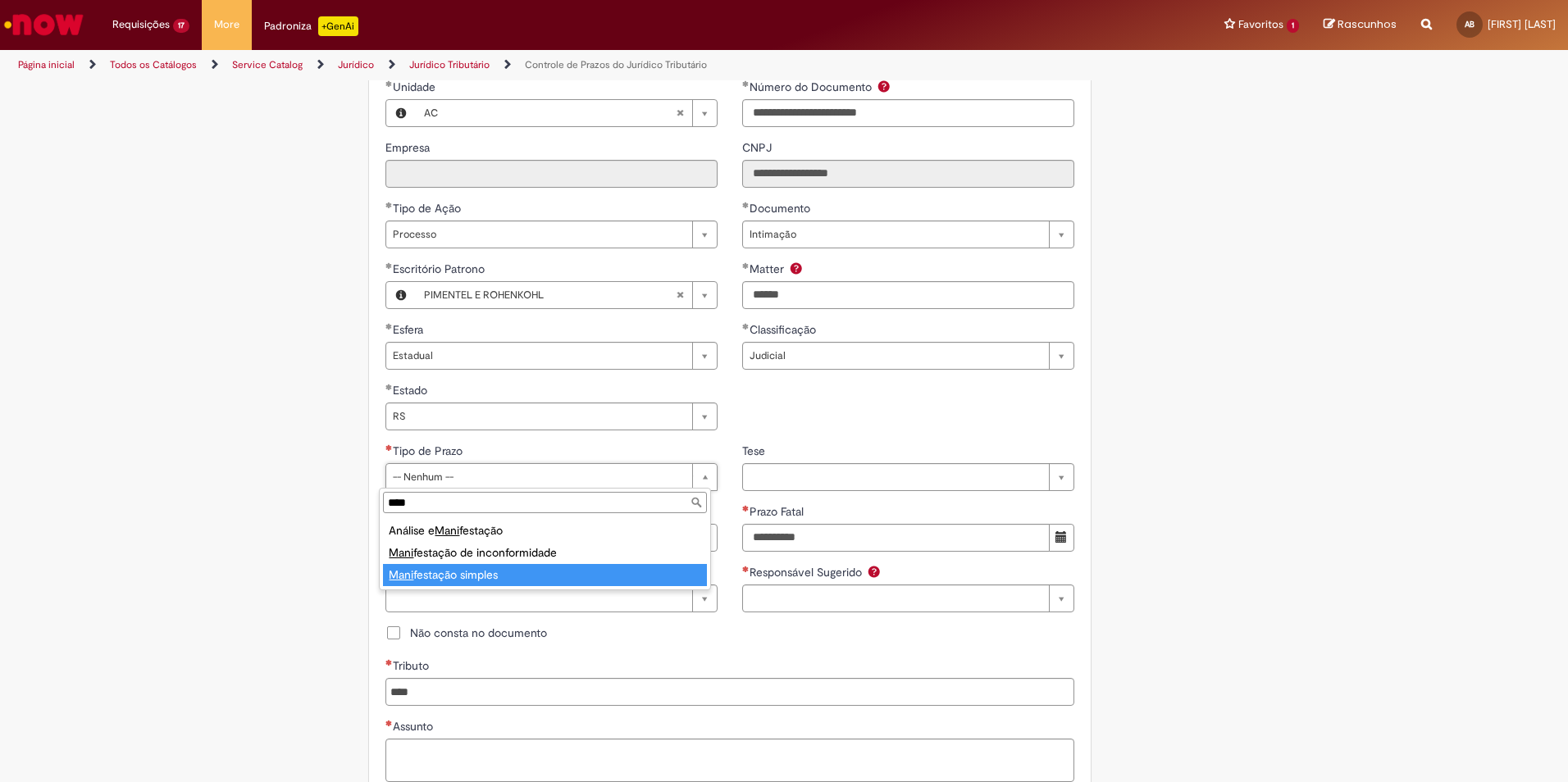 type on "**********" 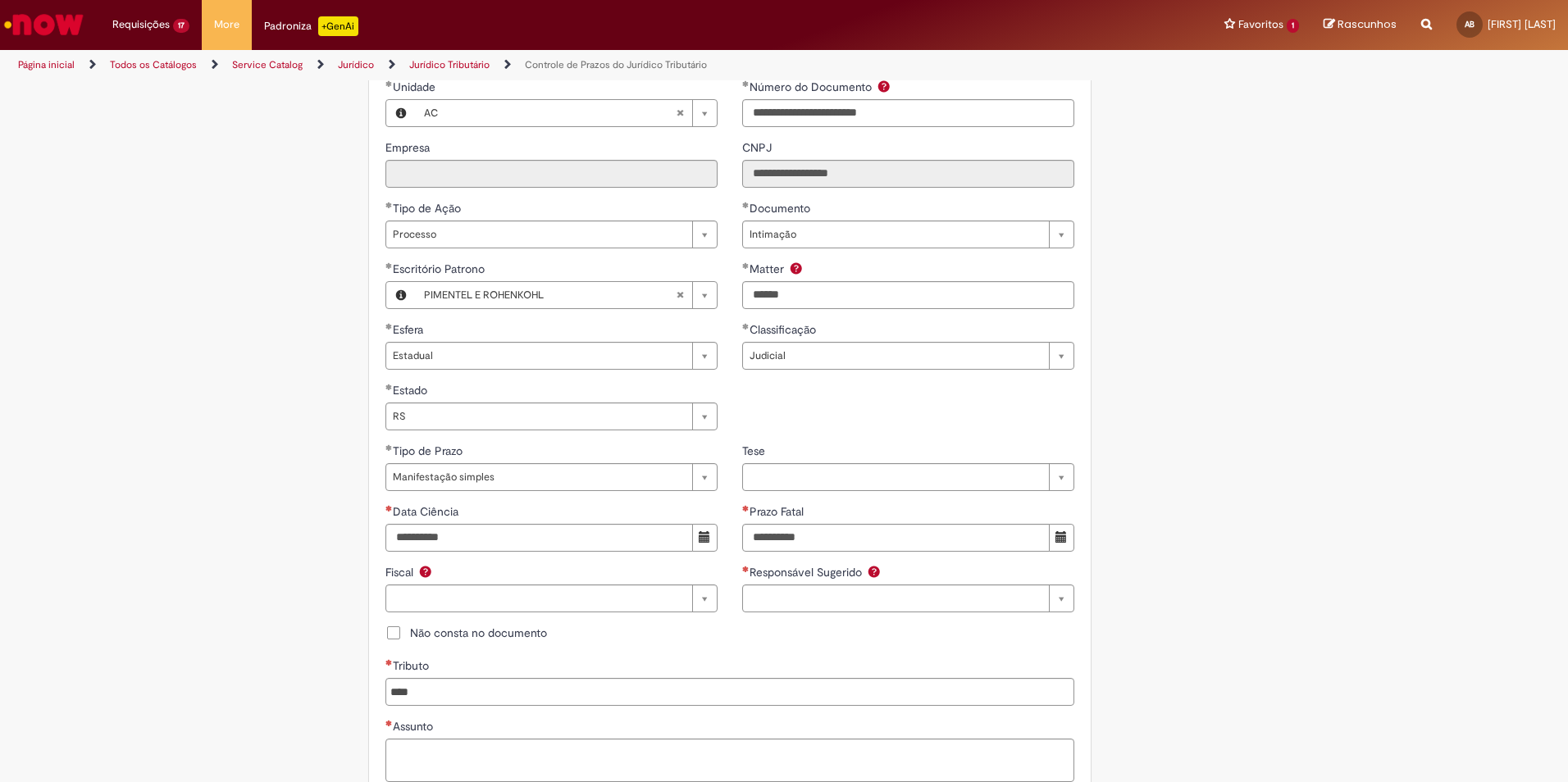 click on "Tese" at bounding box center (908, 452) 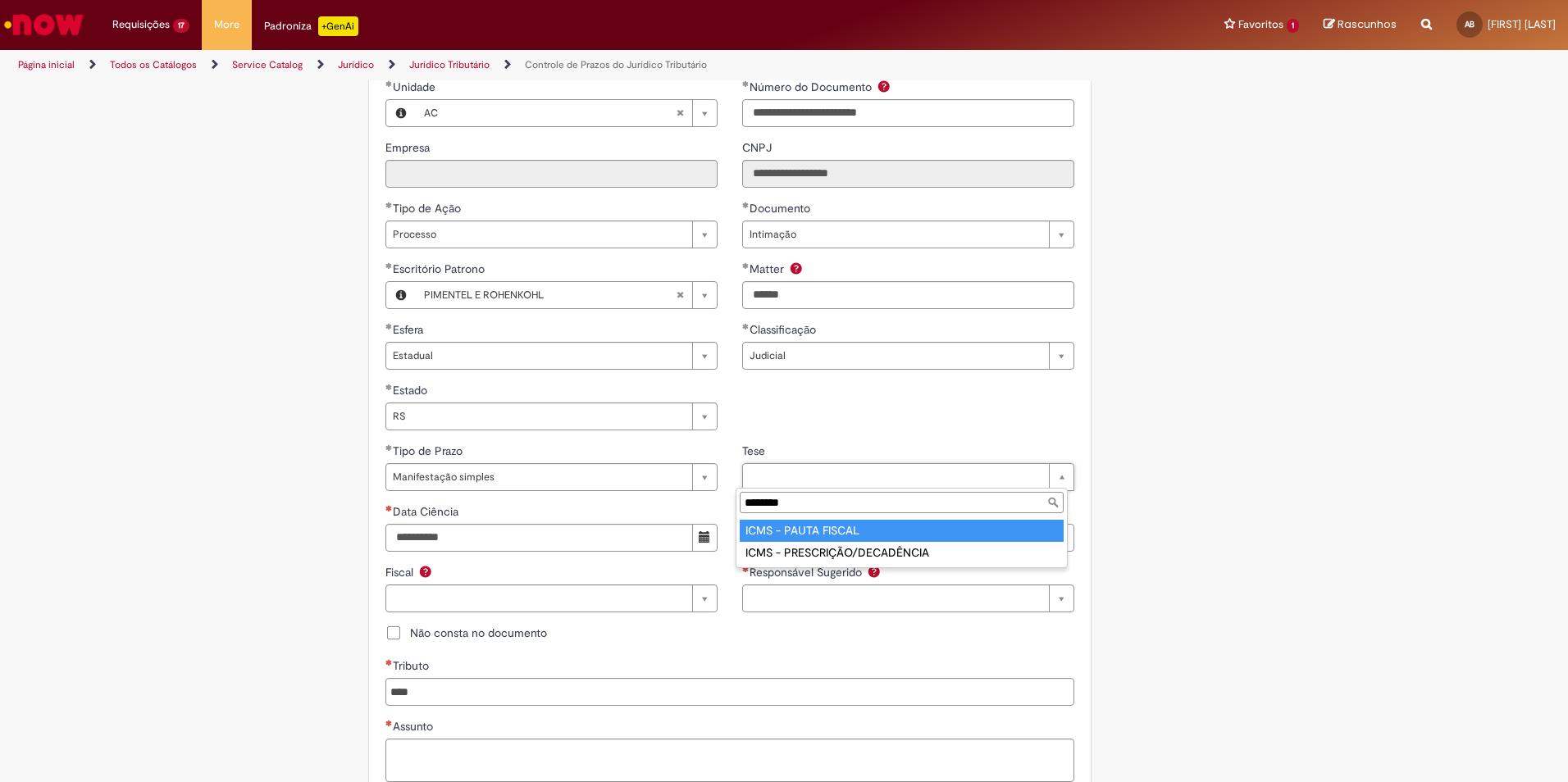 type on "*********" 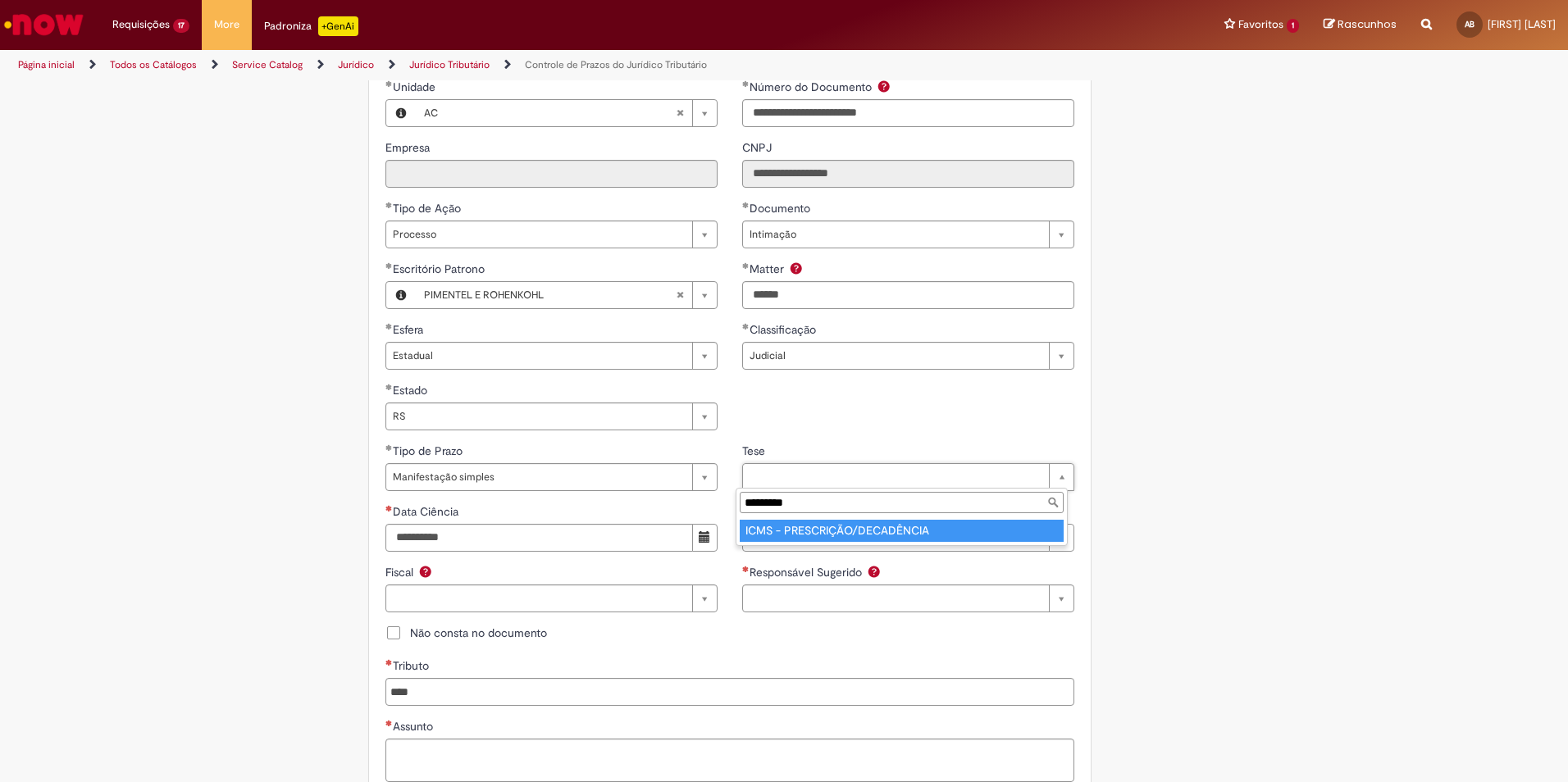 drag, startPoint x: 827, startPoint y: 502, endPoint x: 732, endPoint y: 507, distance: 95.131488 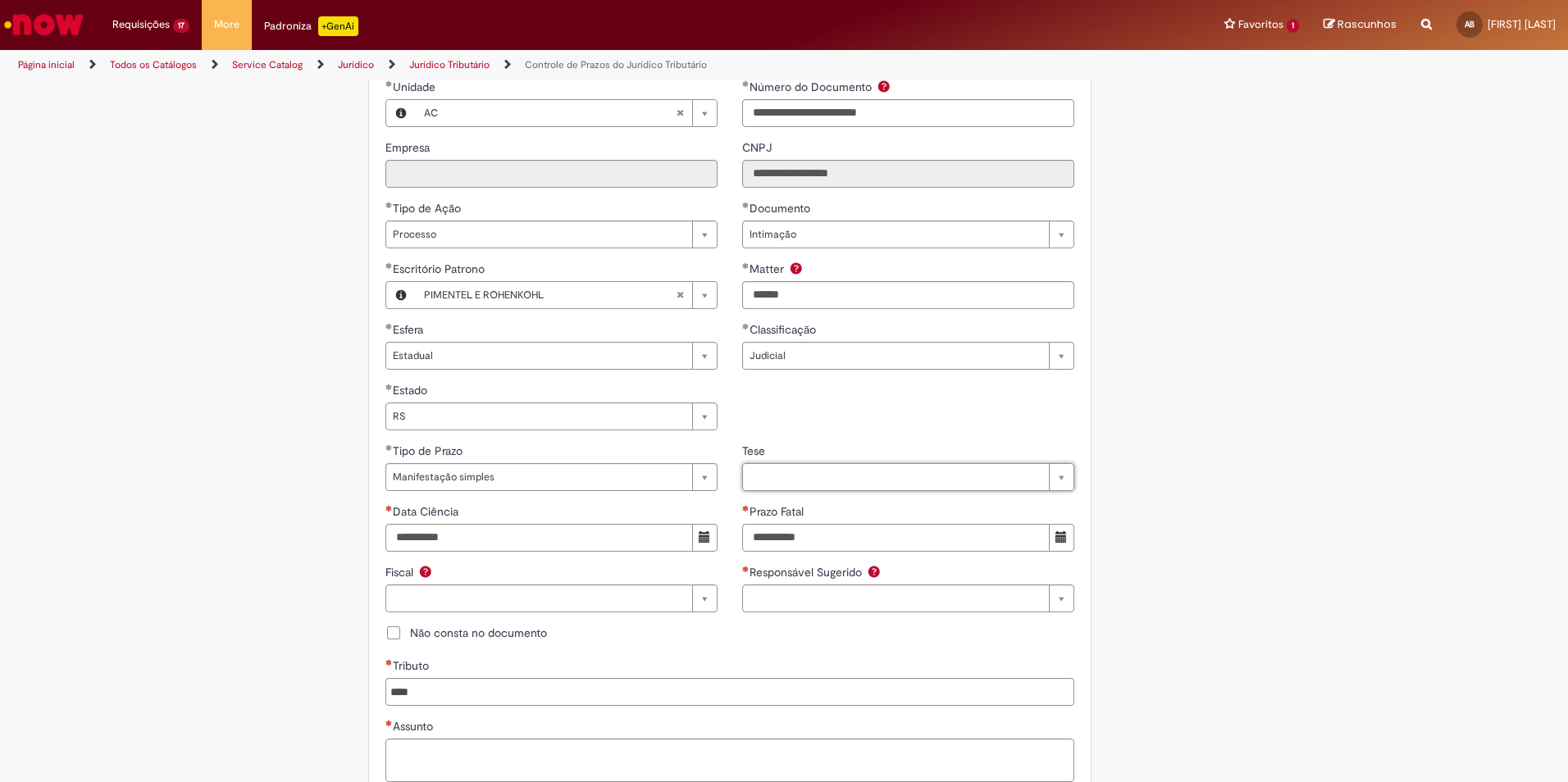 type on "*" 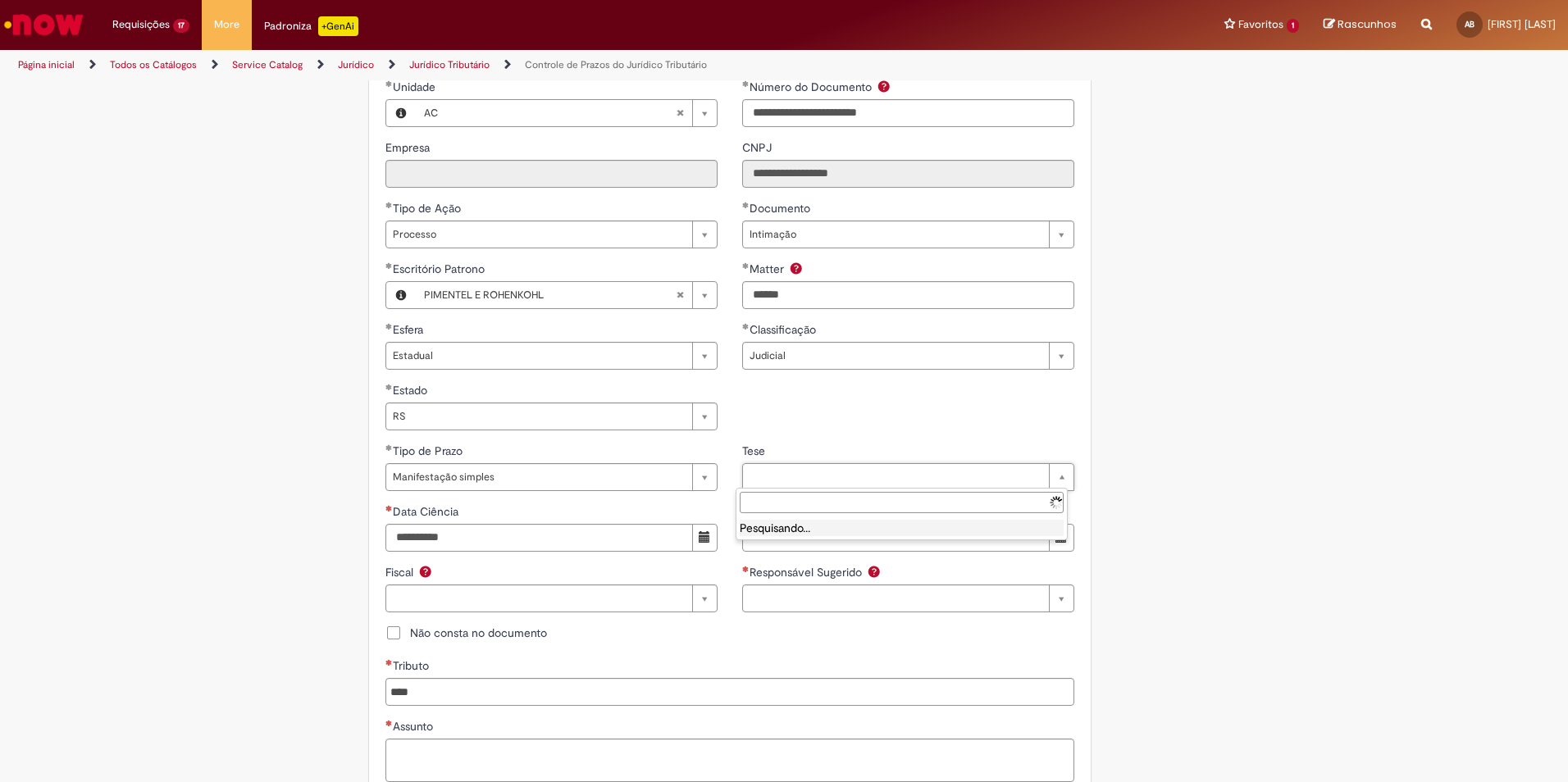 type 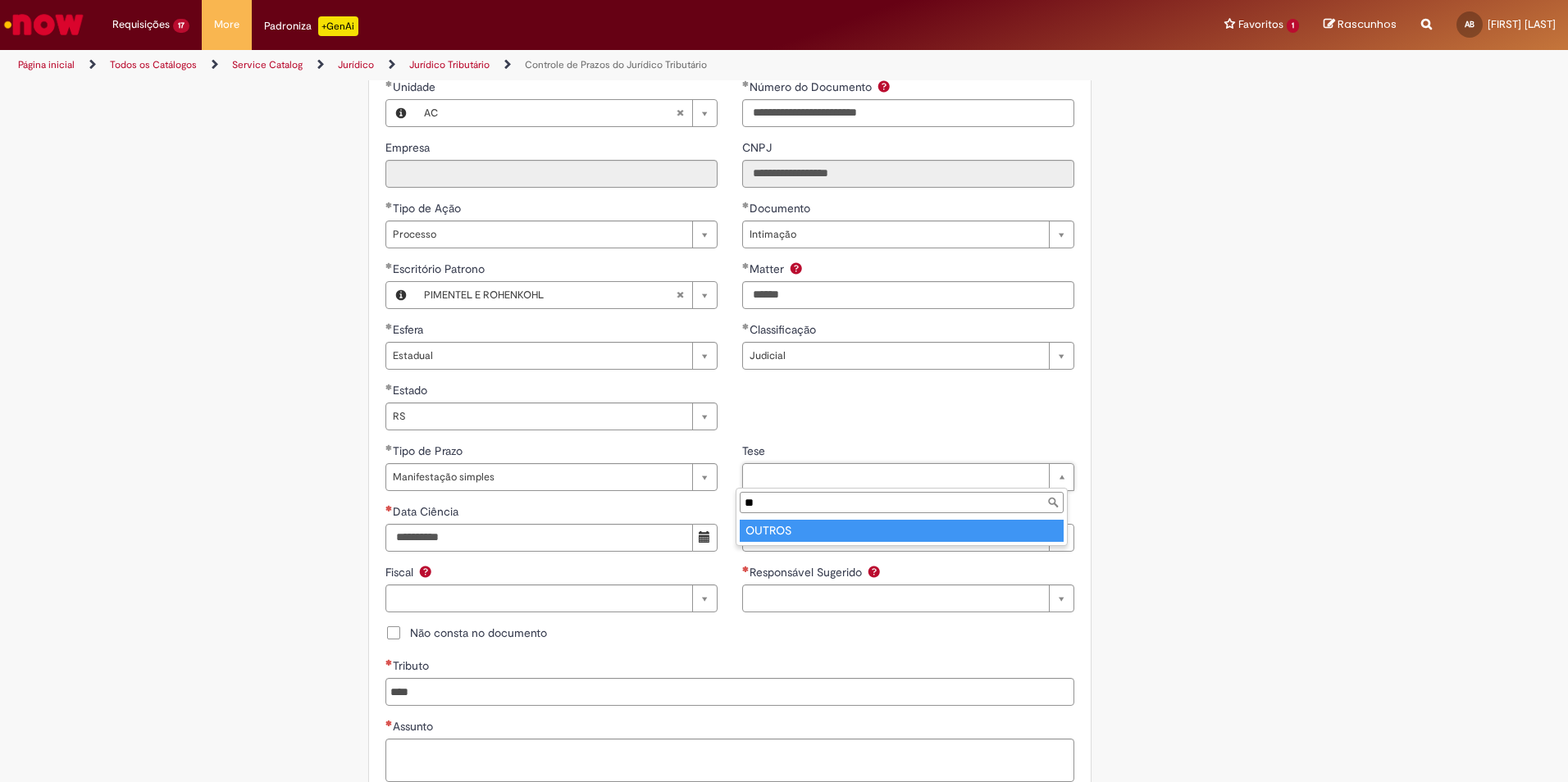 type on "**" 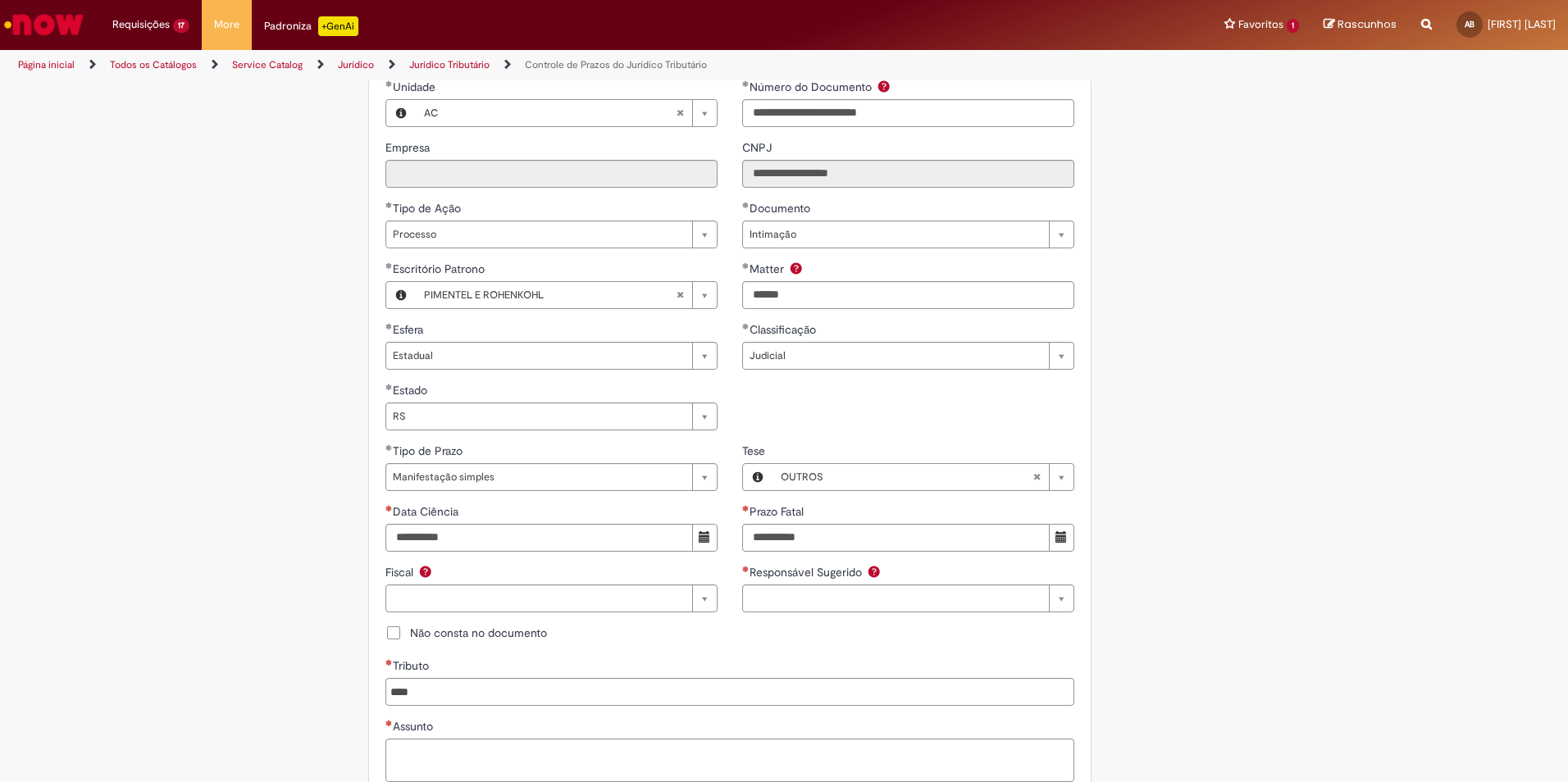 click on "Não consta no documento" at bounding box center [478, 633] 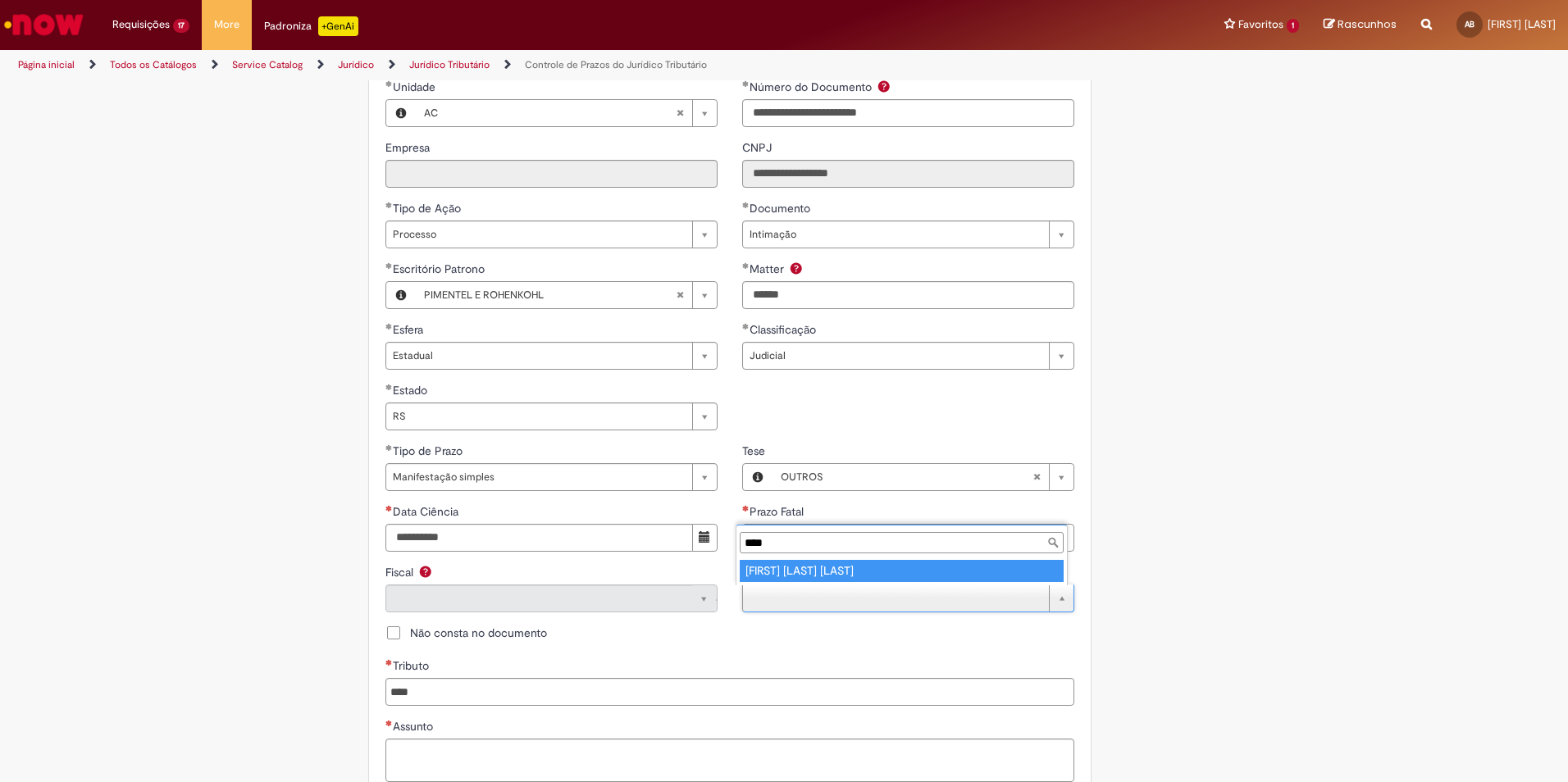 type on "****" 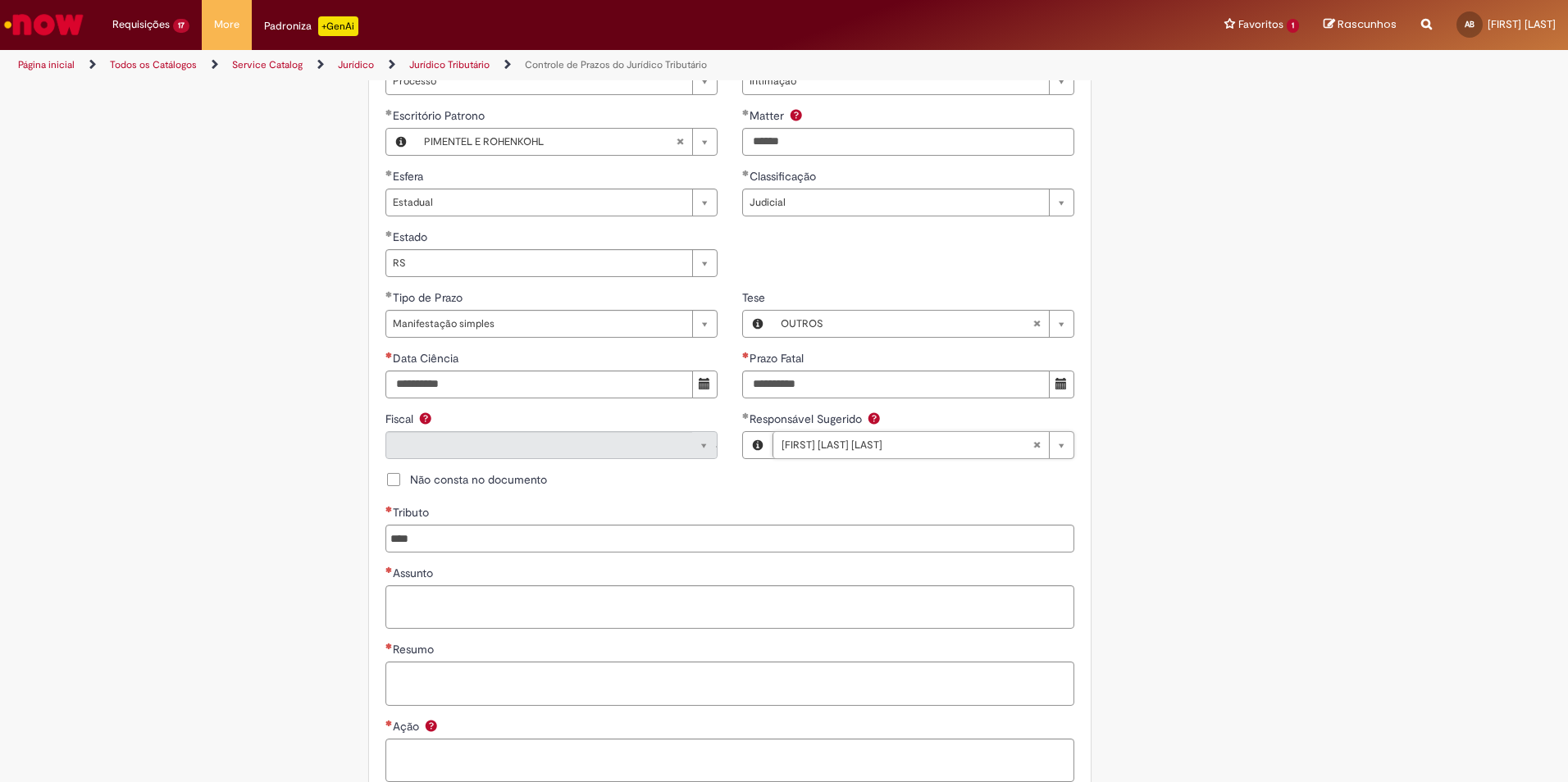 scroll, scrollTop: 820, scrollLeft: 0, axis: vertical 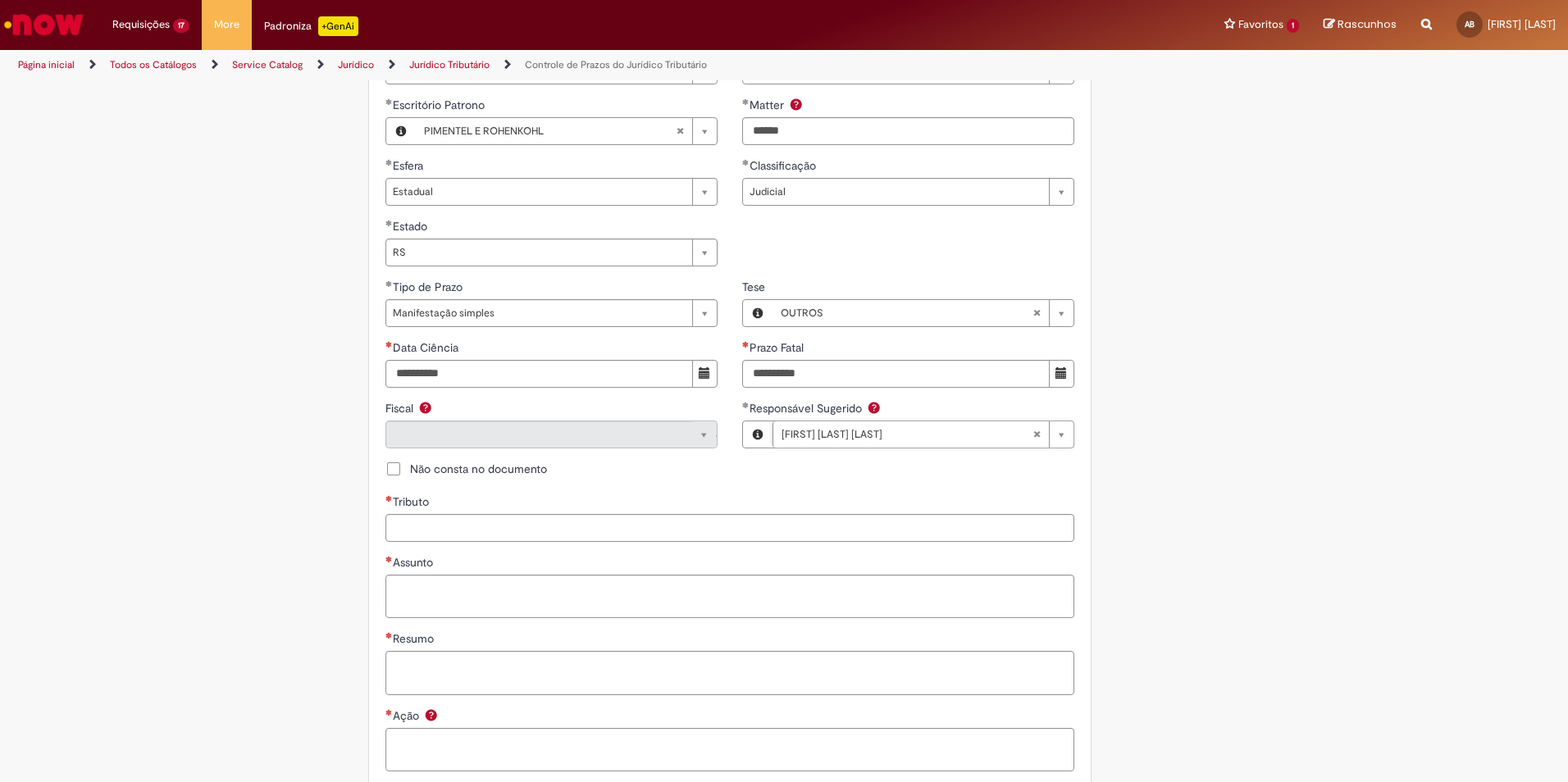 click on "Tributo" at bounding box center [730, 528] 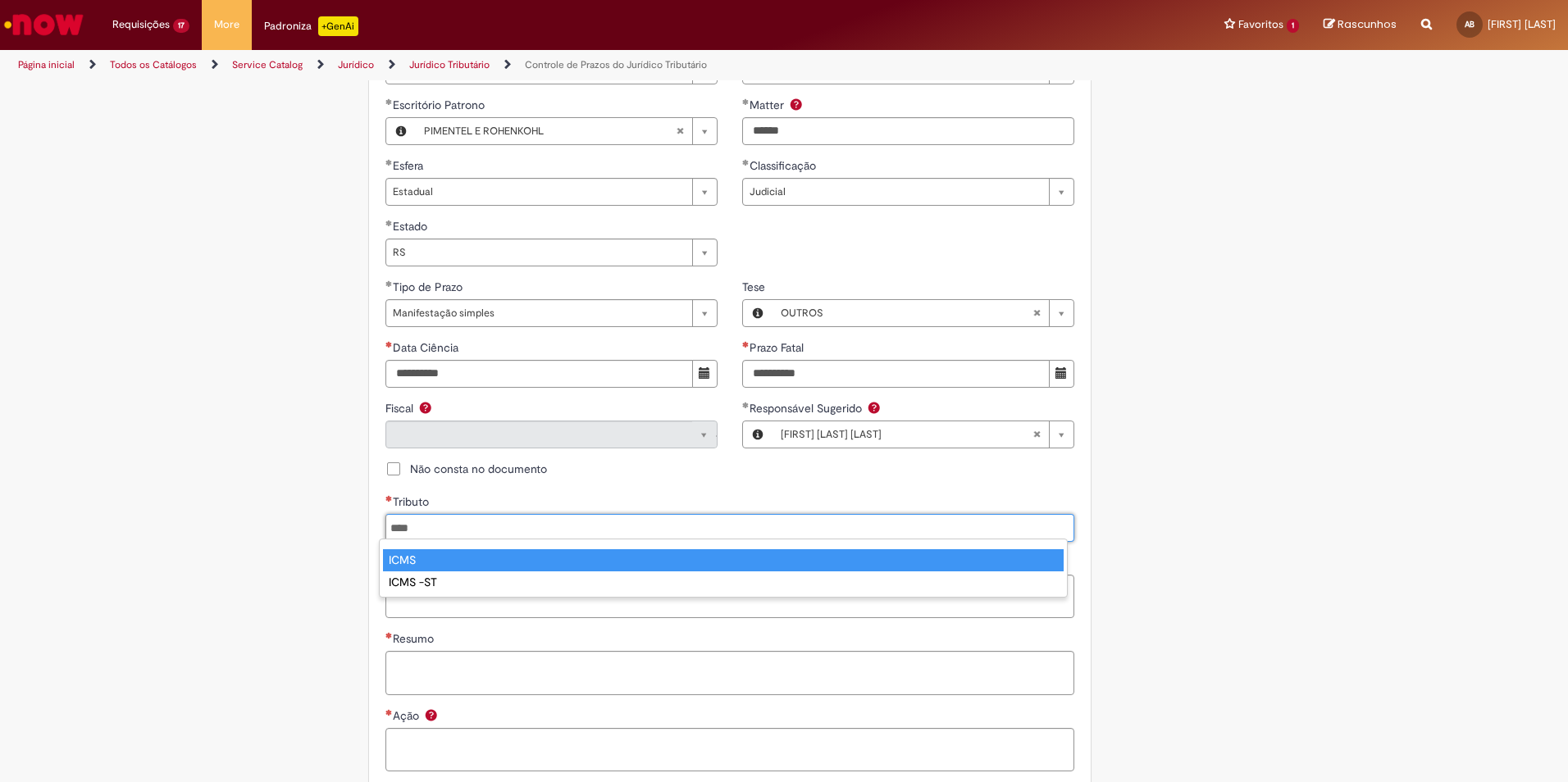 type on "****" 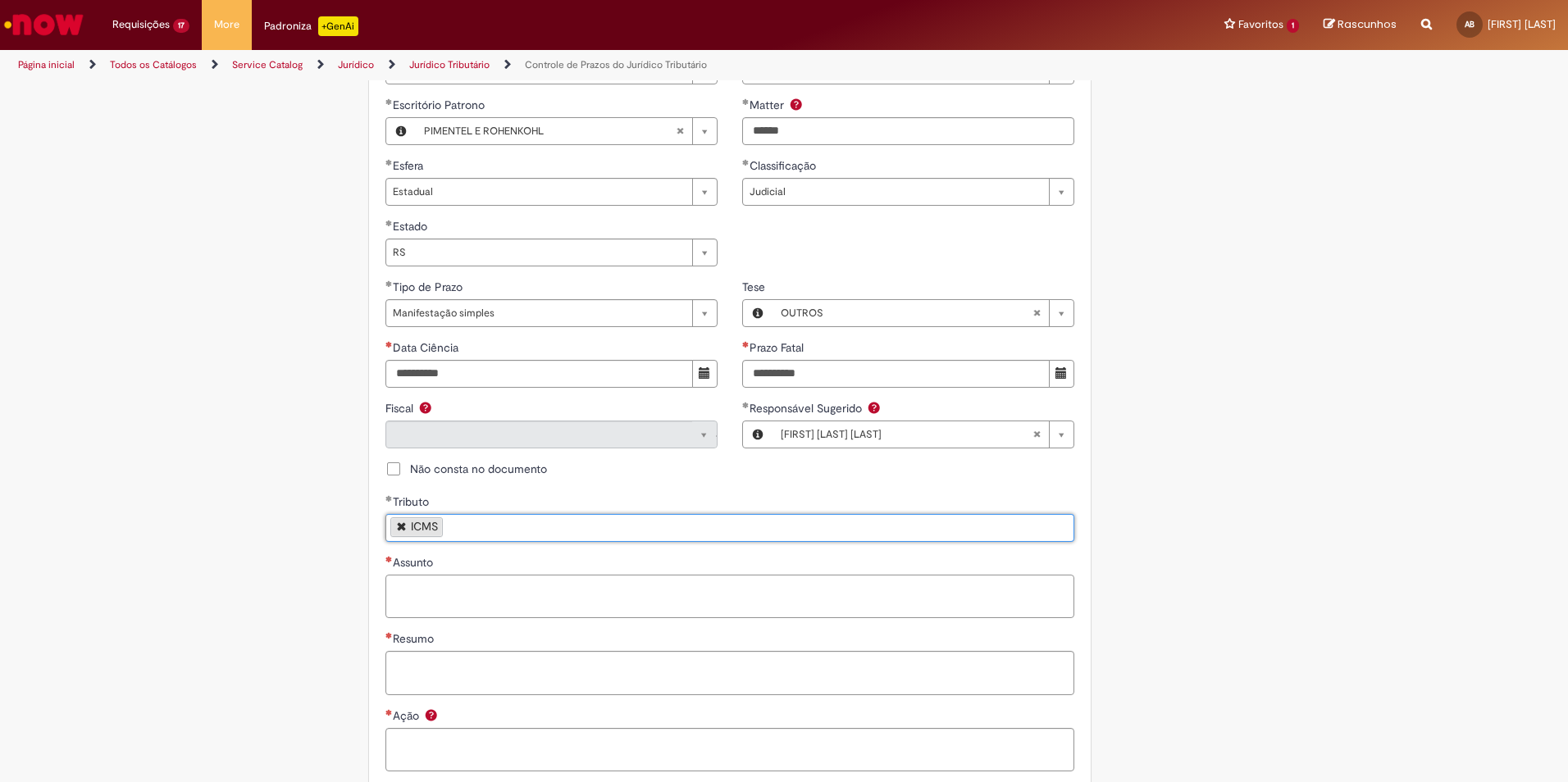 click on "Assunto" at bounding box center [730, 597] 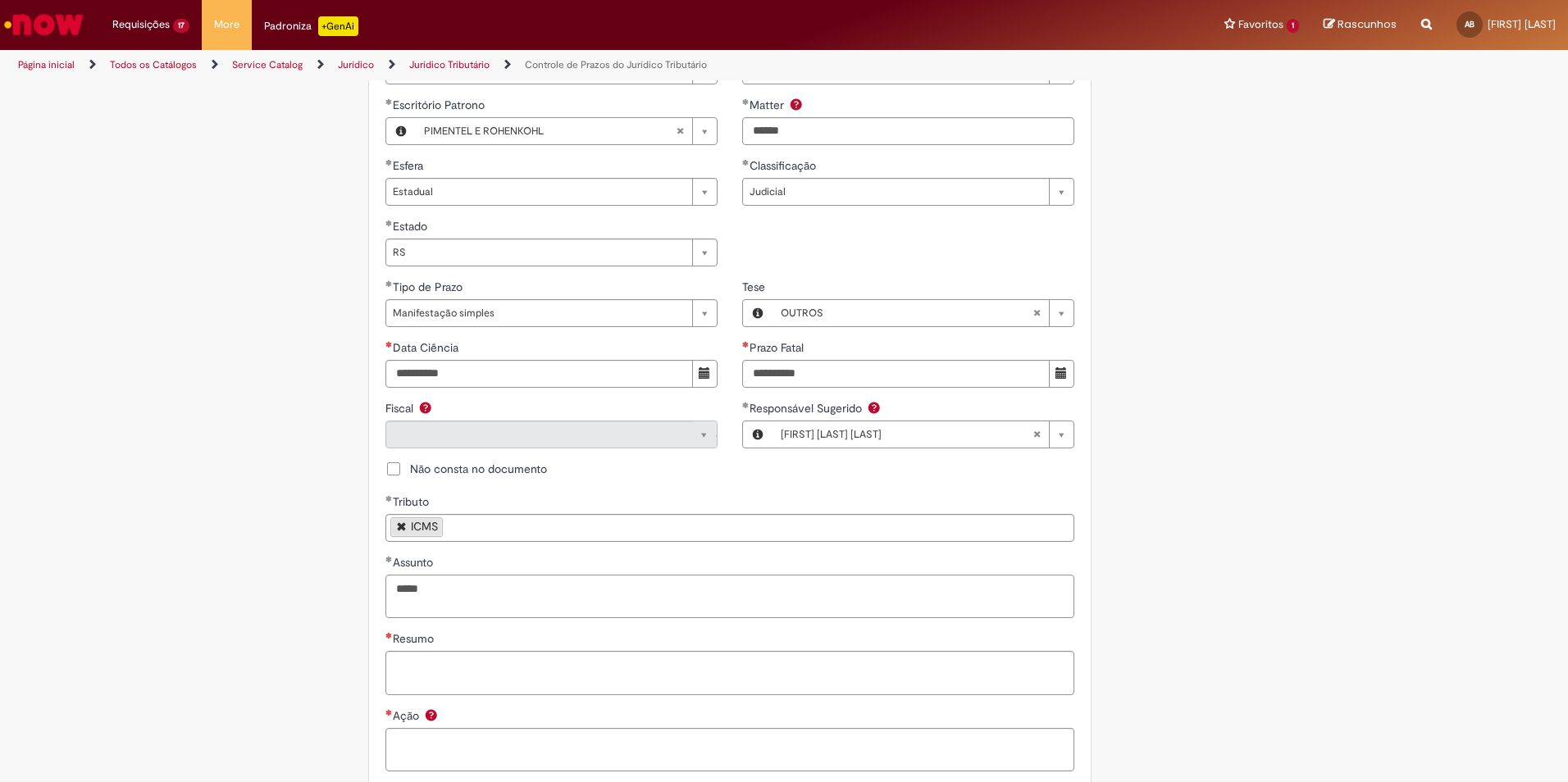 click on "****" at bounding box center [730, 597] 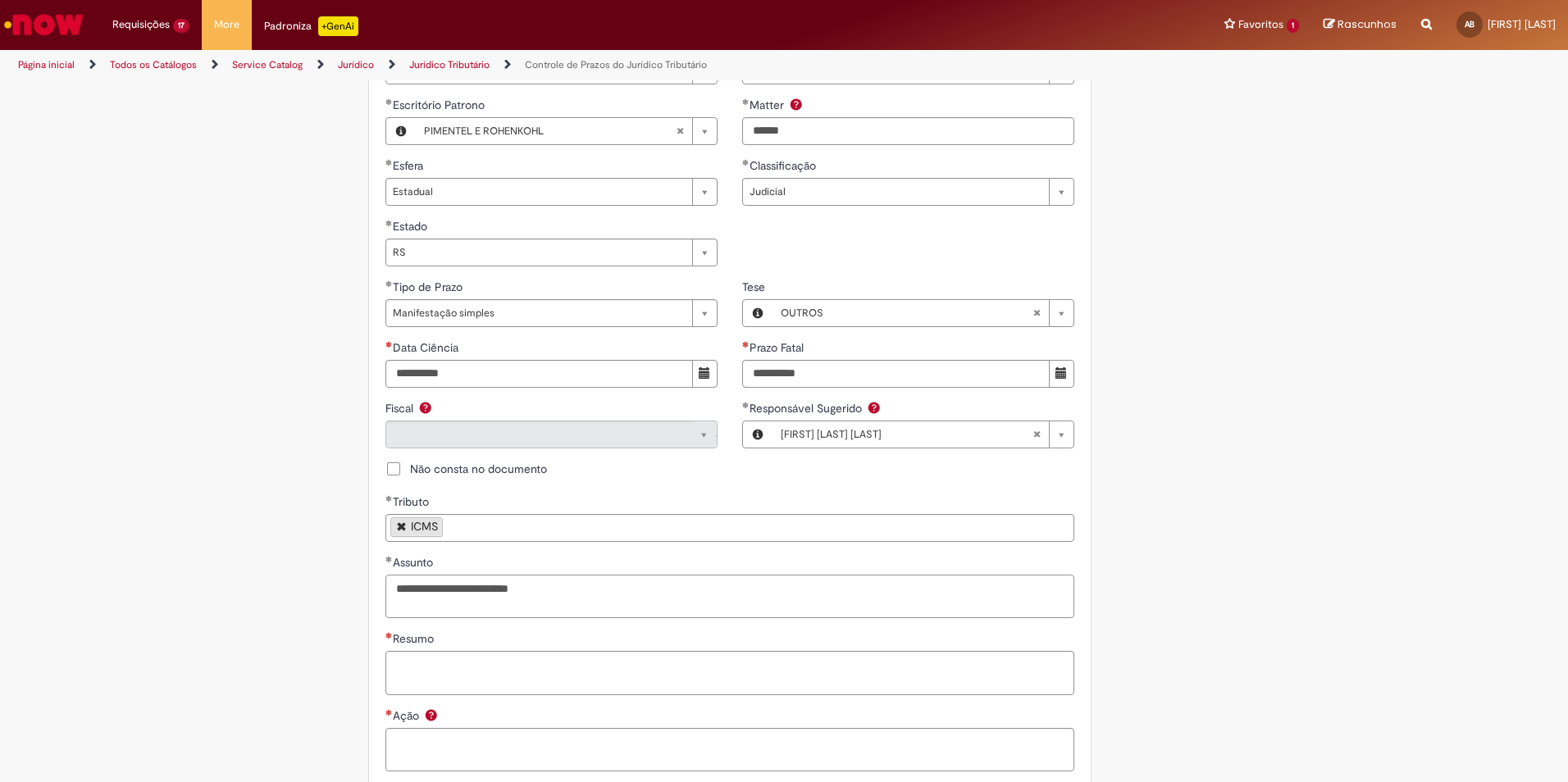 type on "**********" 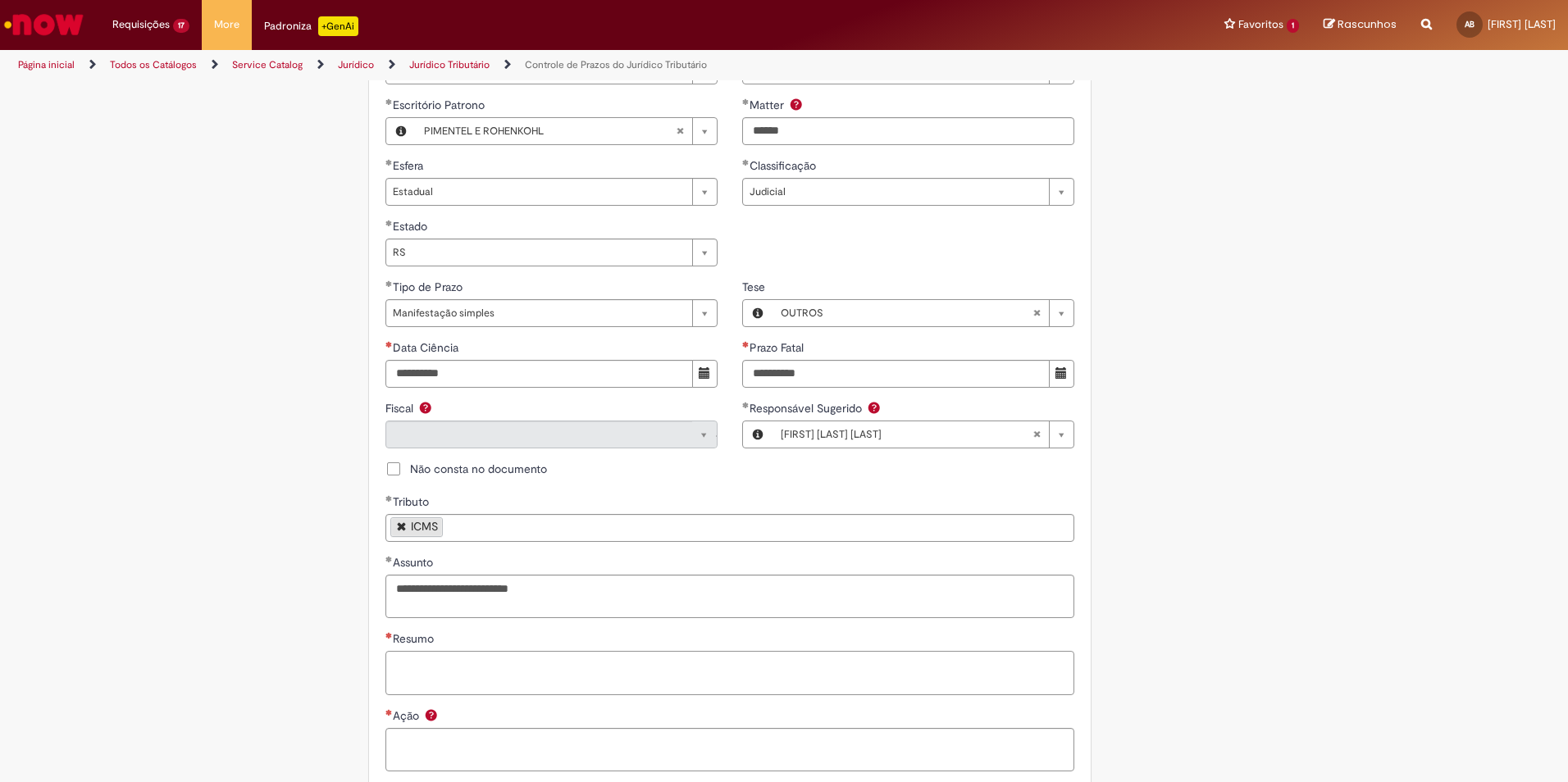 click on "Resumo" at bounding box center (730, 673) 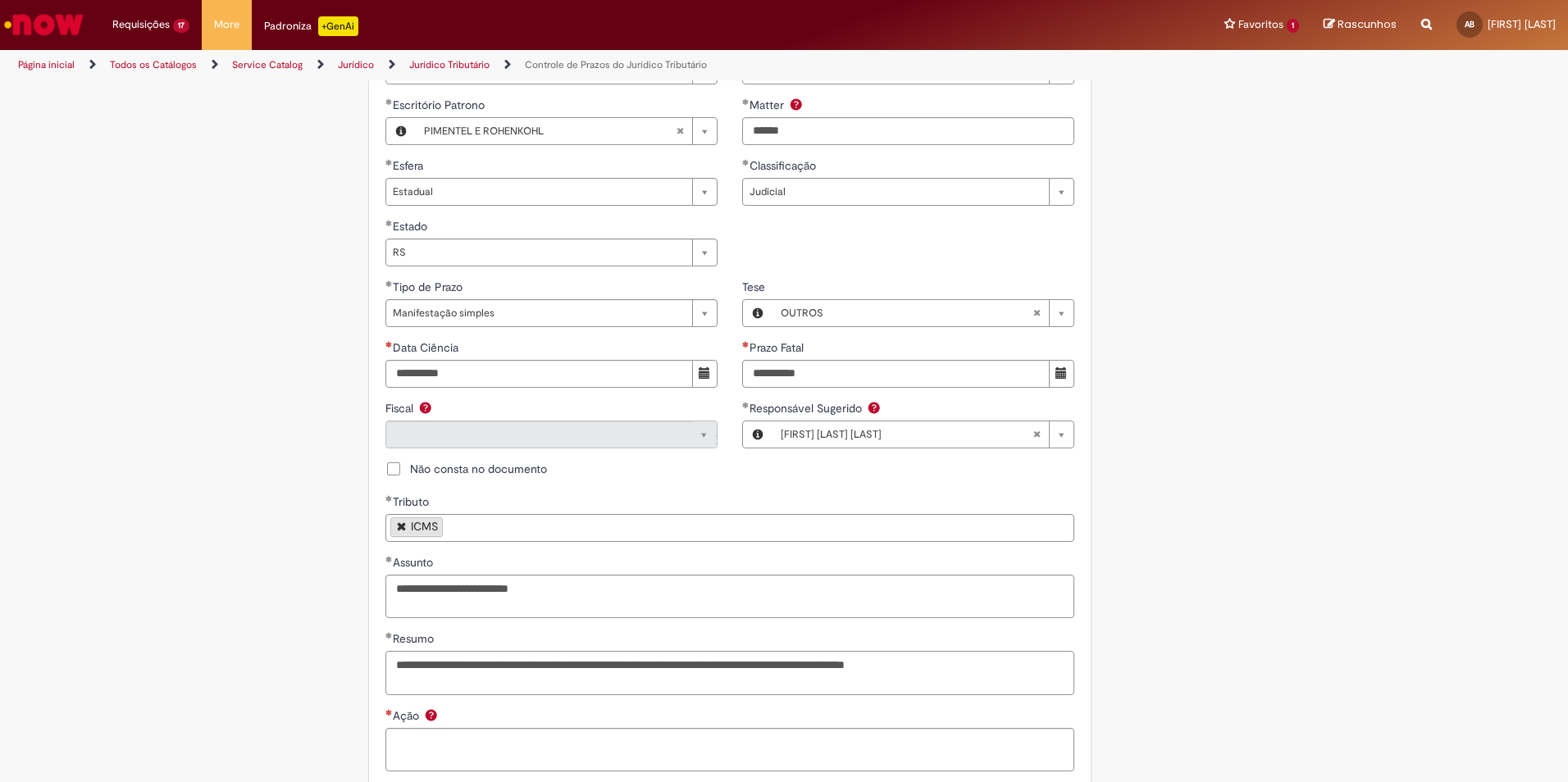 click on "**********" at bounding box center (730, 673) 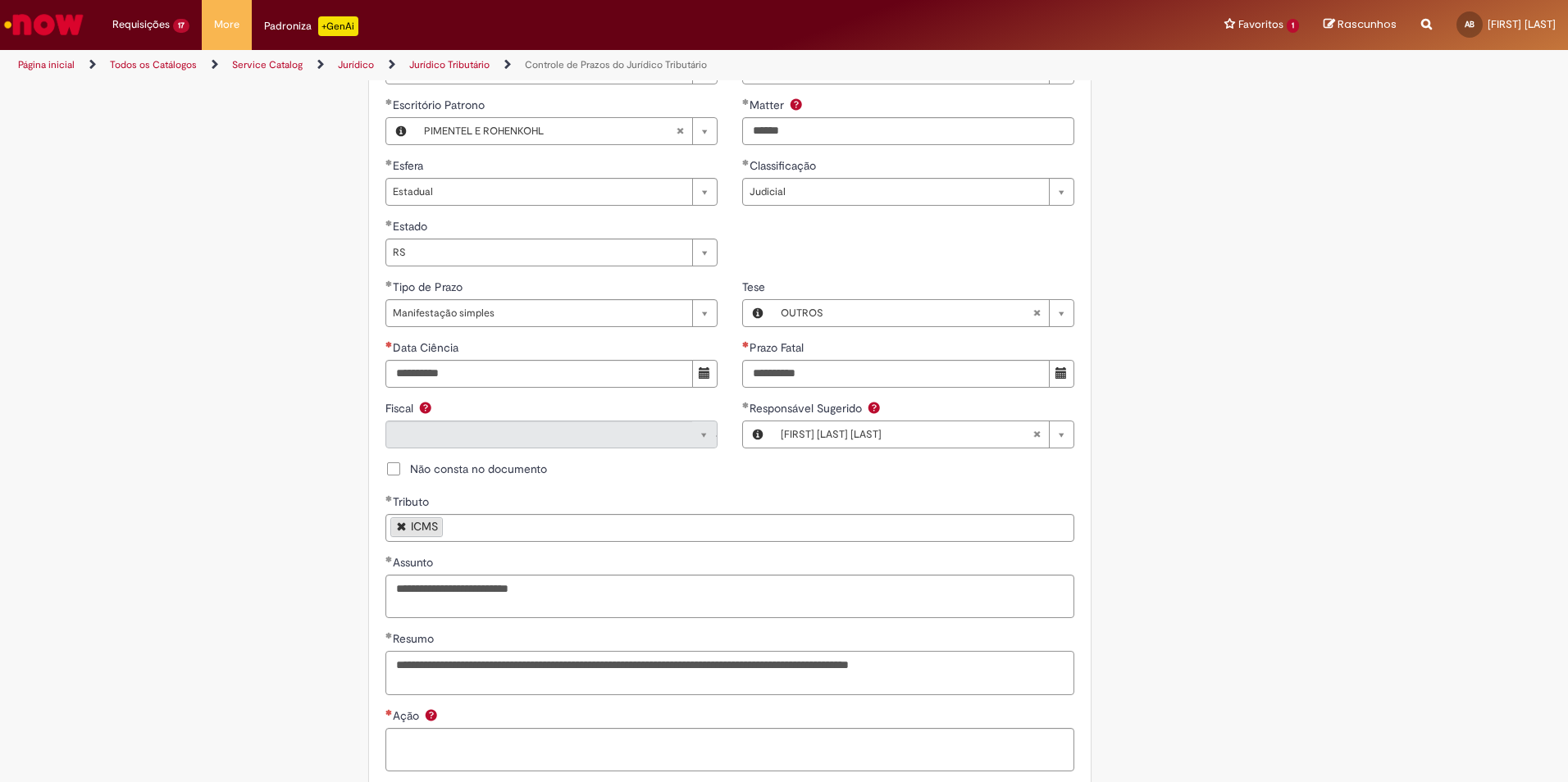click on "**********" at bounding box center [730, 673] 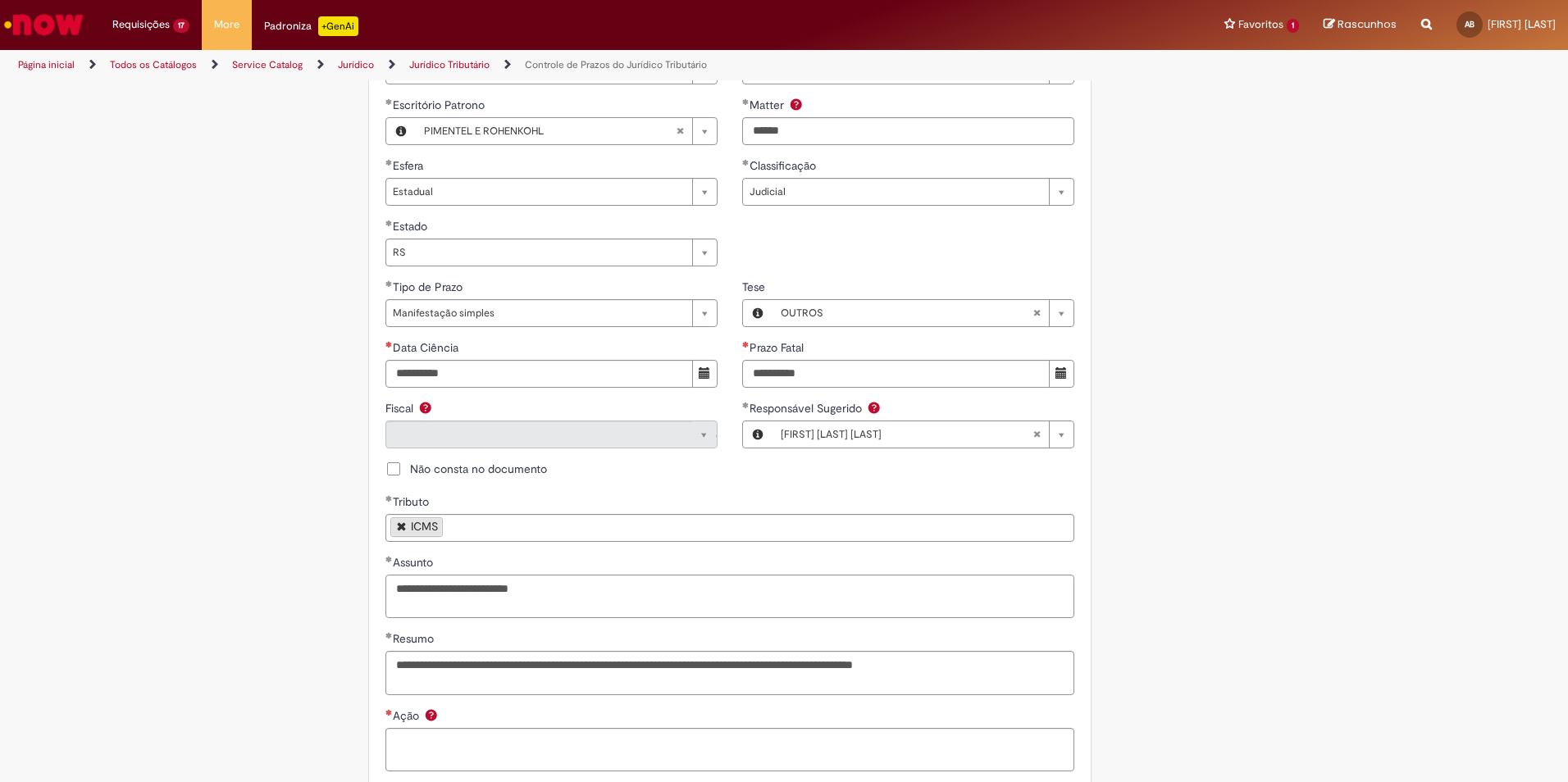 click on "**********" at bounding box center (730, 597) 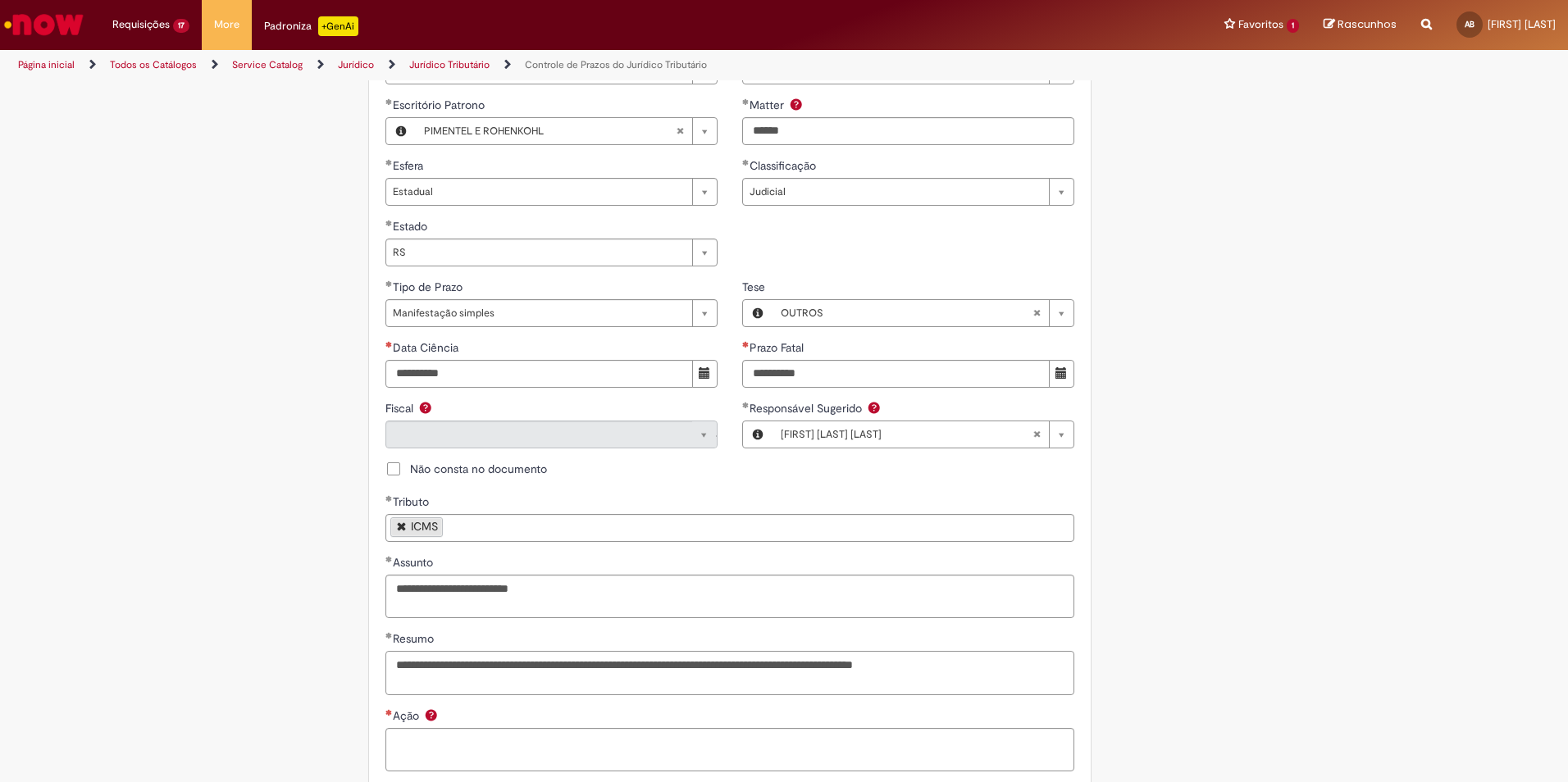 click on "**********" at bounding box center (730, 673) 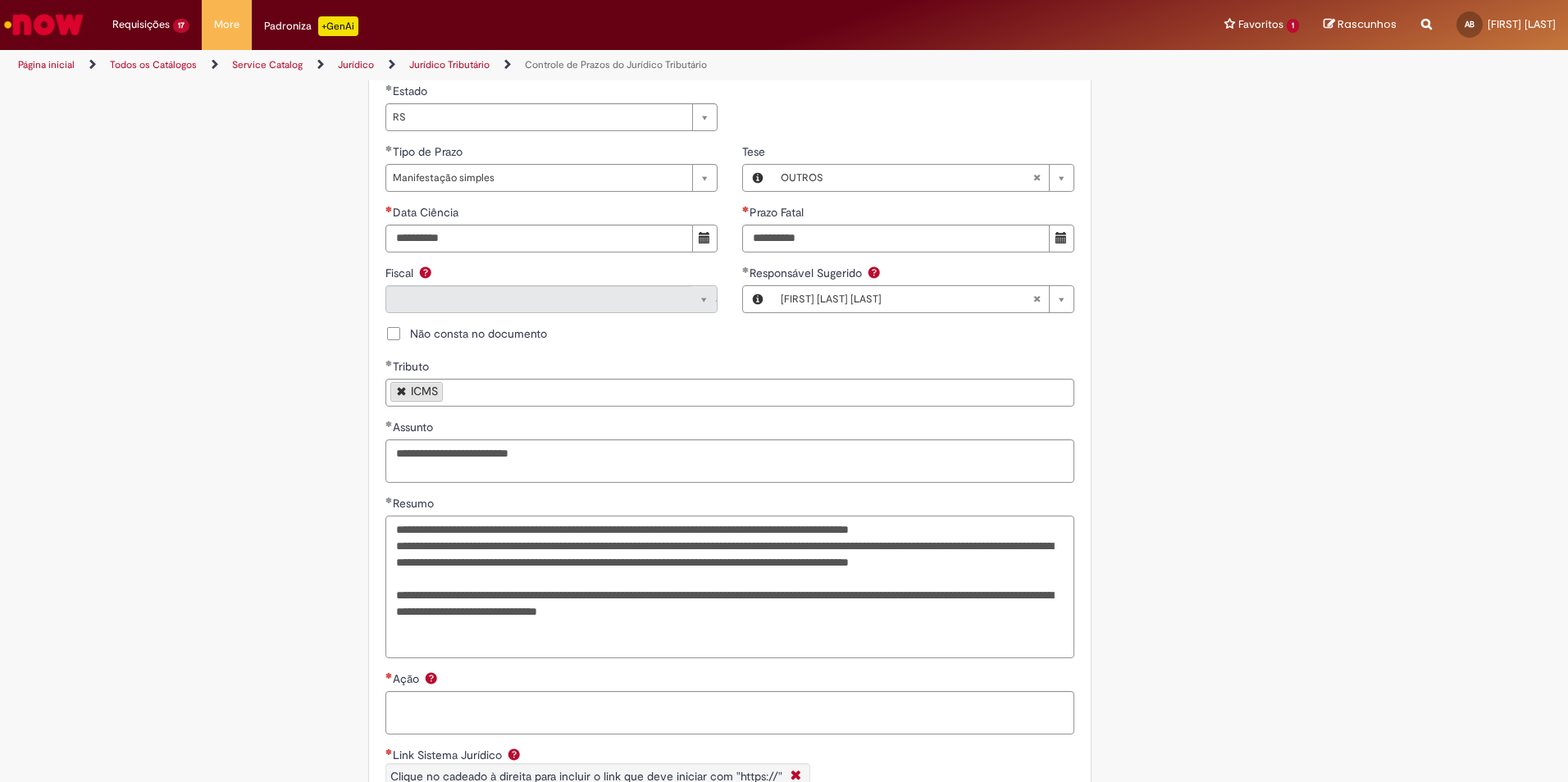 scroll, scrollTop: 989, scrollLeft: 0, axis: vertical 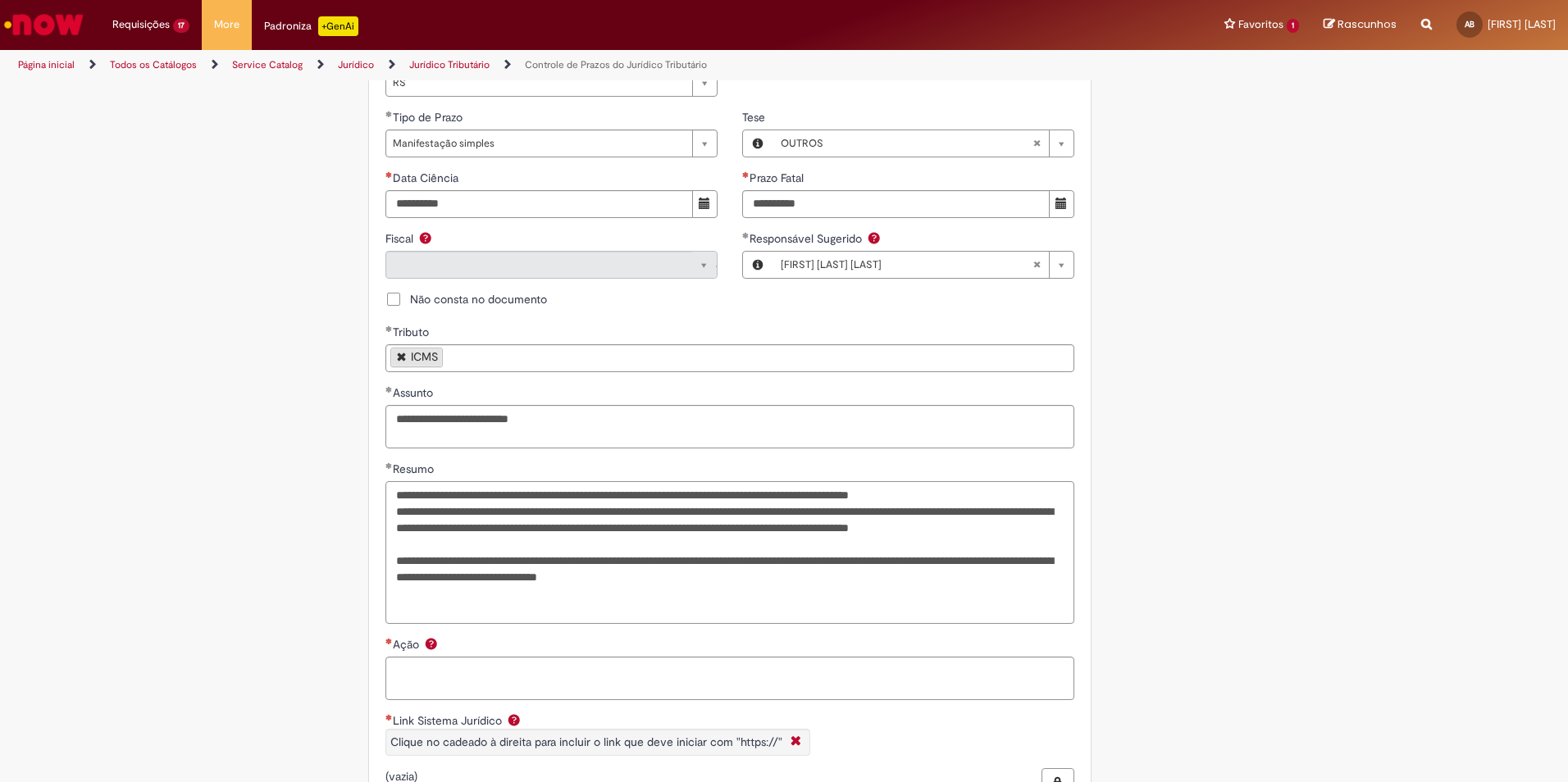 type on "**********" 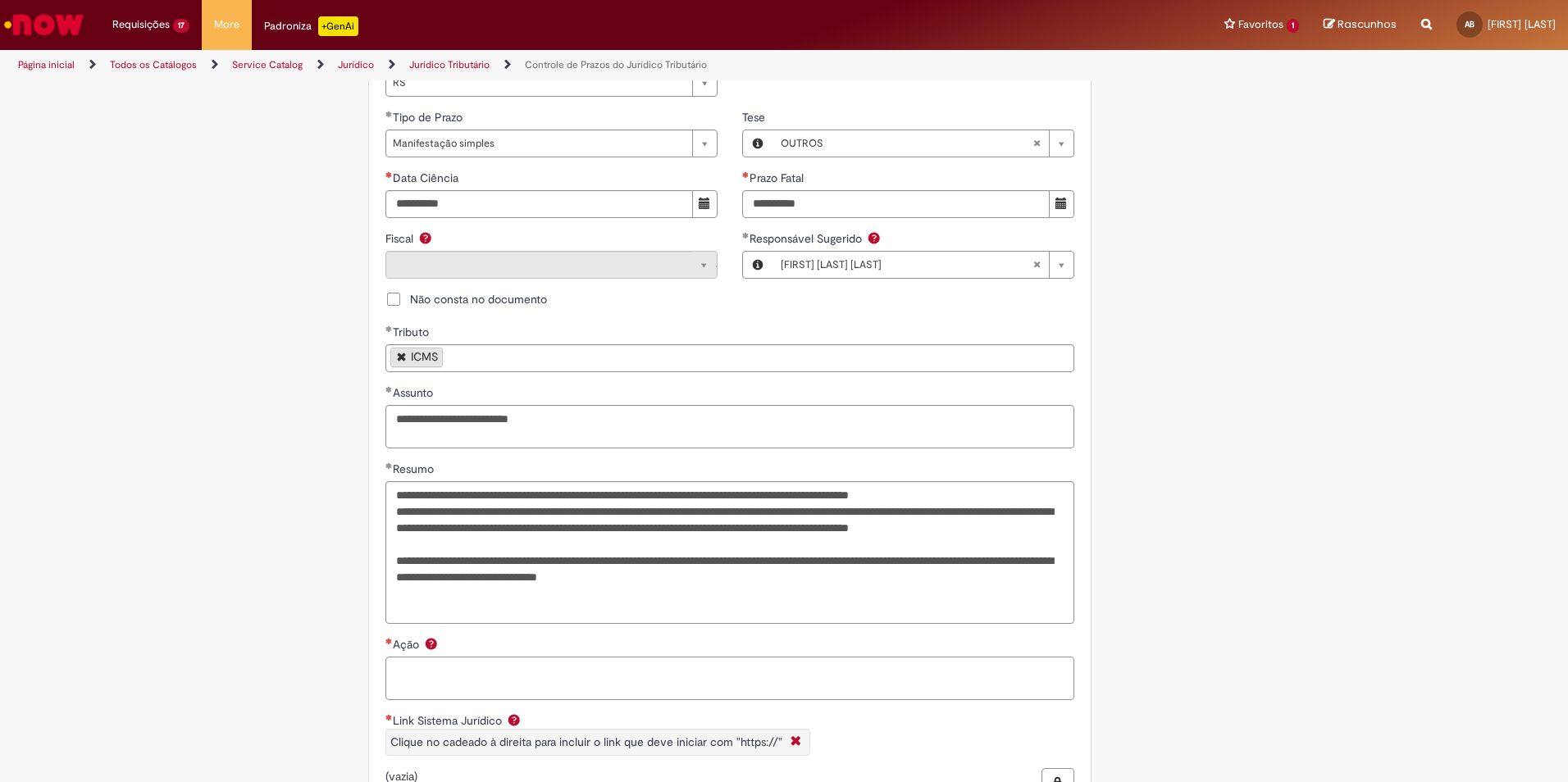 click on "Ação" at bounding box center (730, 679) 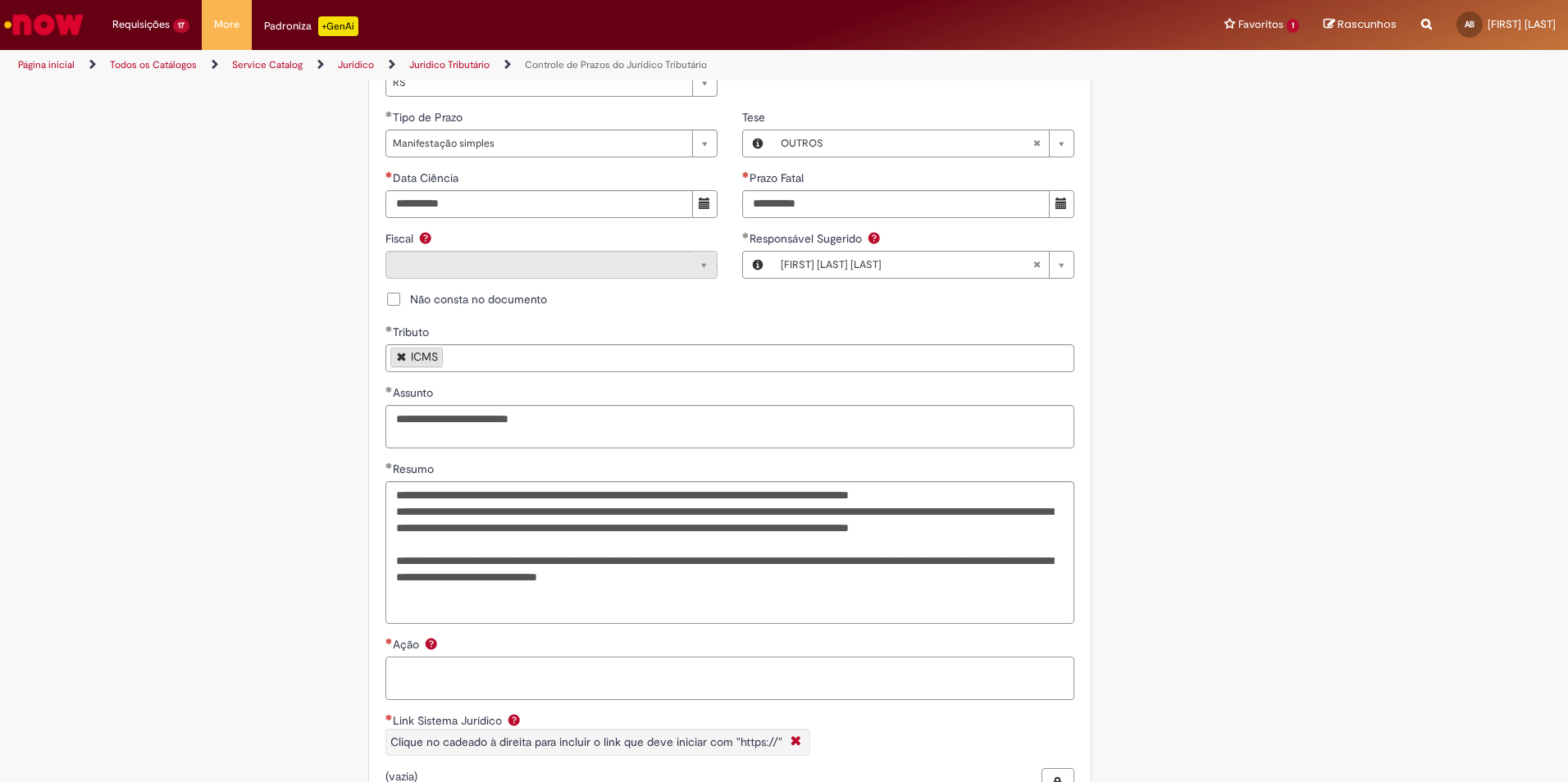 click on "Ação" at bounding box center (730, 679) 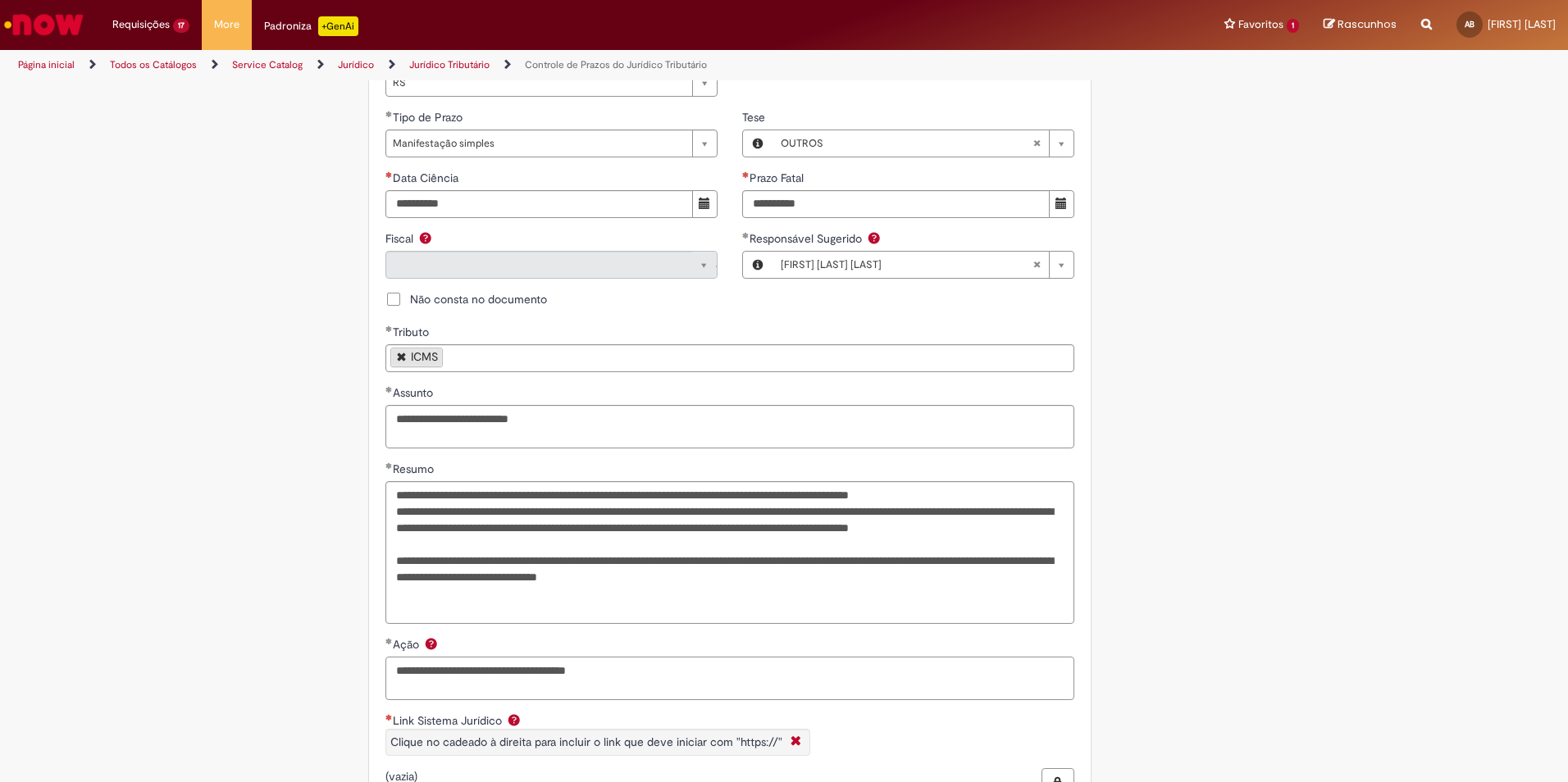 click on "**********" at bounding box center [730, 679] 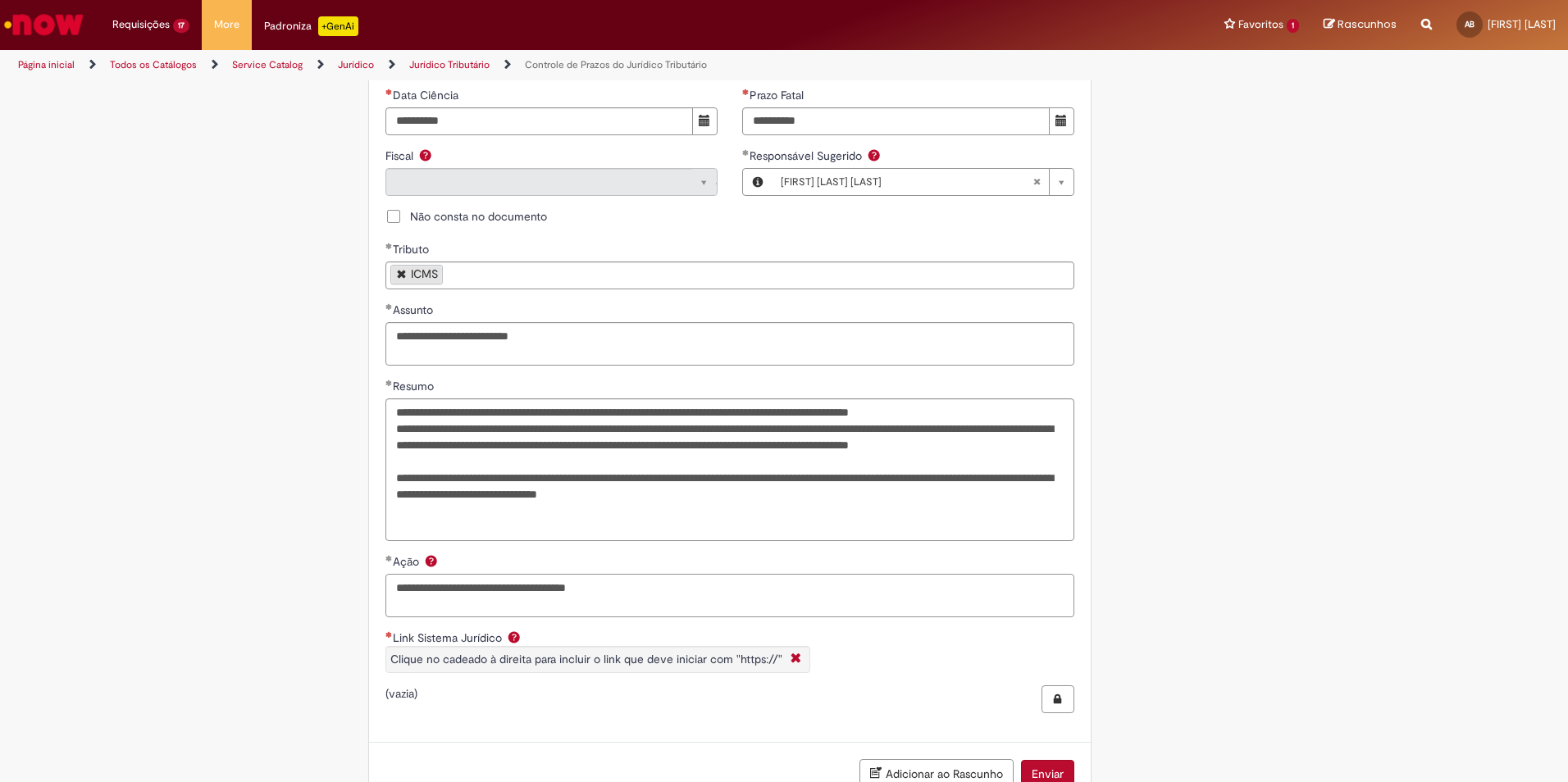 scroll, scrollTop: 1185, scrollLeft: 0, axis: vertical 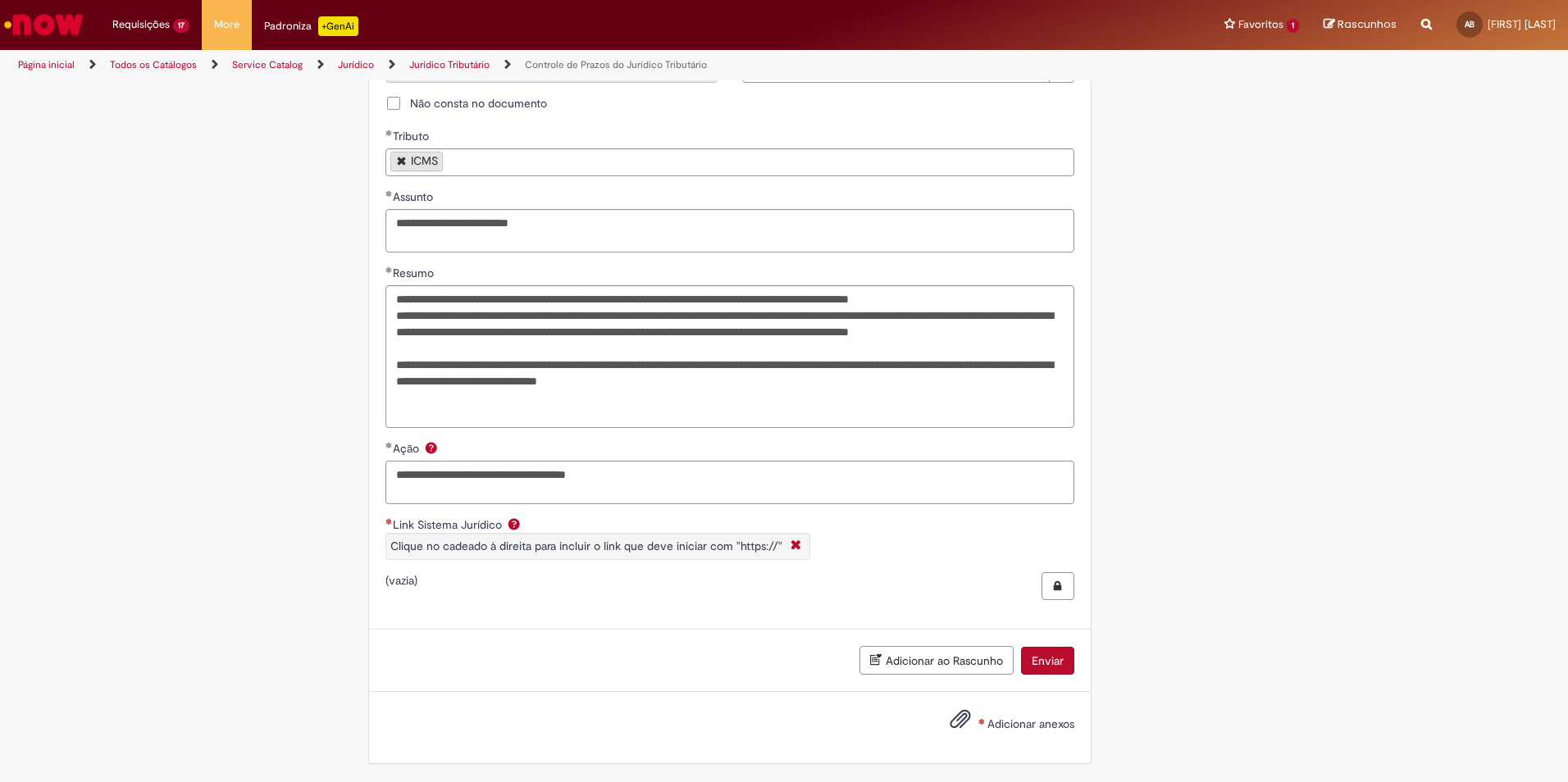 type on "**********" 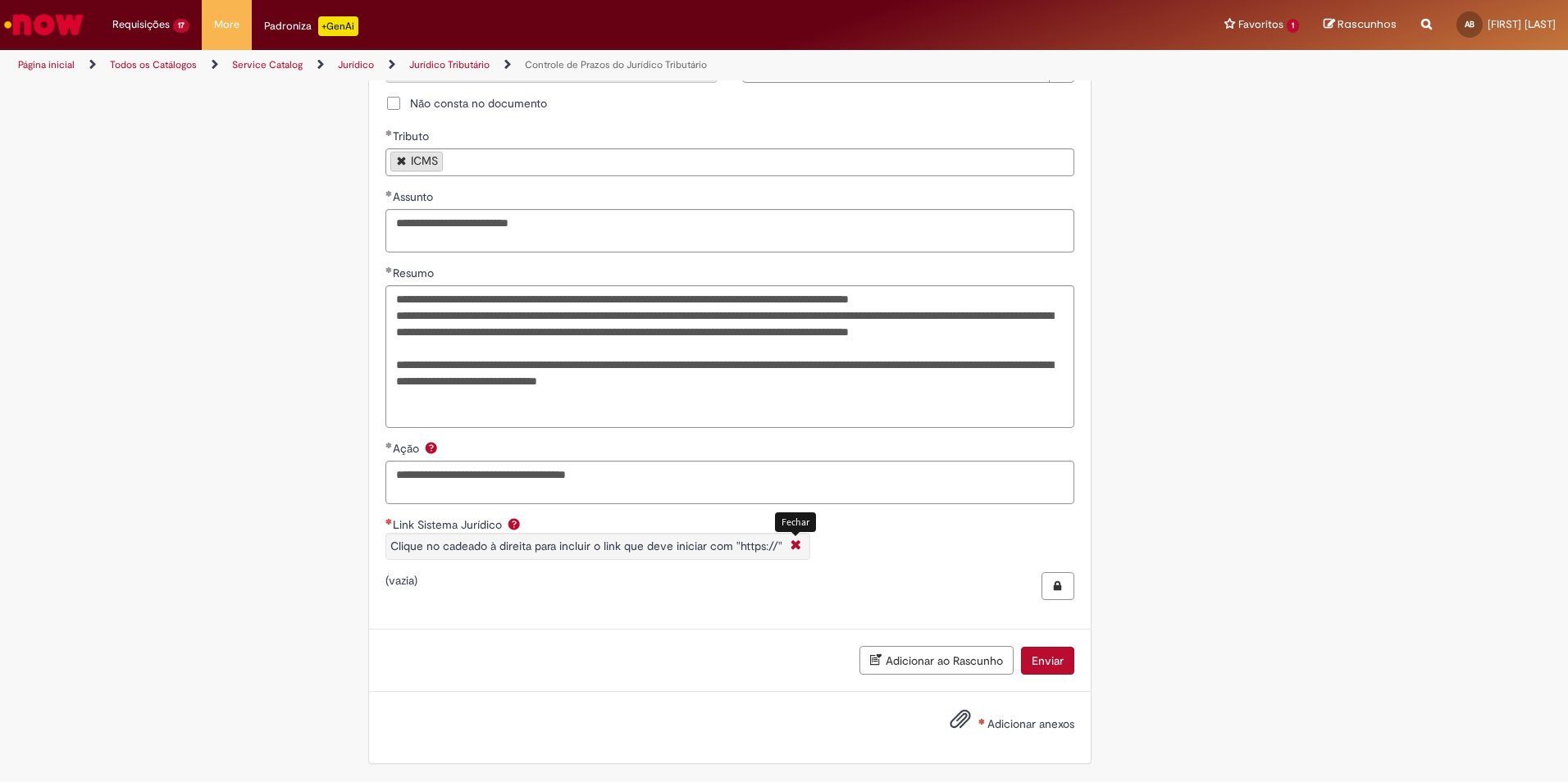 click at bounding box center (795, 546) 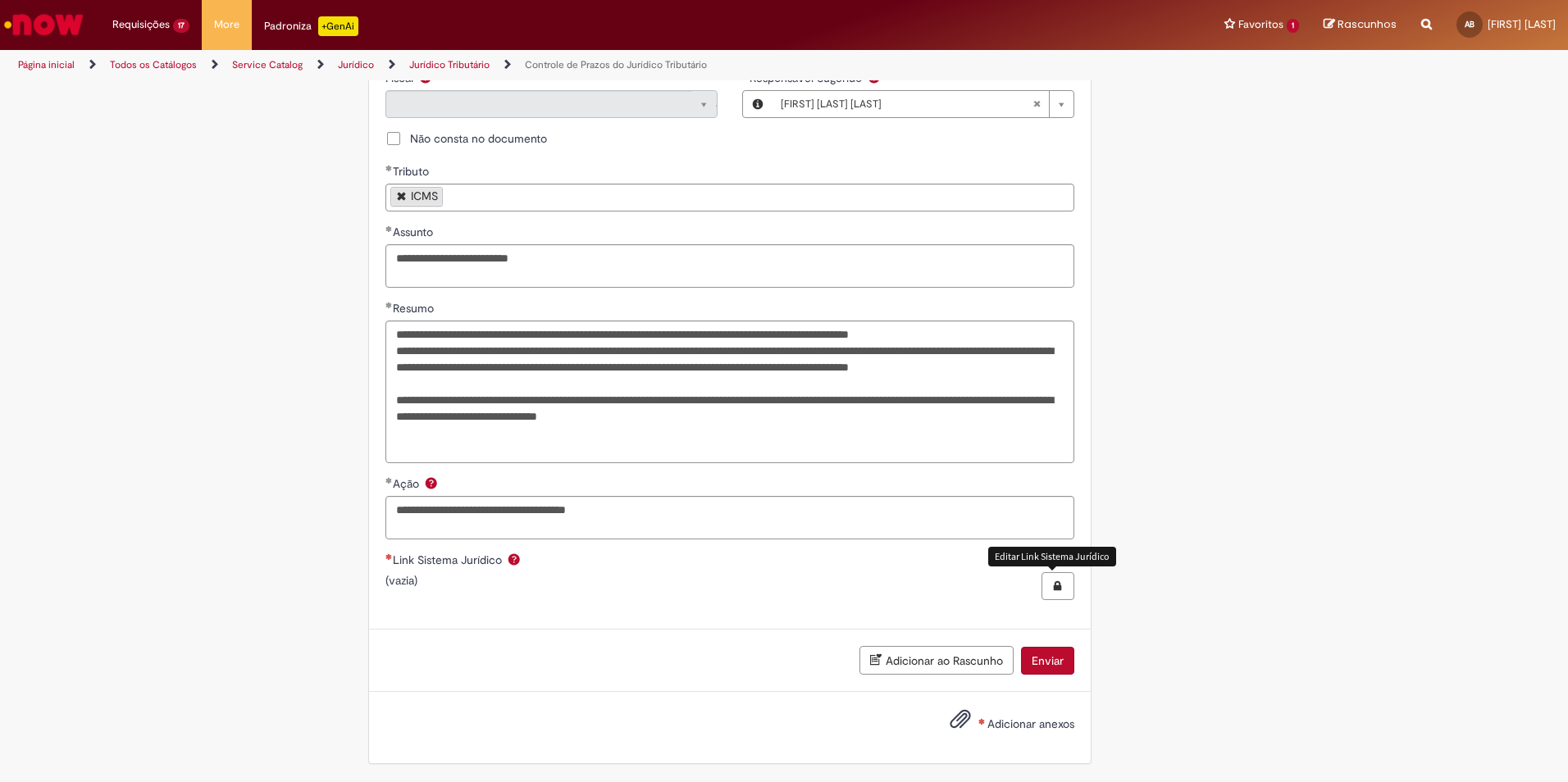 click at bounding box center (1058, 586) 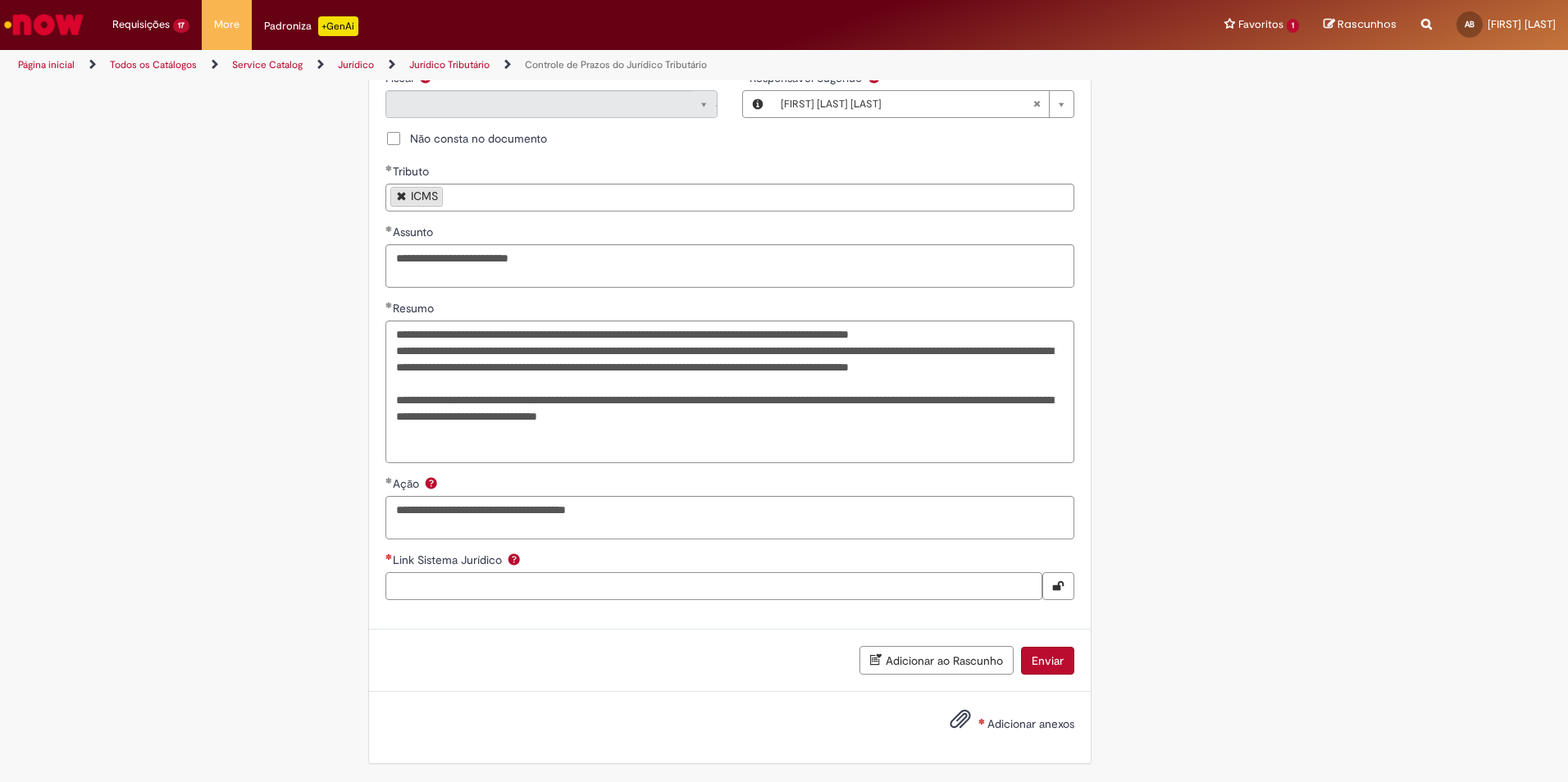 paste on "**********" 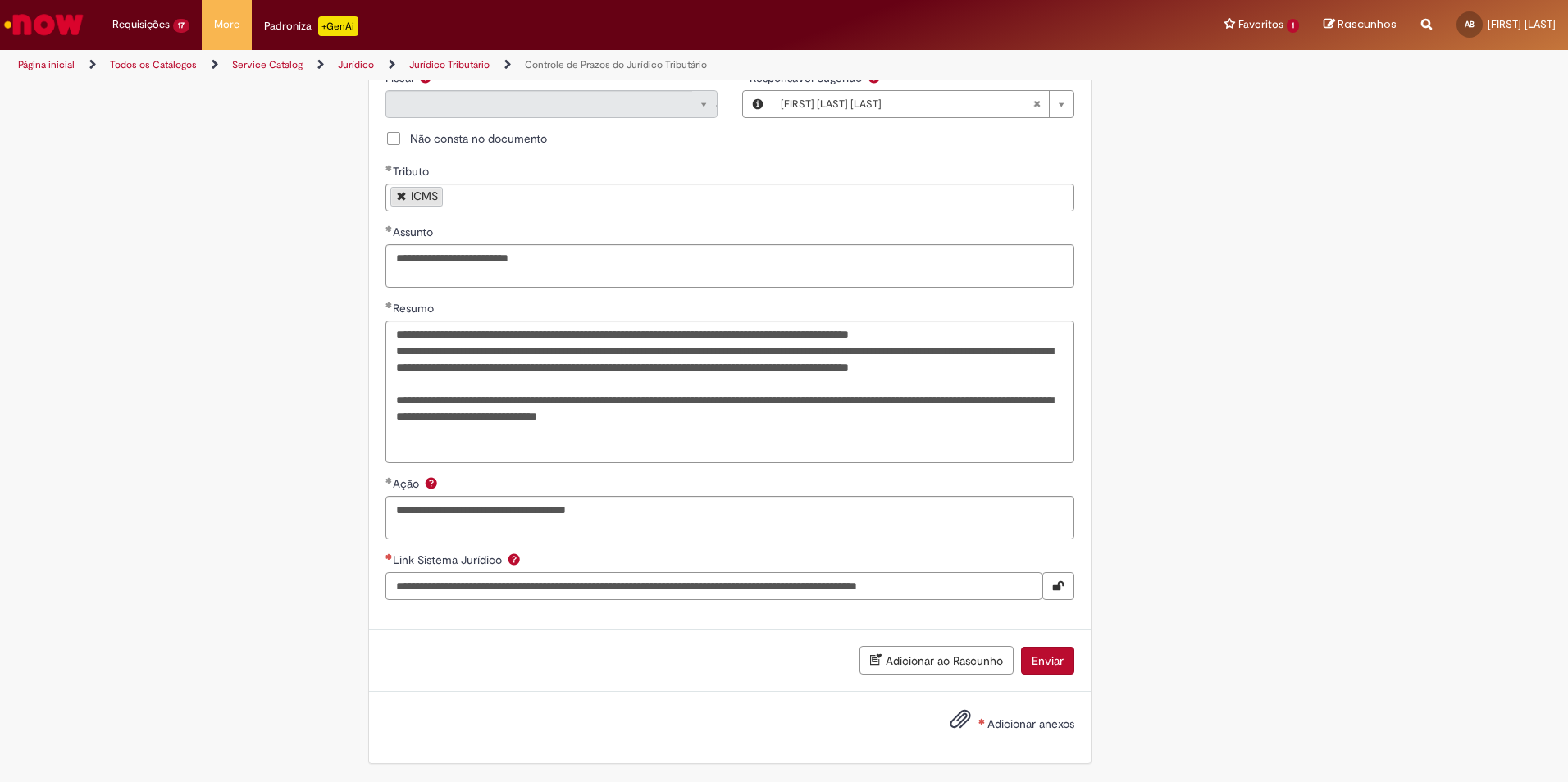scroll, scrollTop: 0, scrollLeft: 36, axis: horizontal 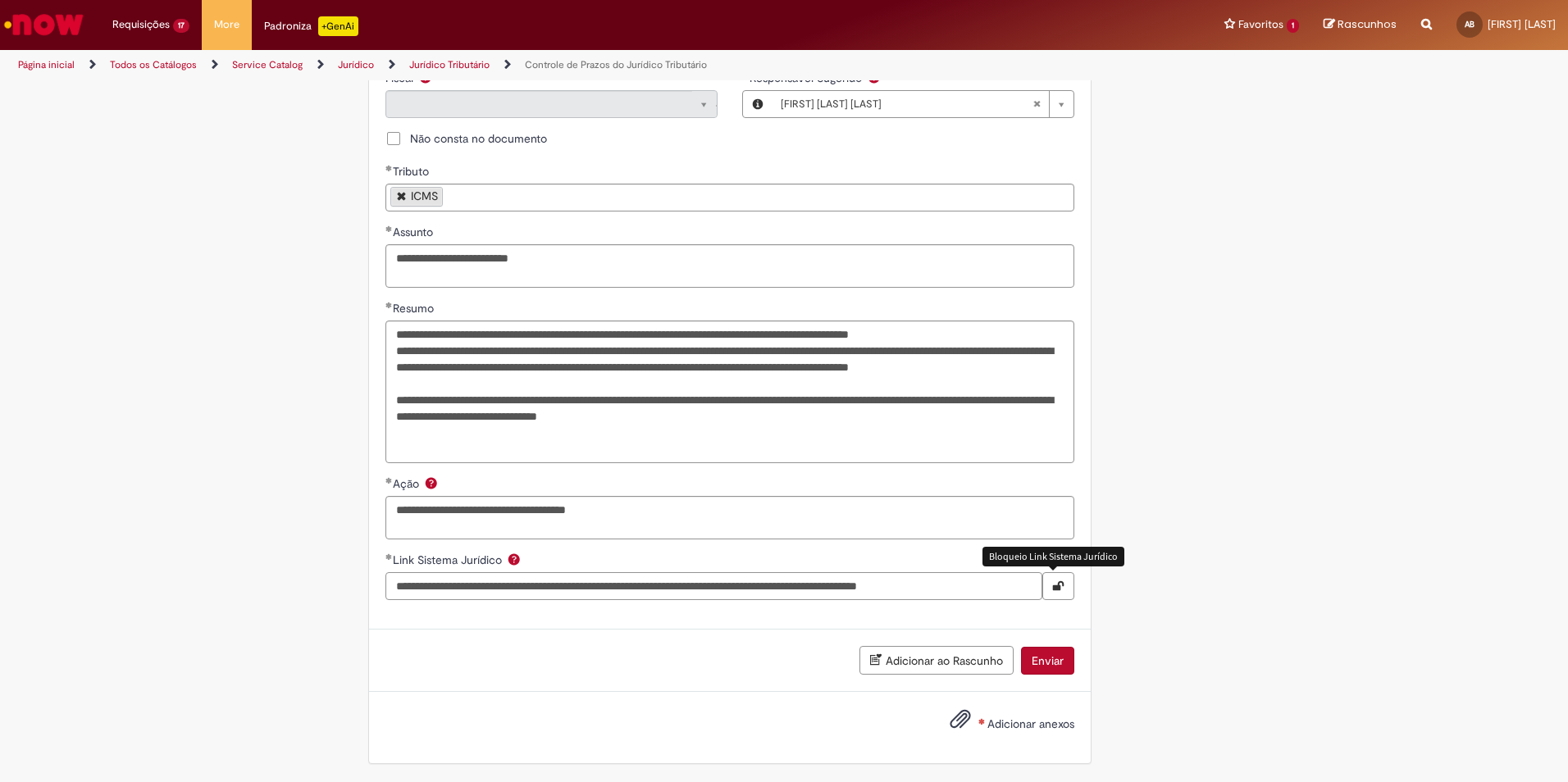 type on "**********" 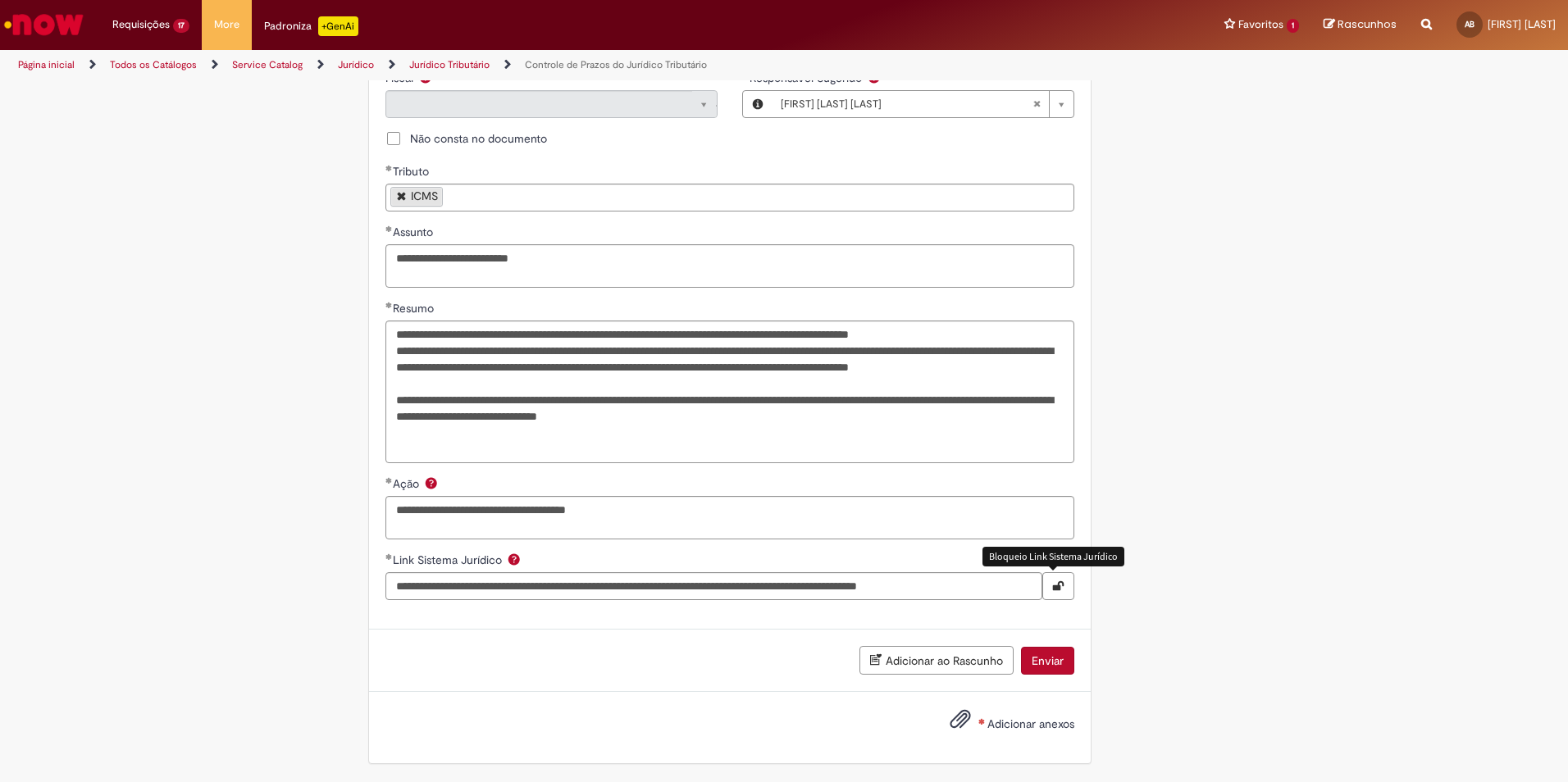 click at bounding box center [1058, 586] 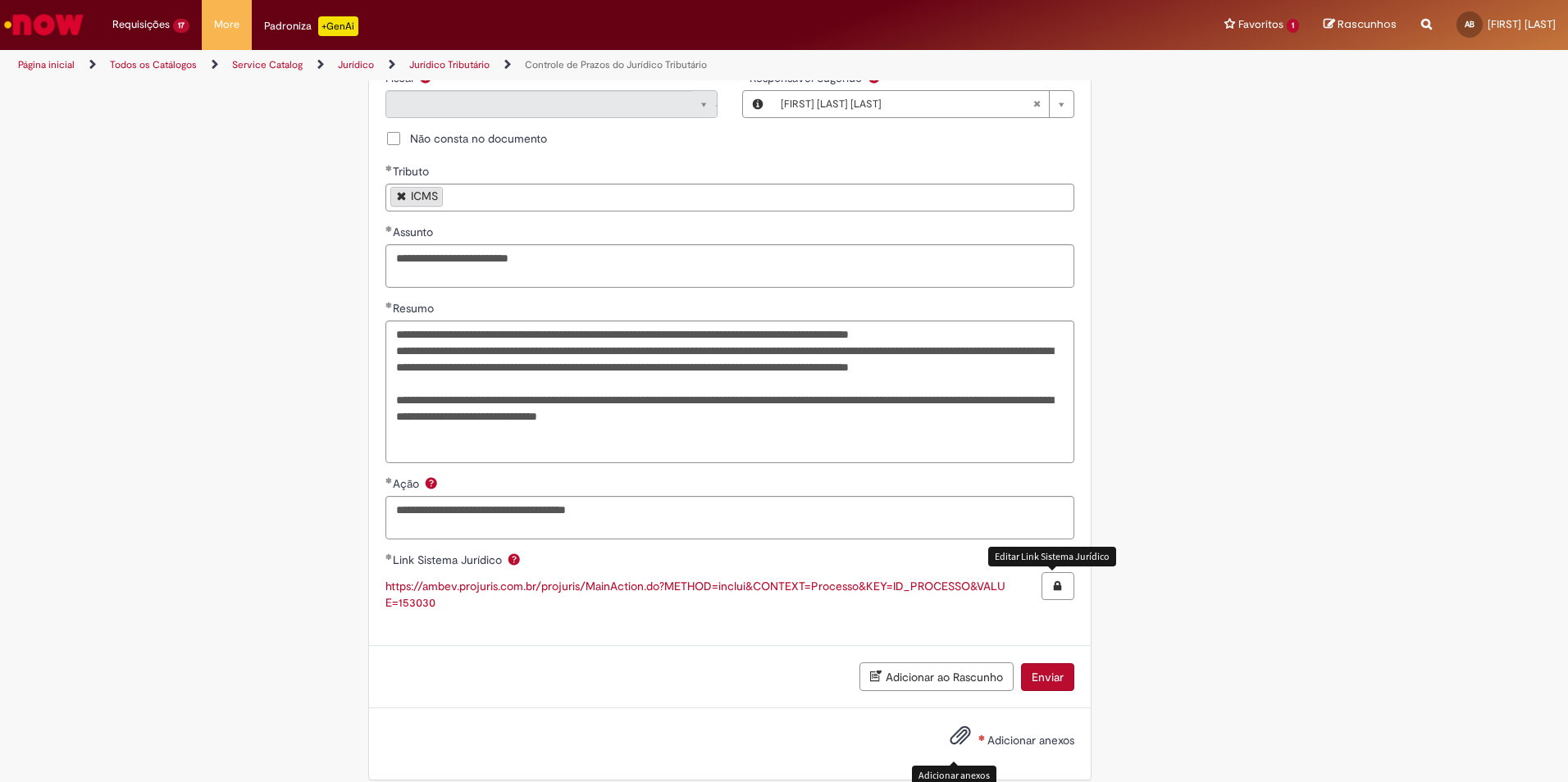 click on "Adicionar anexos" at bounding box center (1000, 741) 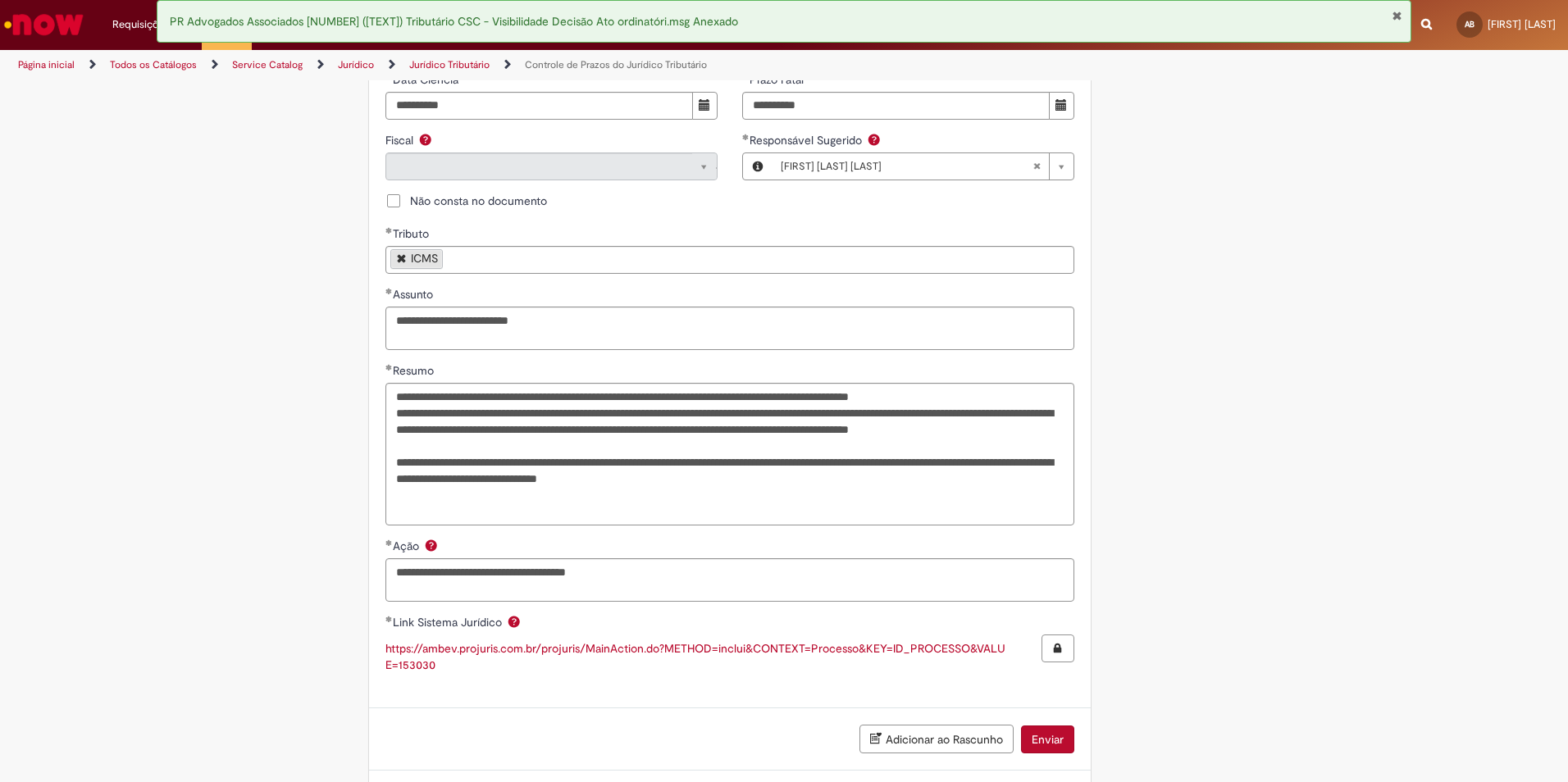 scroll, scrollTop: 904, scrollLeft: 0, axis: vertical 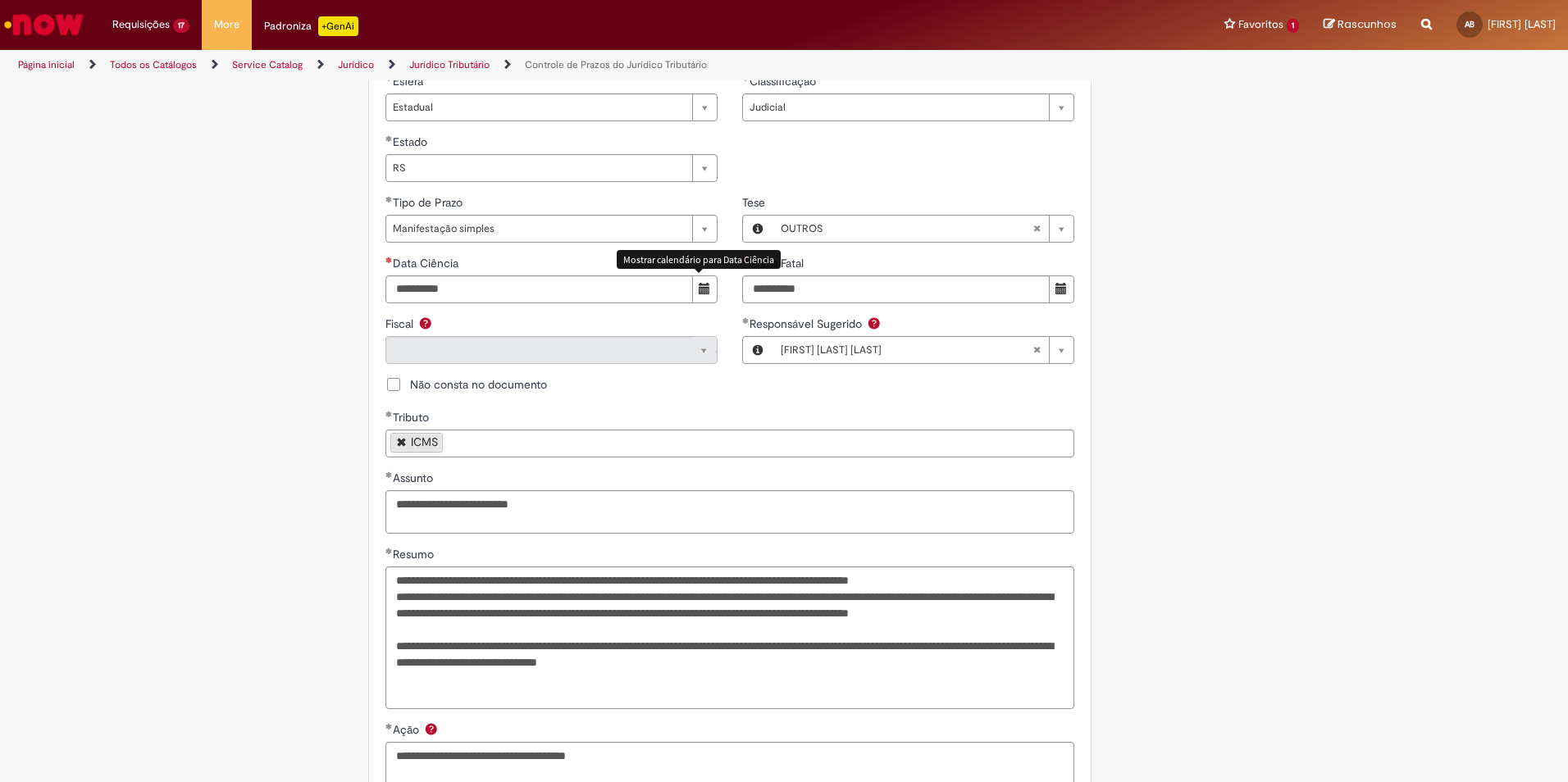 click at bounding box center [704, 289] 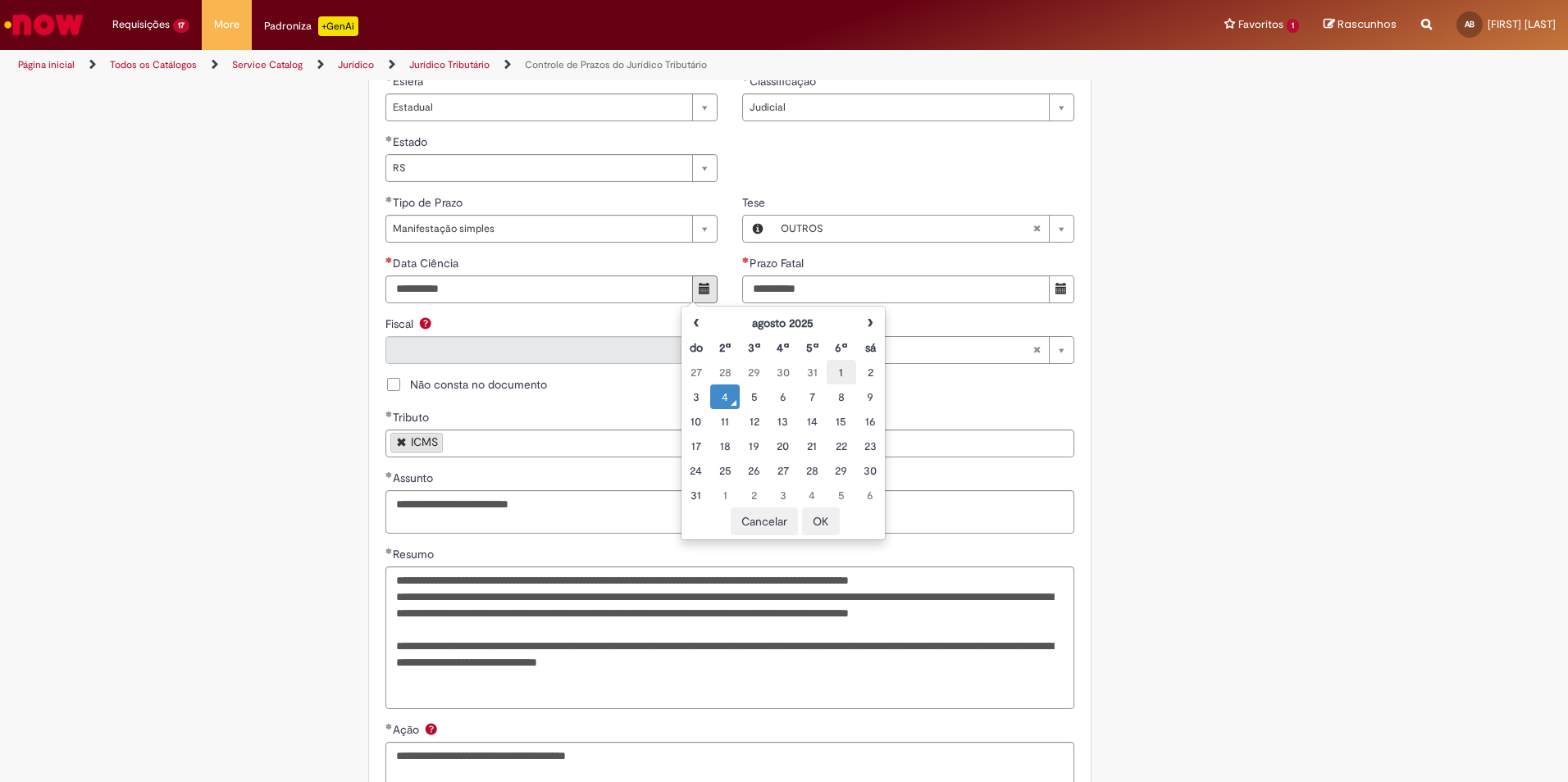 click on "1" at bounding box center (841, 372) 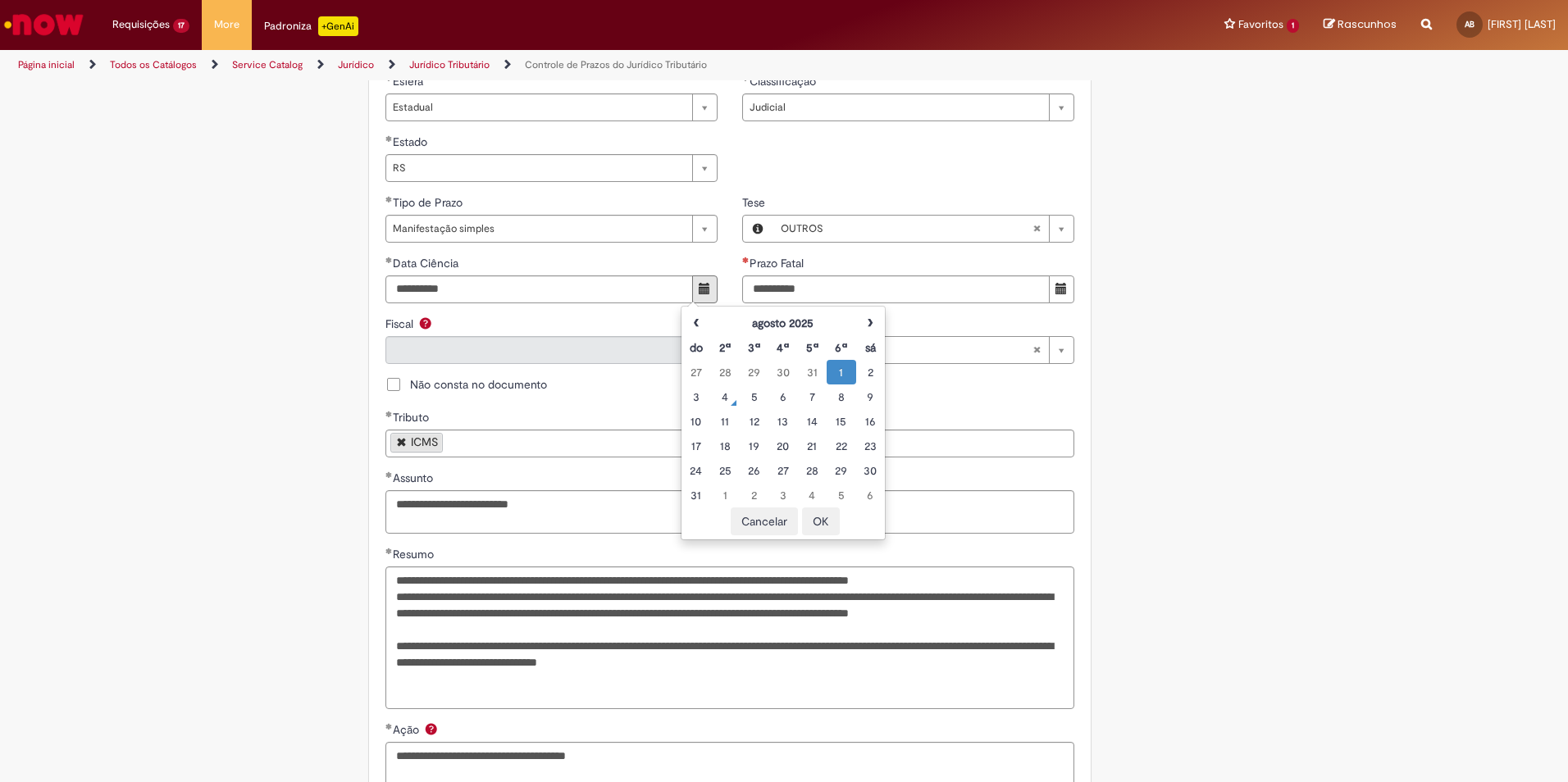 click on "OK" at bounding box center (821, 521) 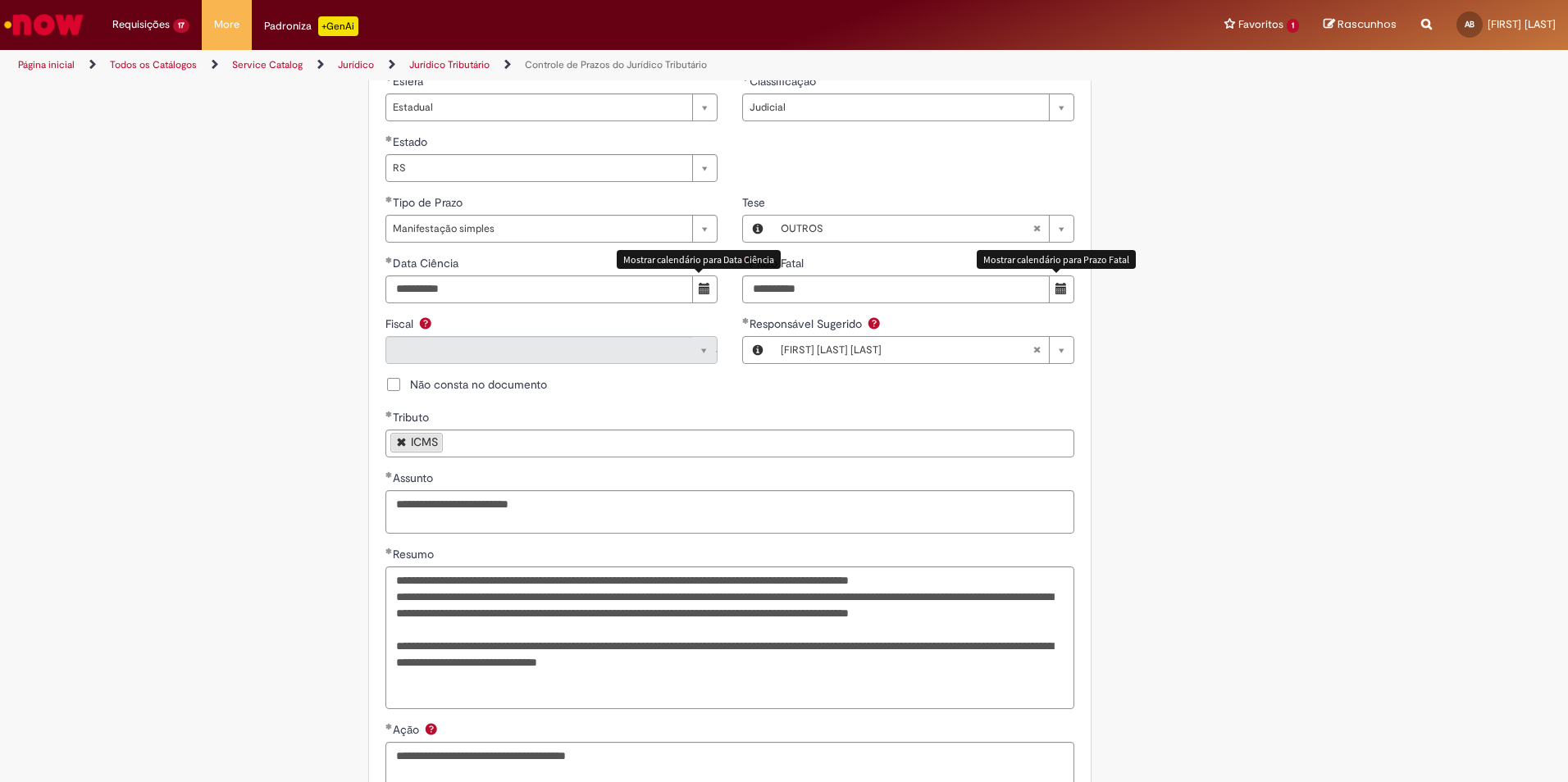 click at bounding box center (1061, 289) 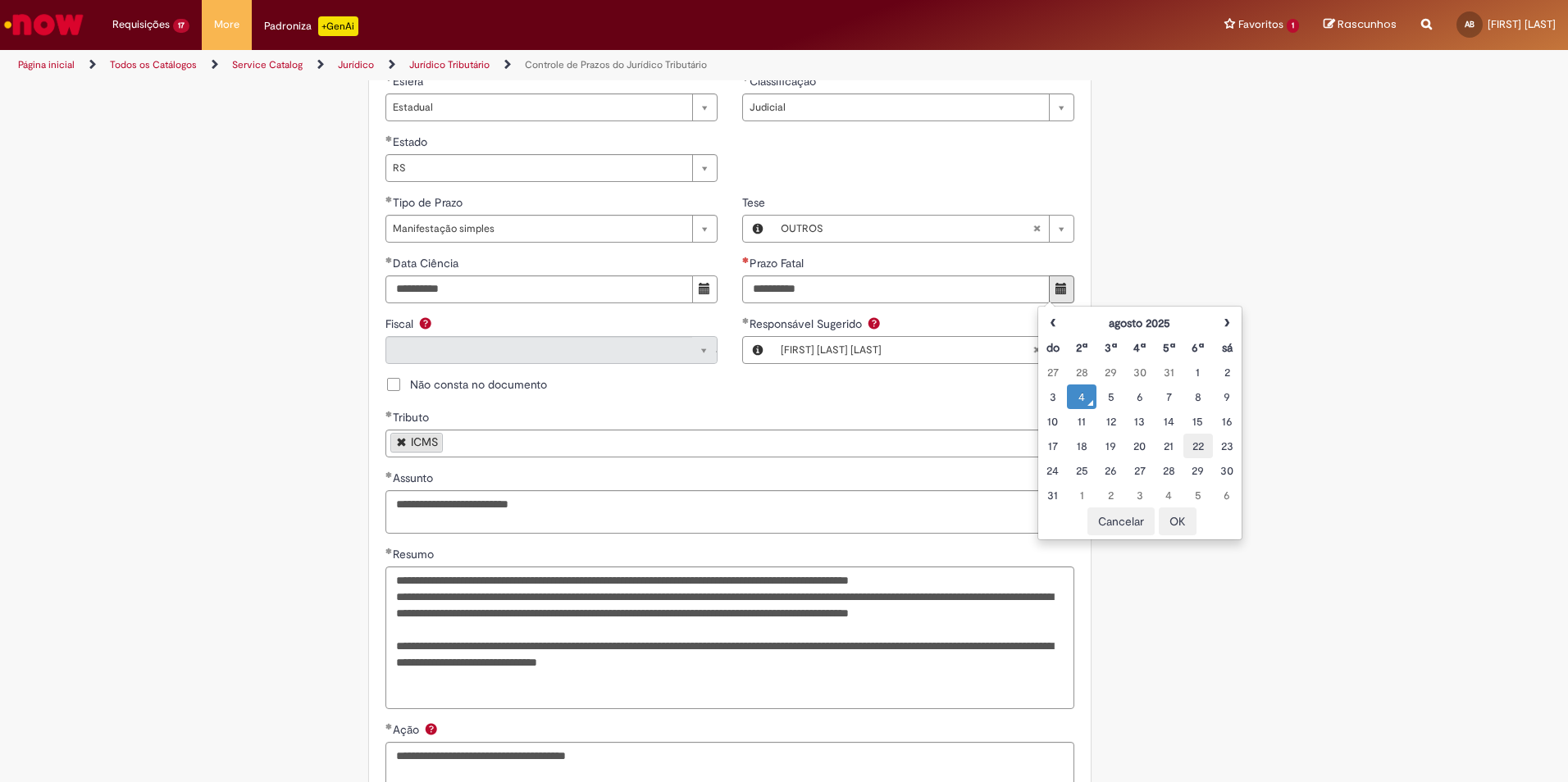 click on "22" at bounding box center [1197, 446] 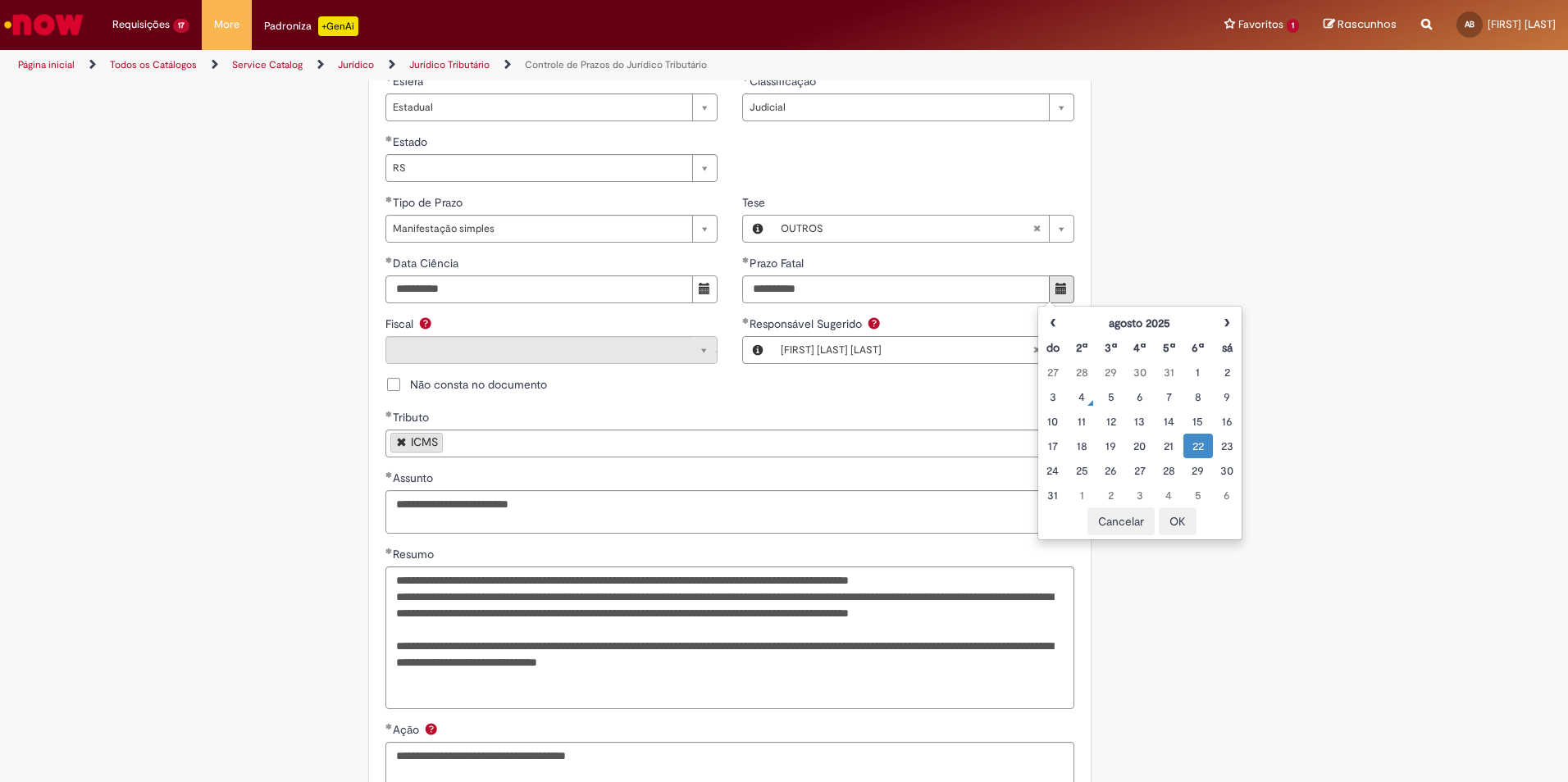 click on "OK" at bounding box center [1178, 521] 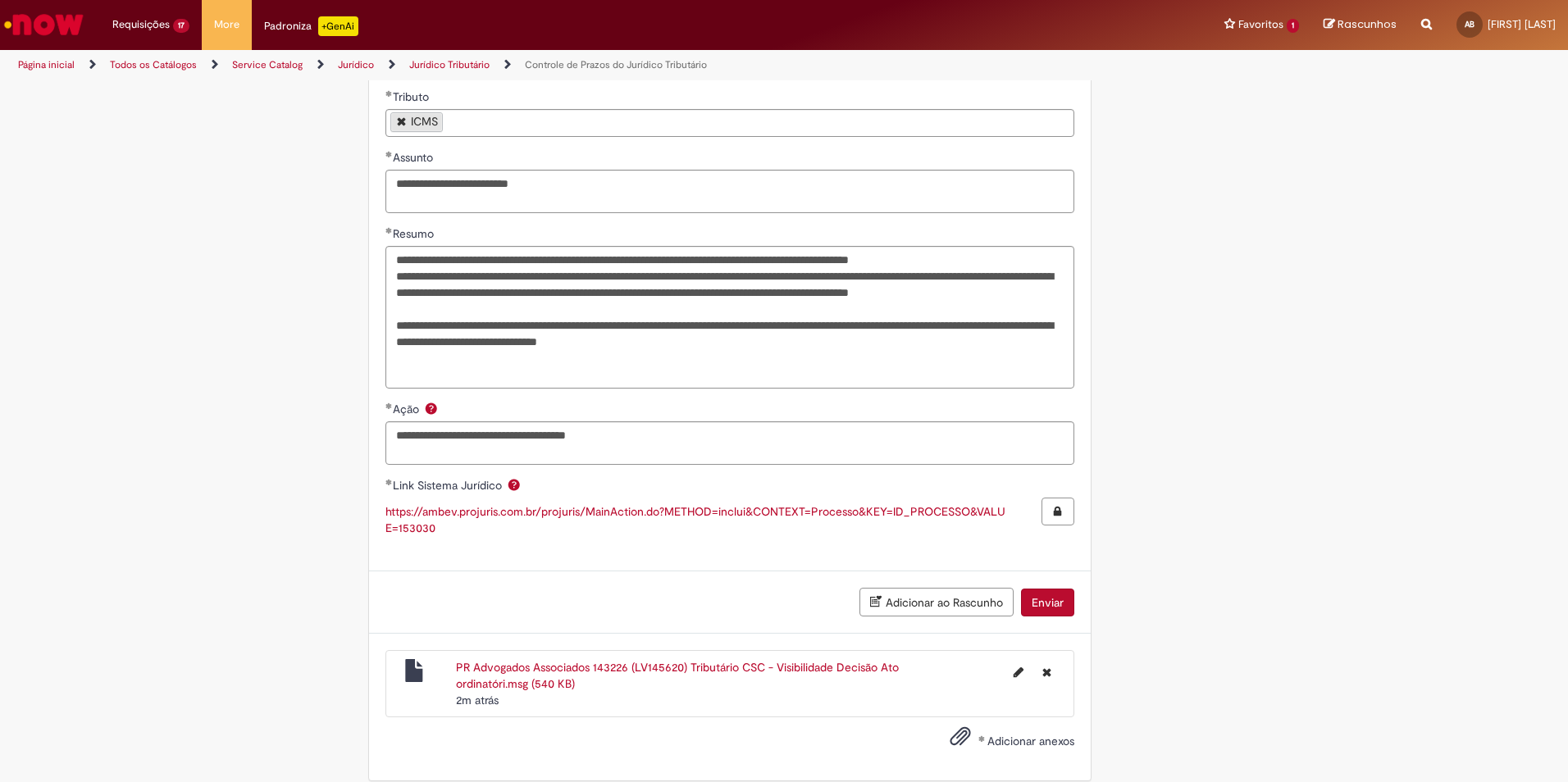 scroll, scrollTop: 1242, scrollLeft: 0, axis: vertical 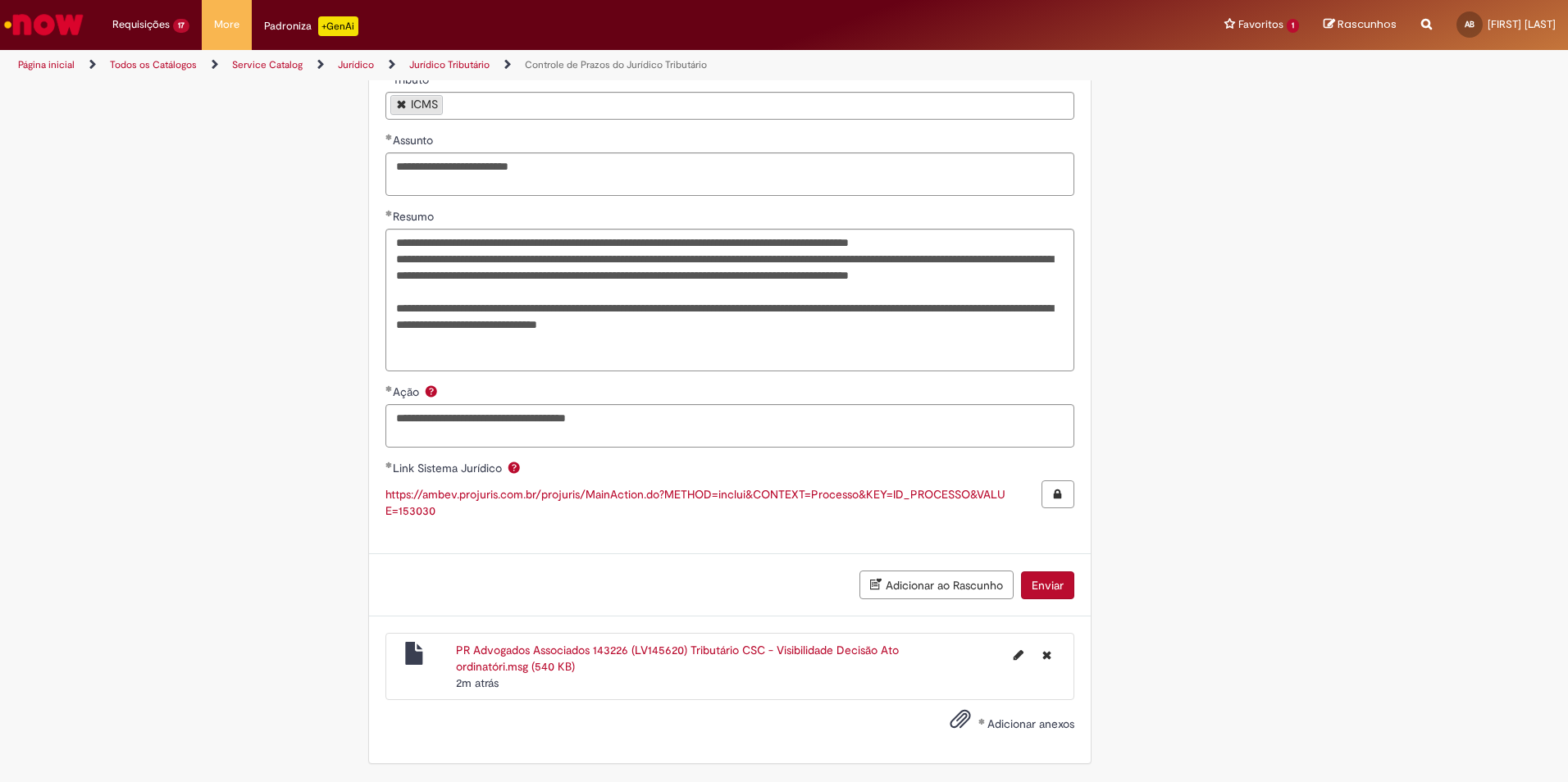 click on "Enviar" at bounding box center (1047, 585) 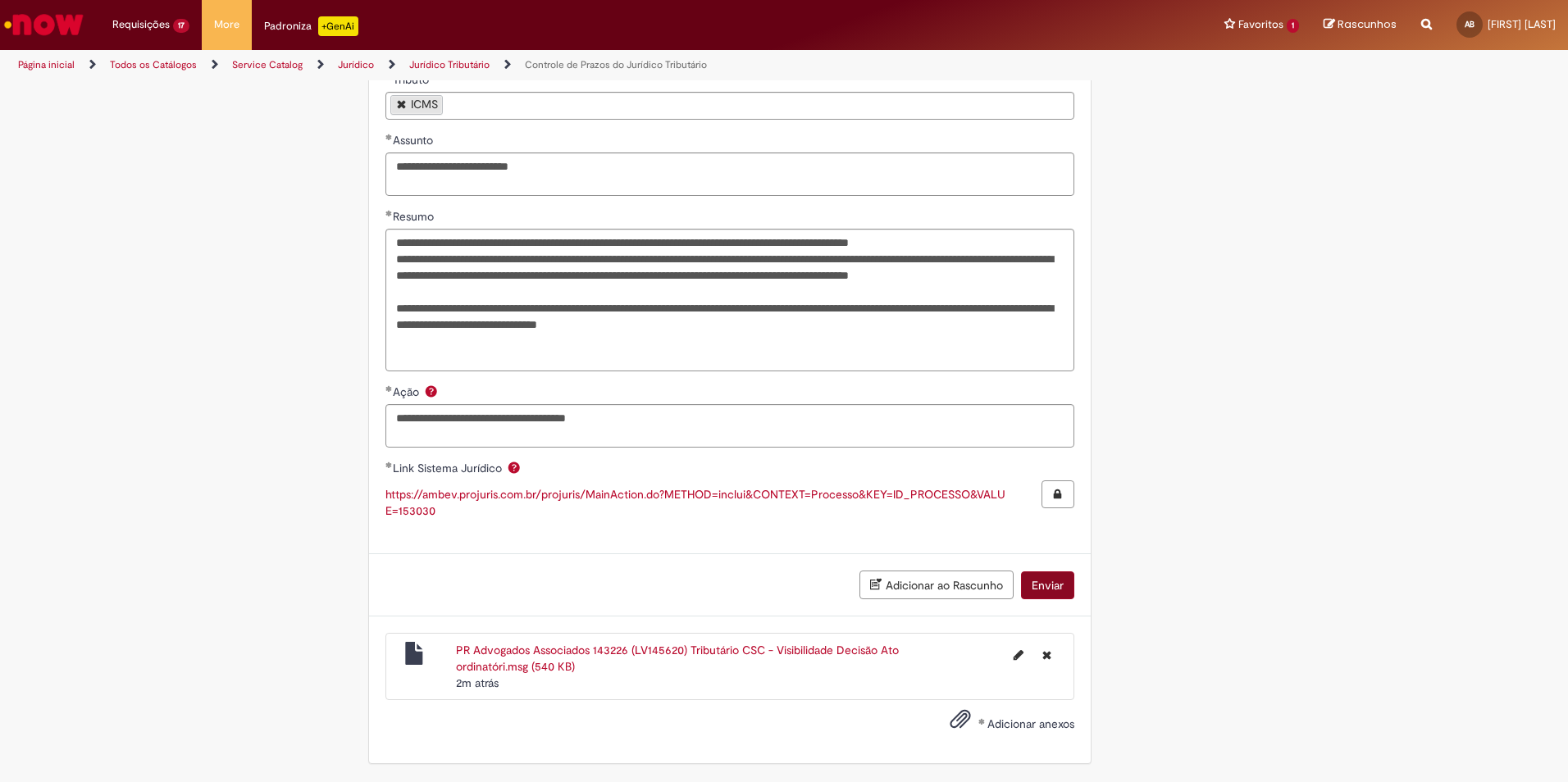 scroll, scrollTop: 1204, scrollLeft: 0, axis: vertical 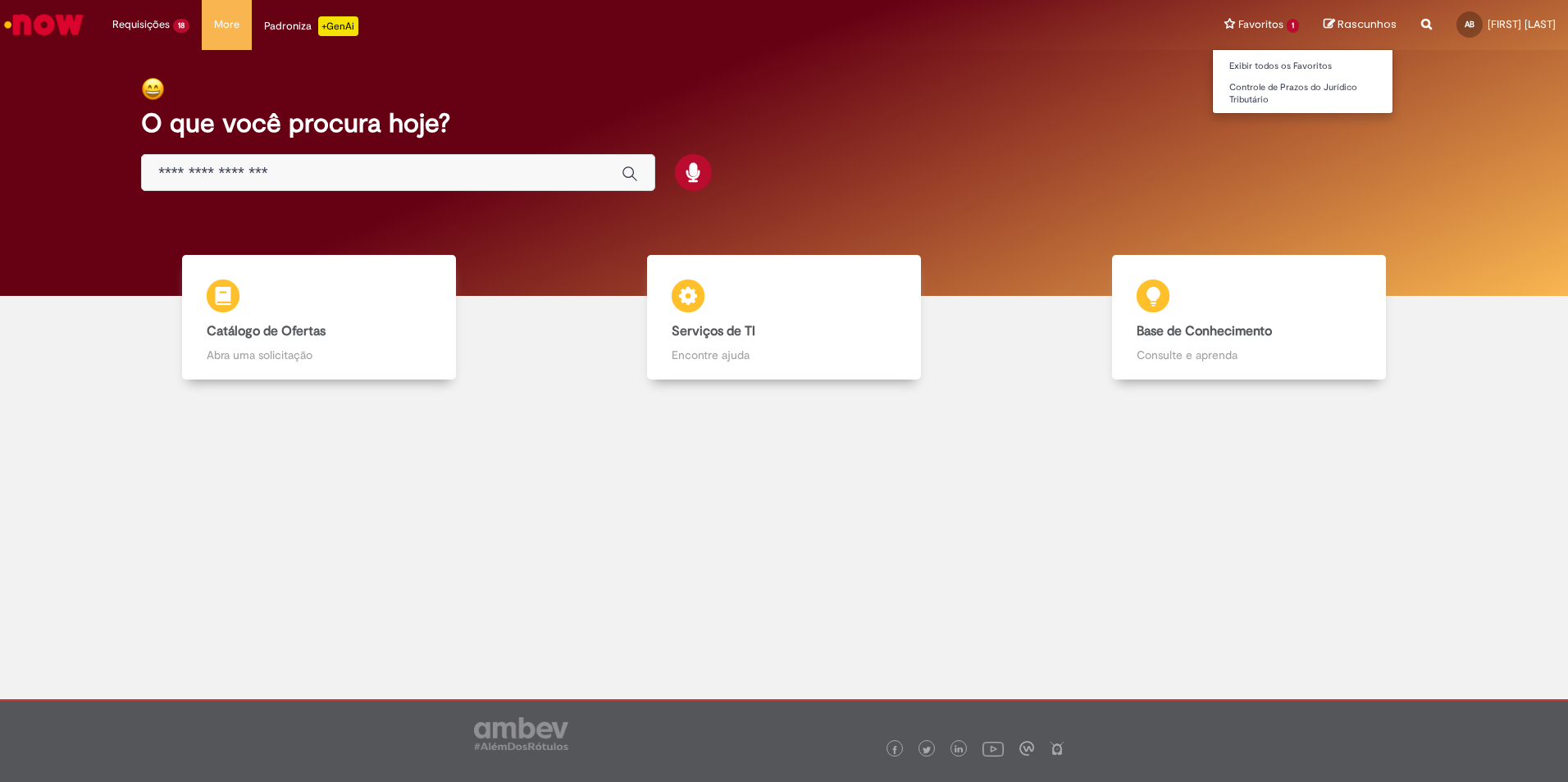 click on "Favoritos   1
Exibir todos os Favoritos
Controle de Prazos do Jurídico Tributário" at bounding box center [1261, 25] 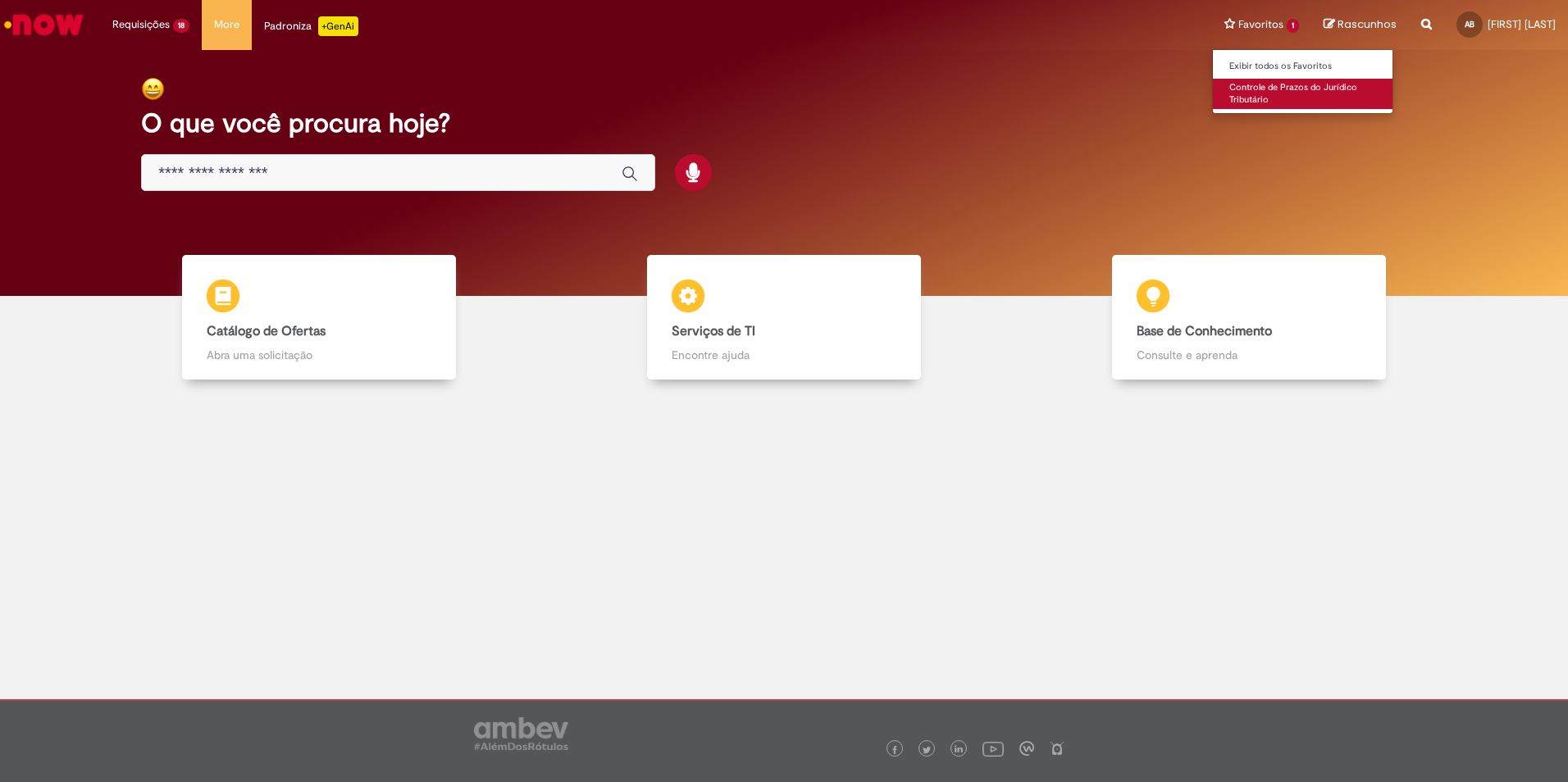 click on "Controle de Prazos do Jurídico Tributário" at bounding box center [1303, 93] 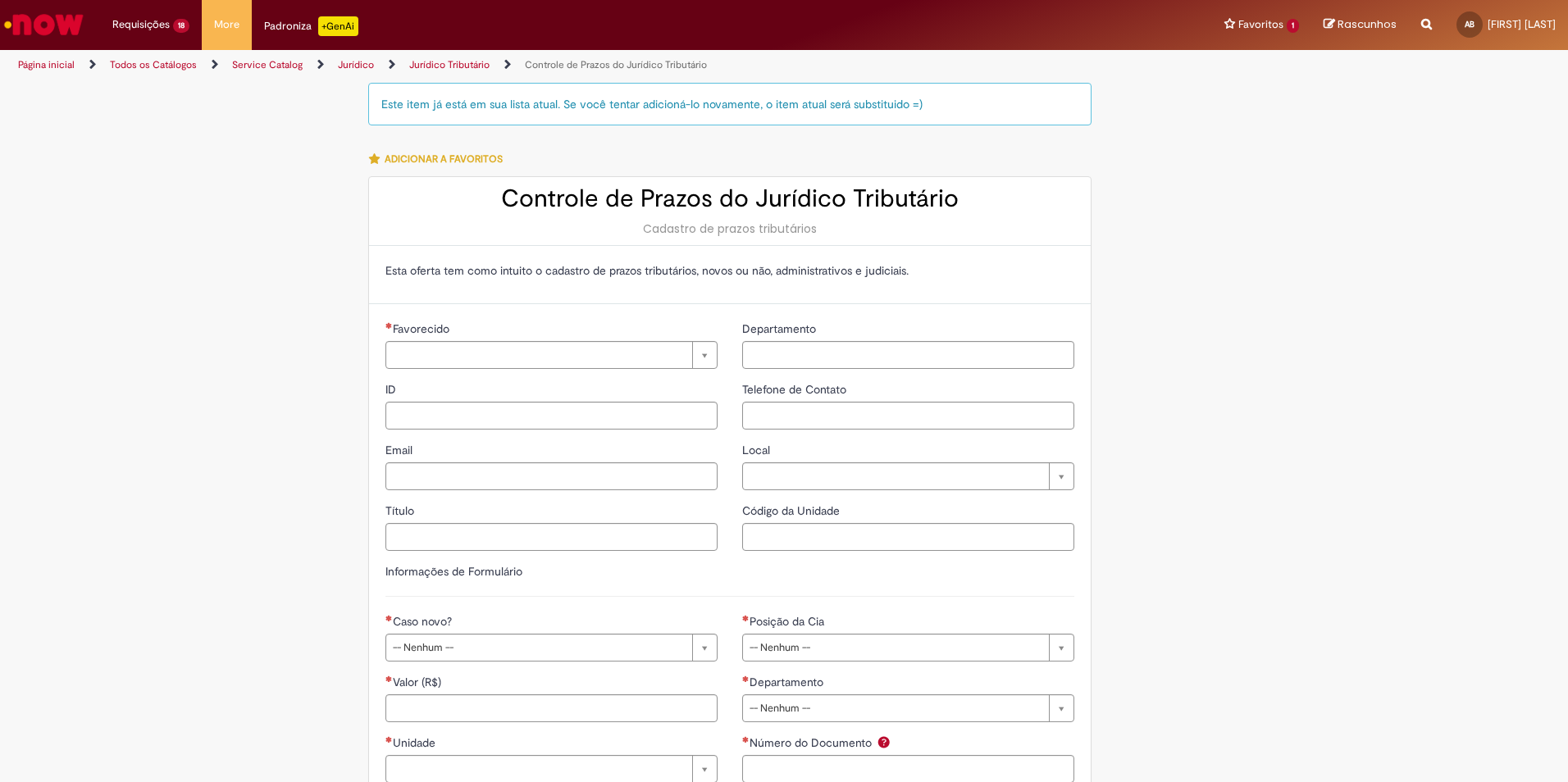 type on "**********" 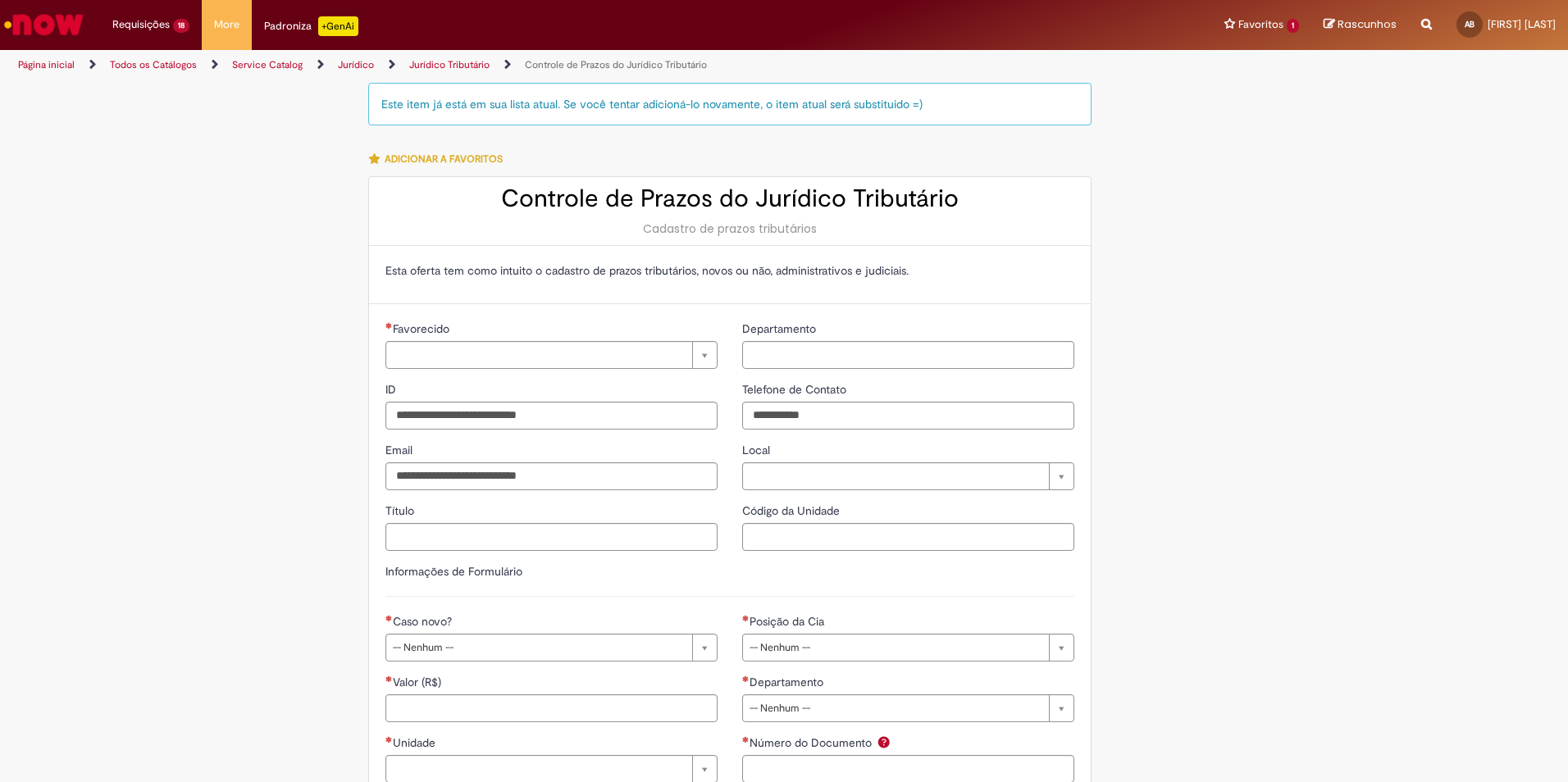 type on "**********" 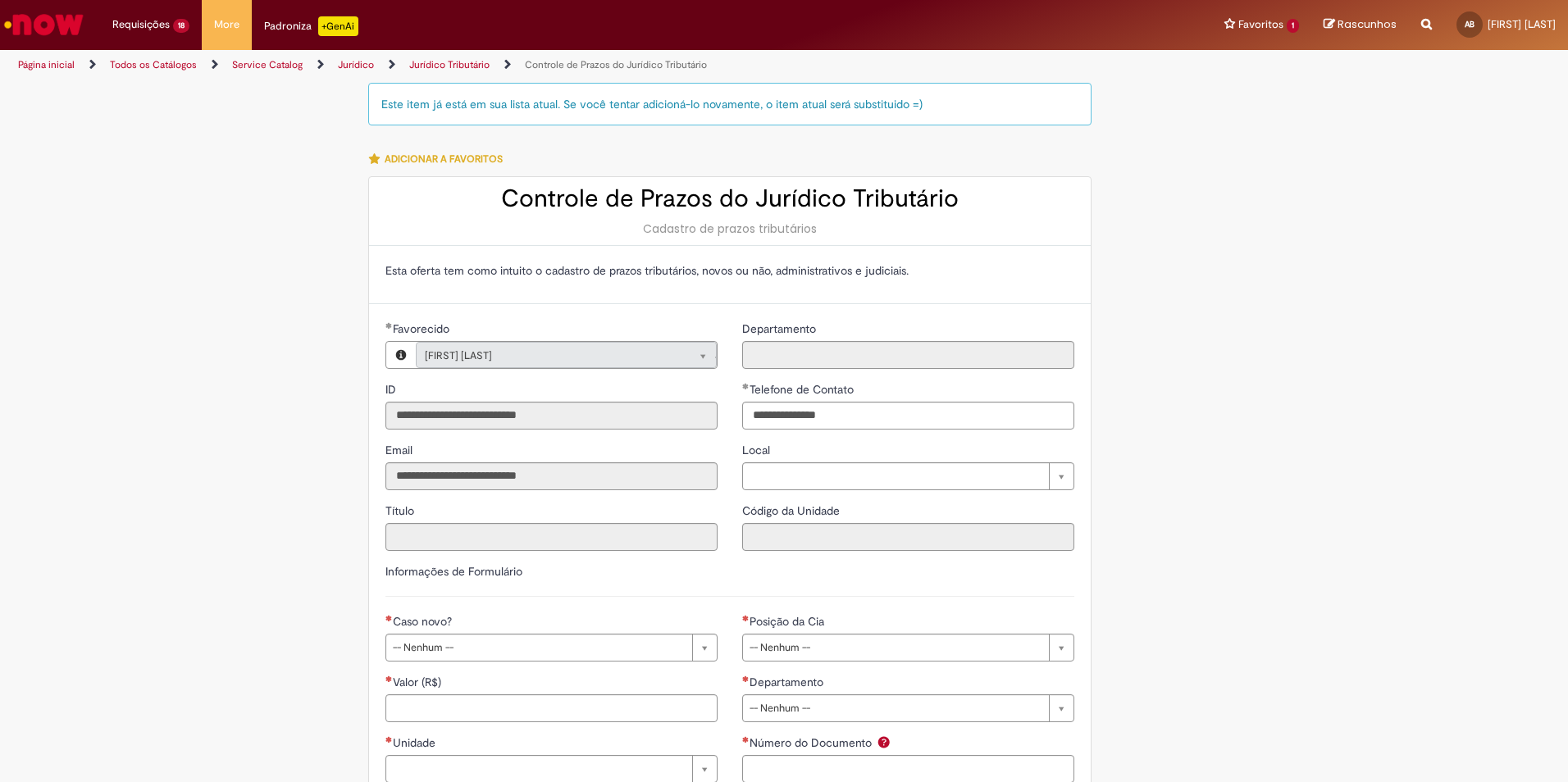 type on "**********" 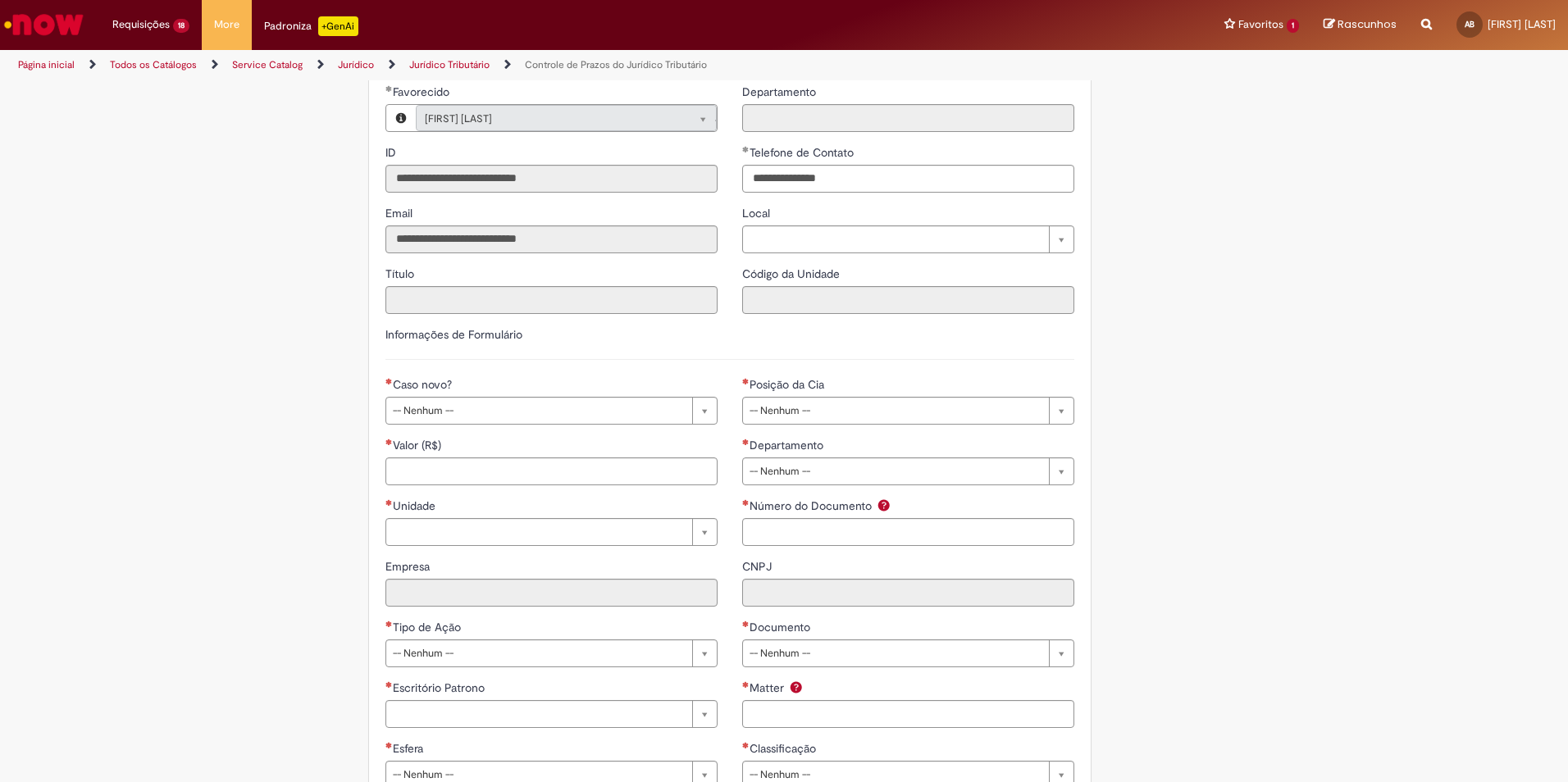 scroll, scrollTop: 246, scrollLeft: 0, axis: vertical 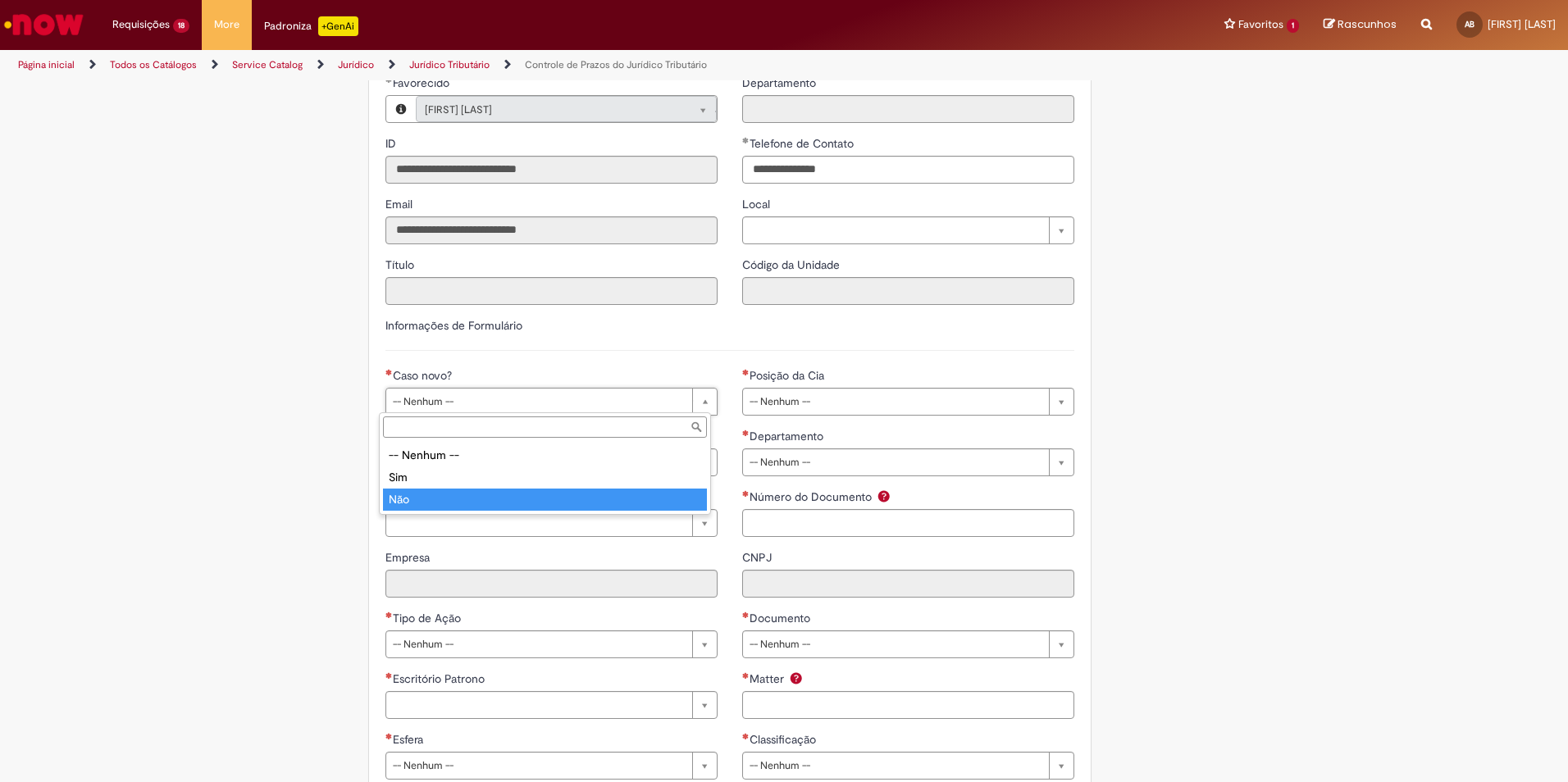 type on "***" 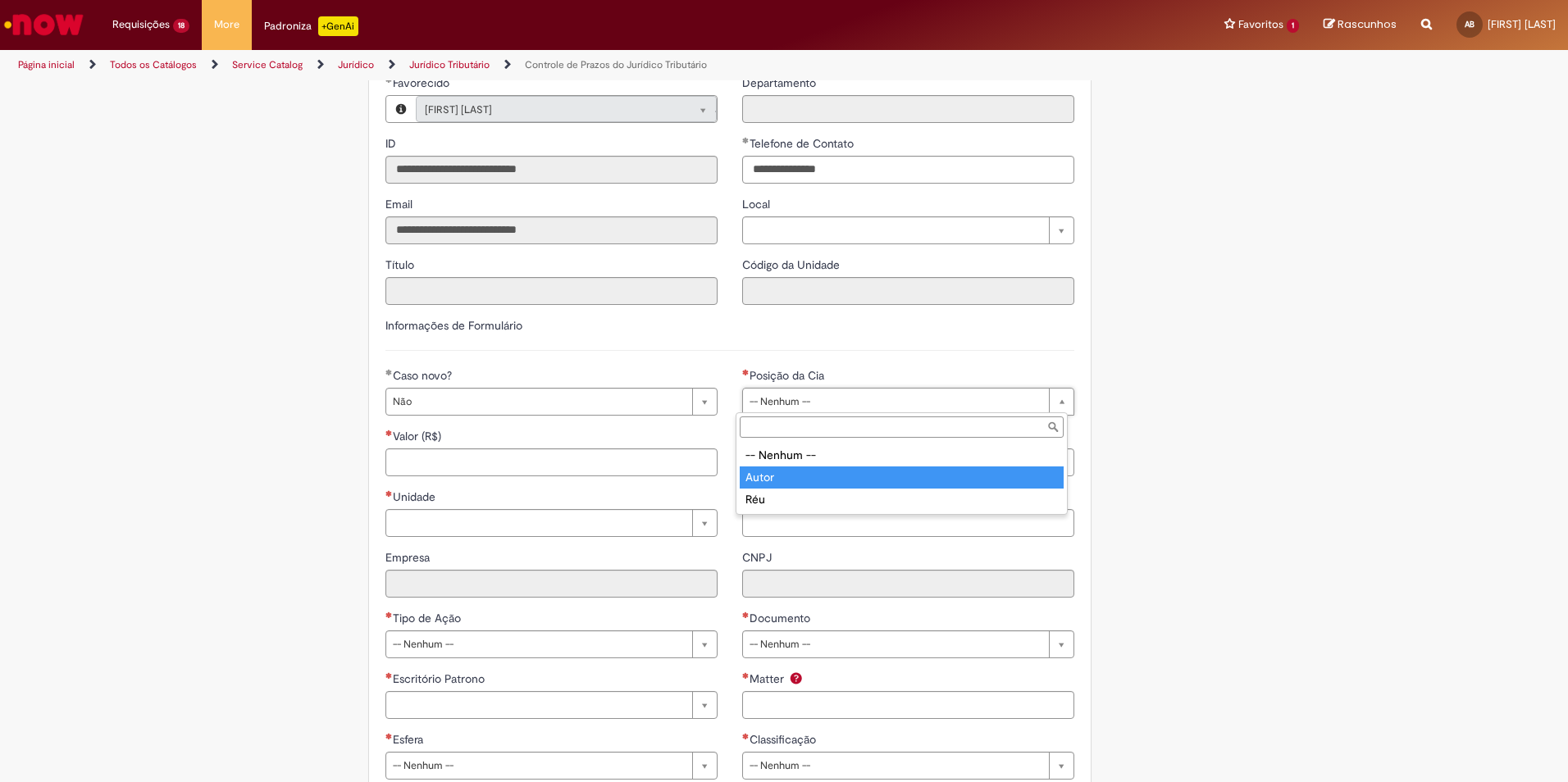 type on "*****" 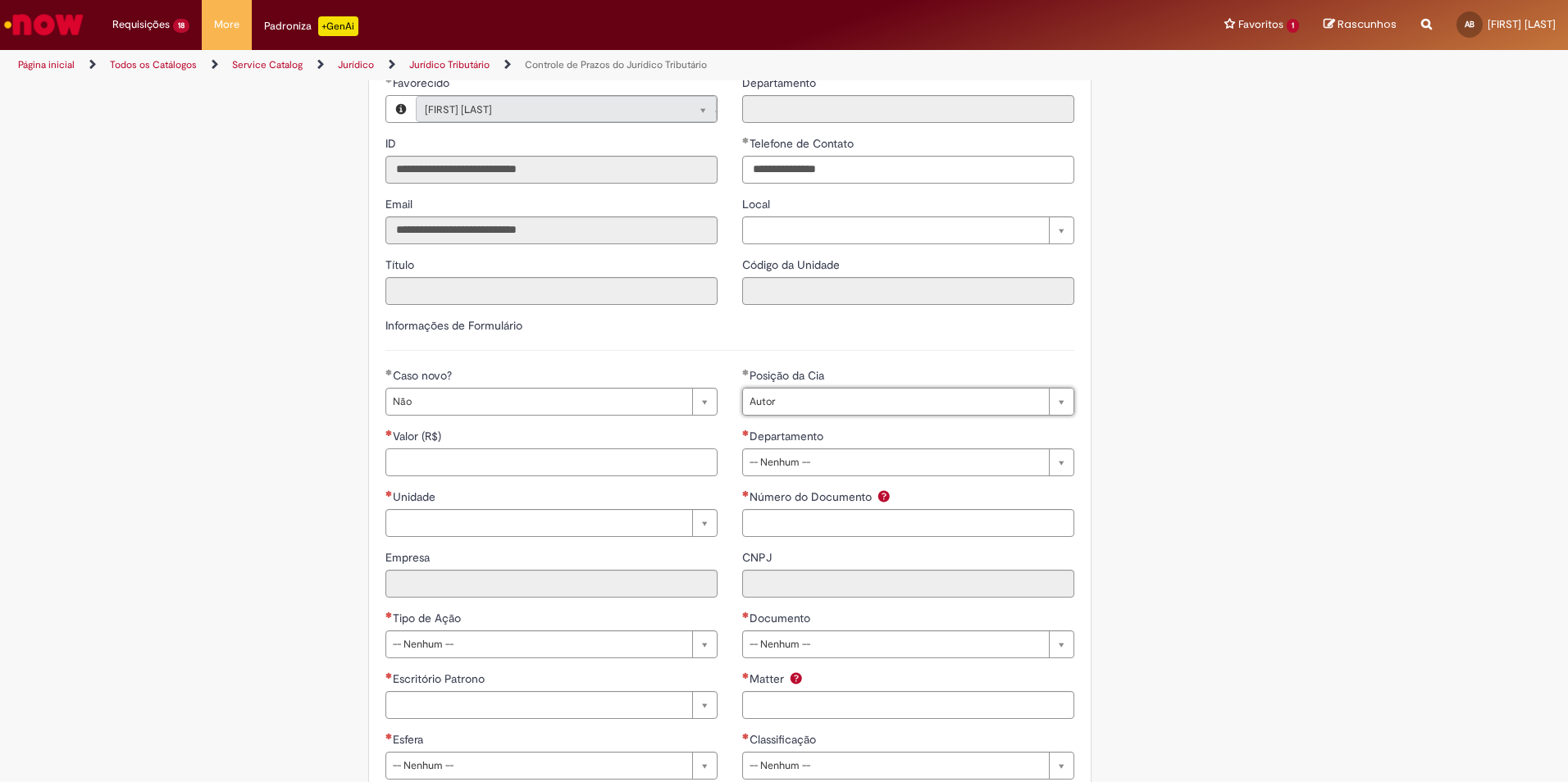 click on "Valor (R$)" at bounding box center [551, 462] 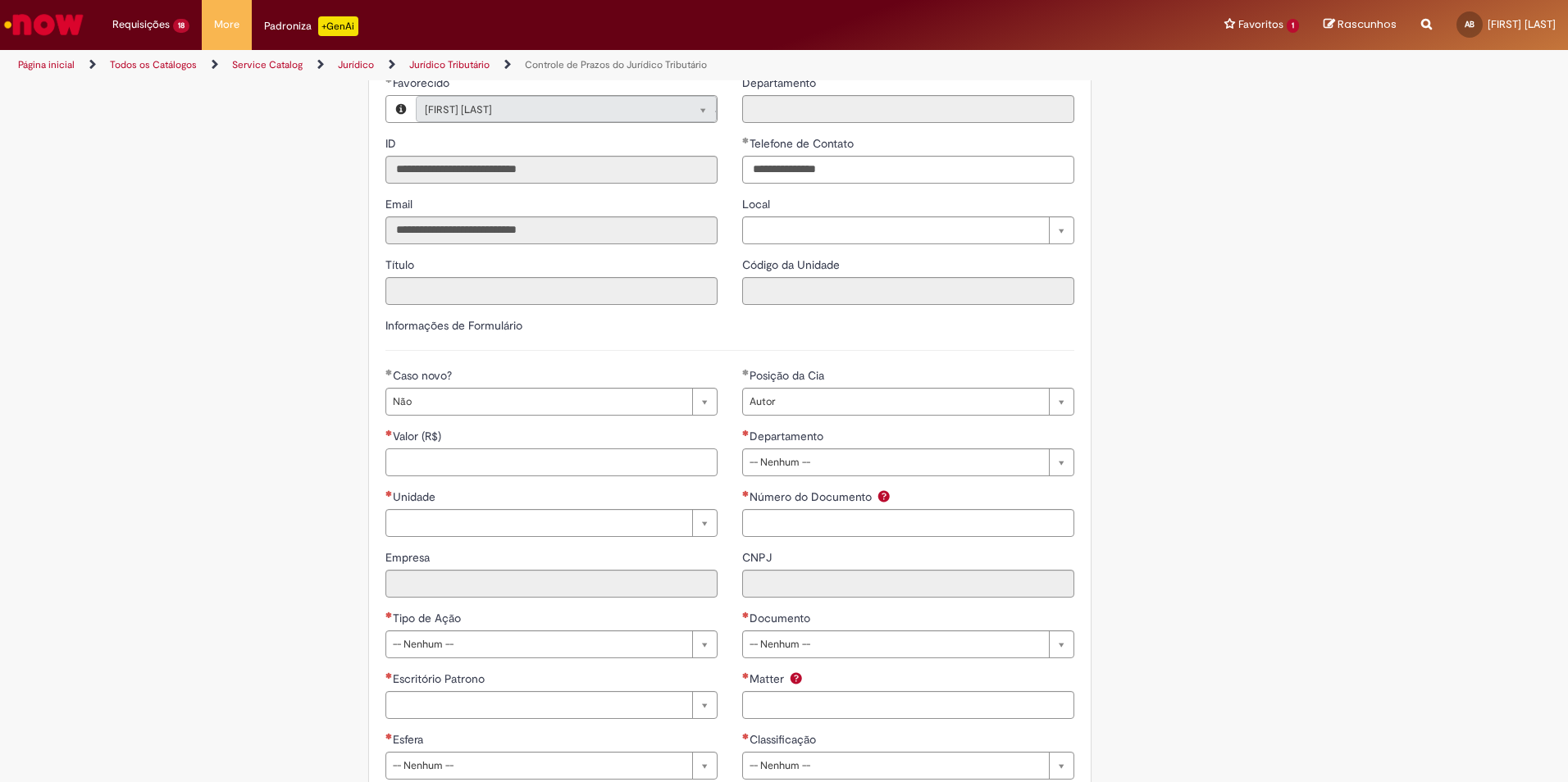 click on "Valor (R$)" at bounding box center [551, 462] 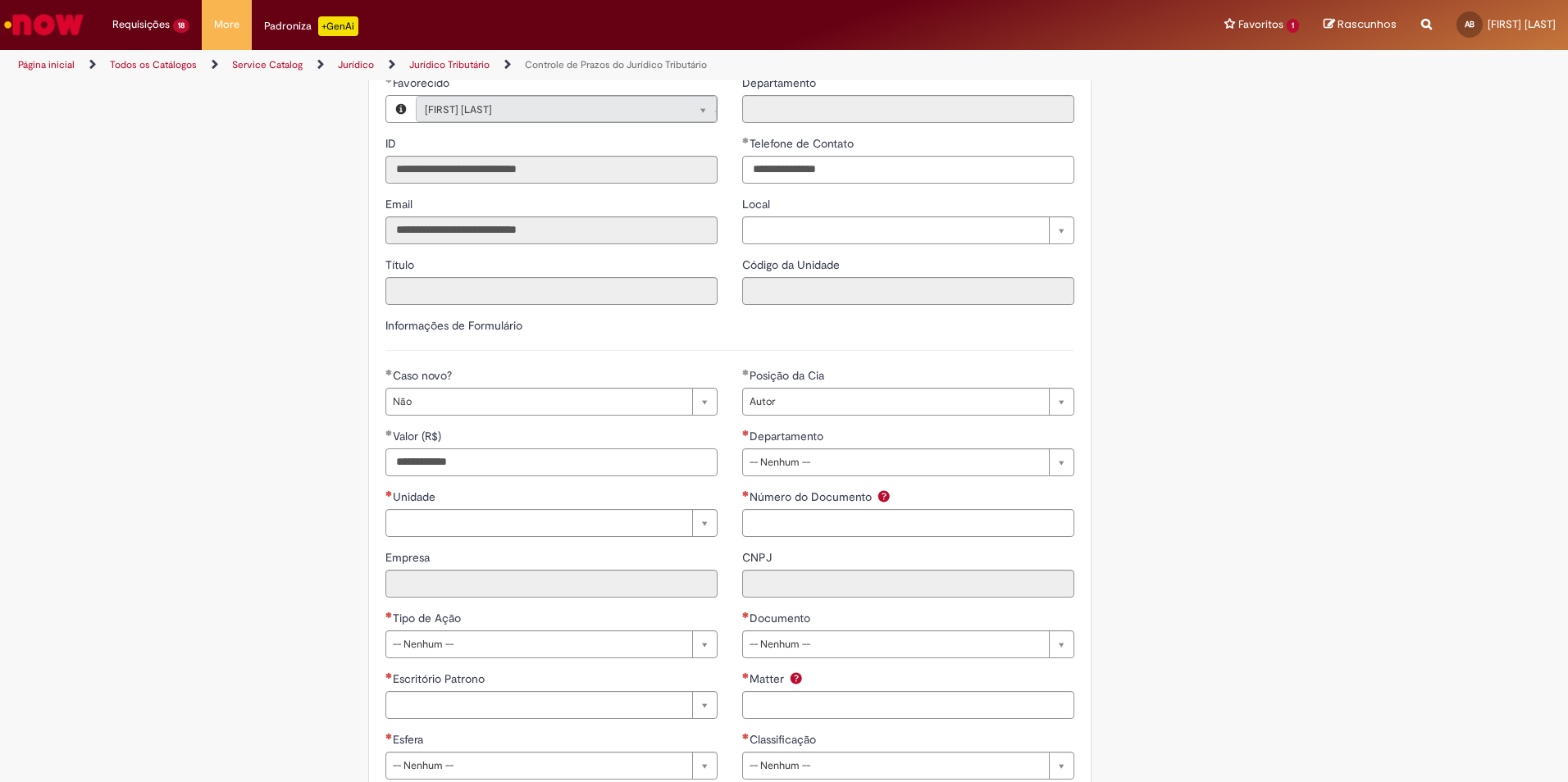 type on "**********" 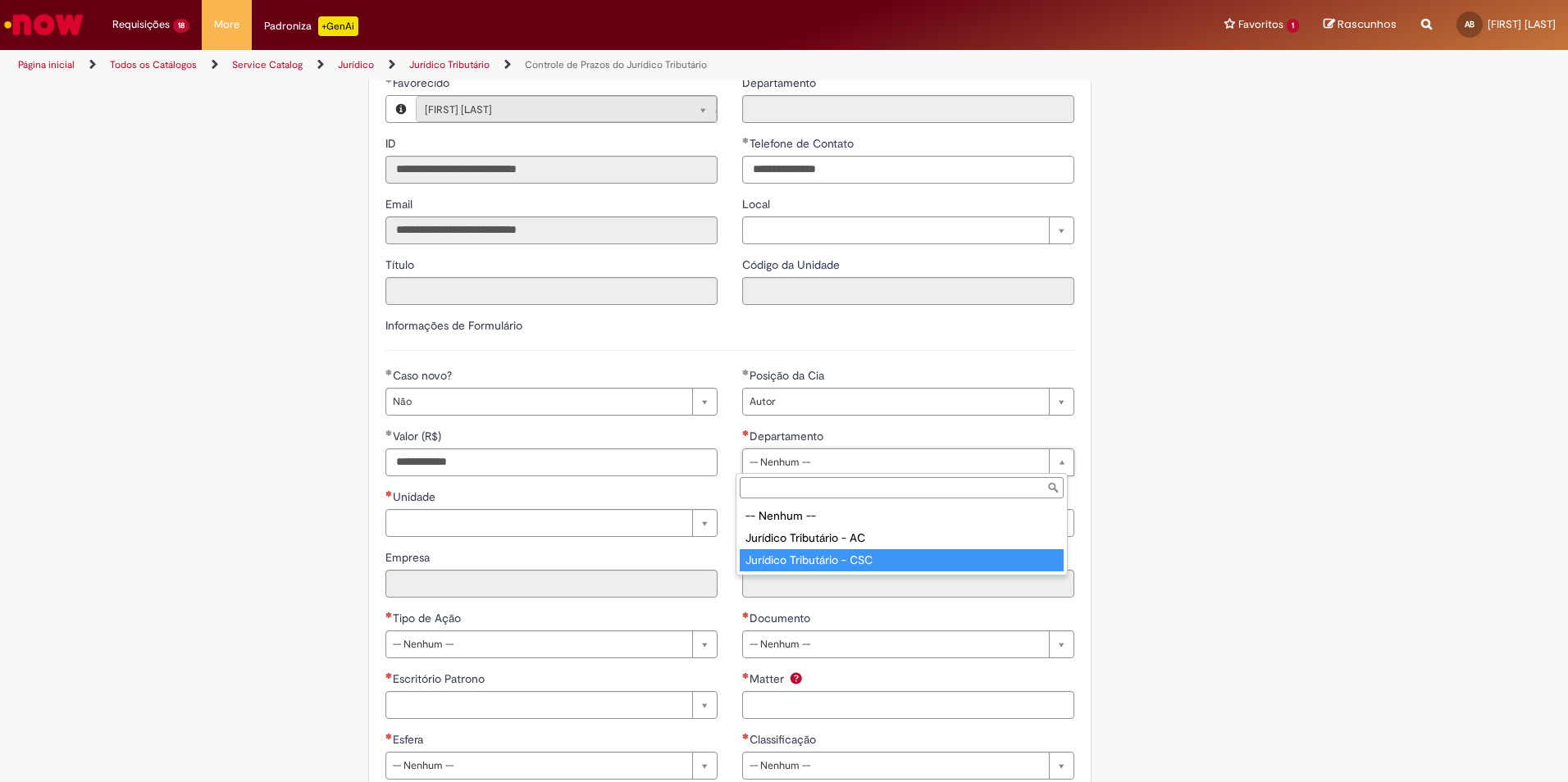 type on "**********" 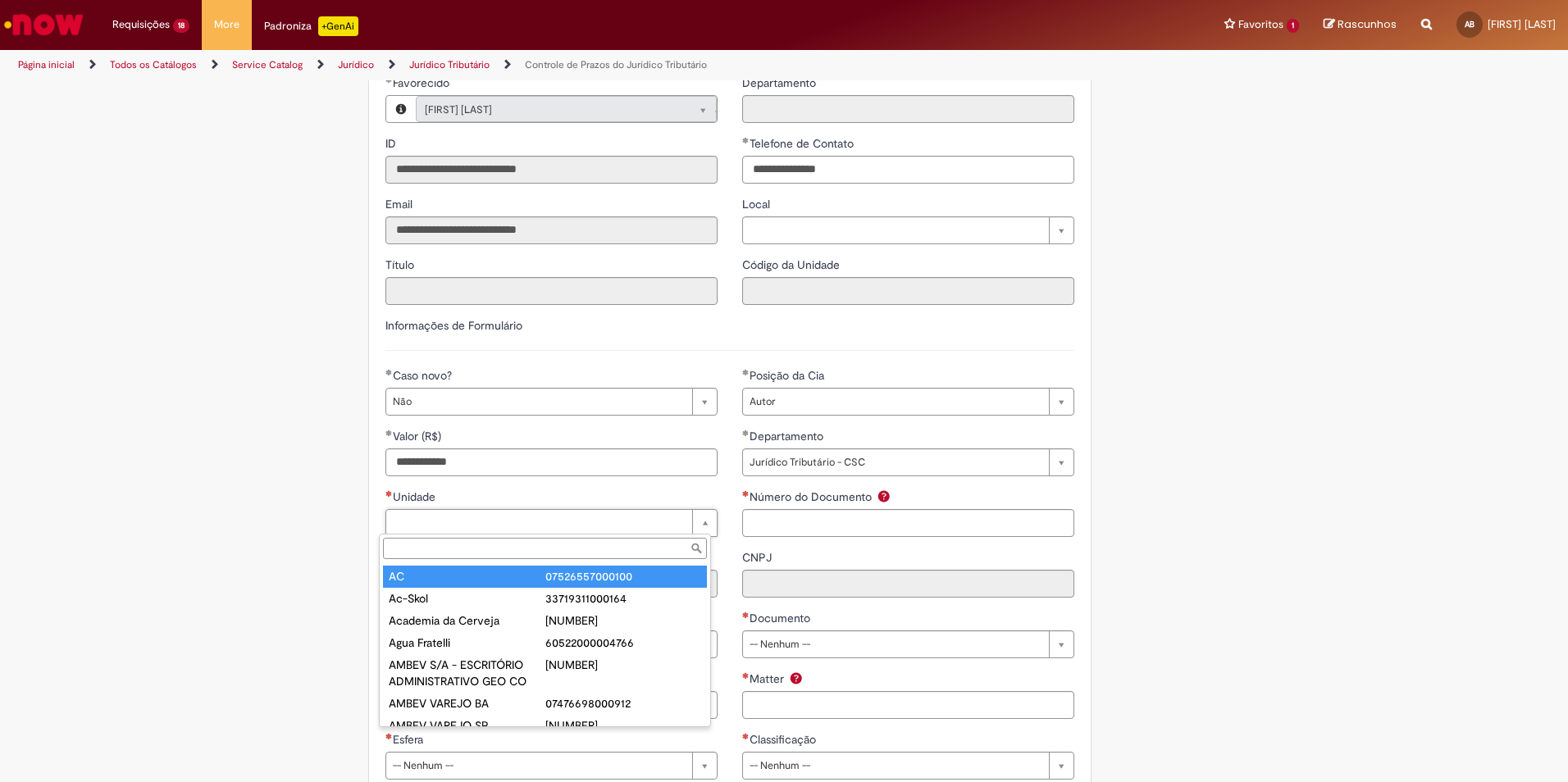 type on "**" 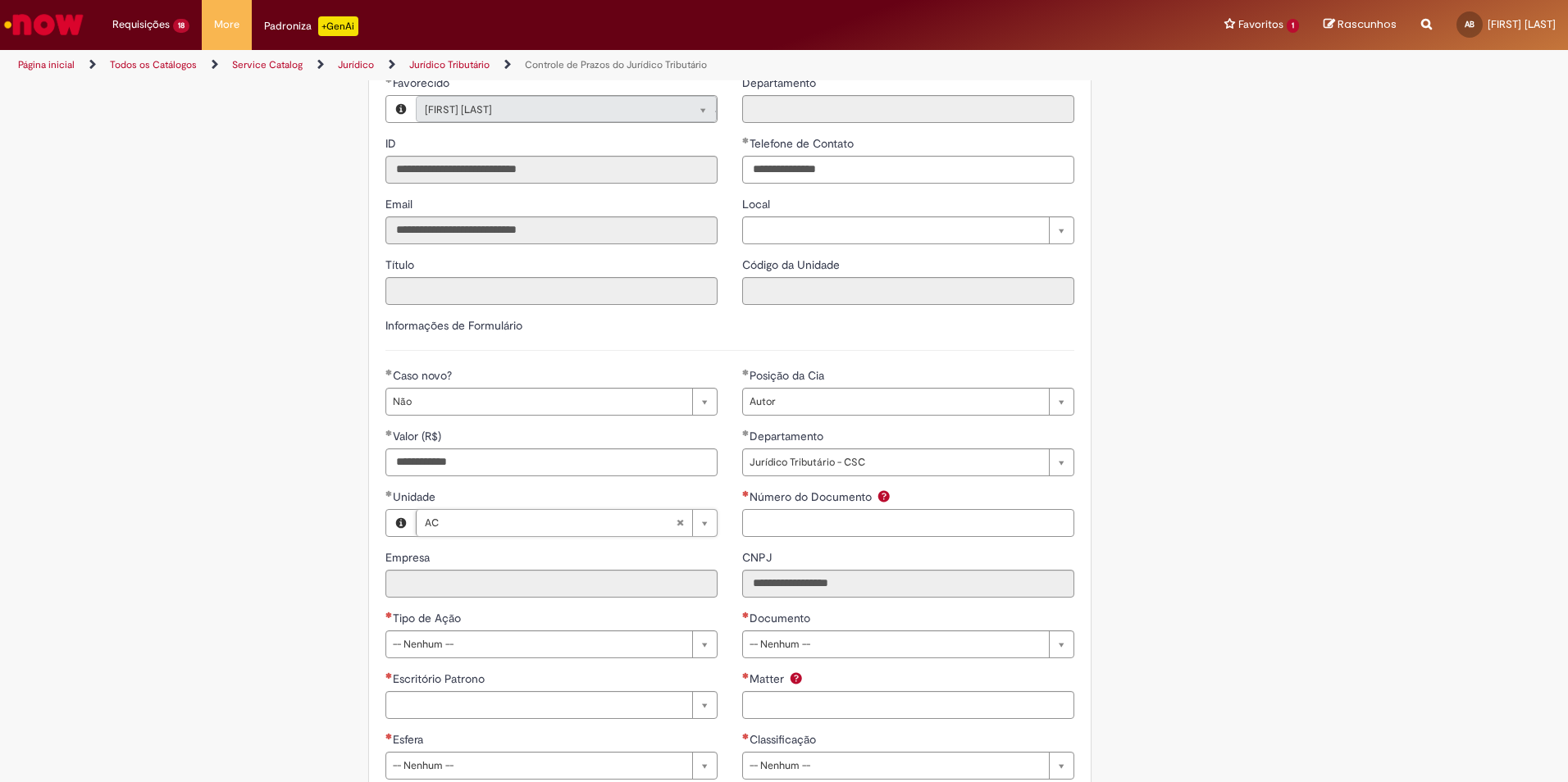 click on "Número do Documento" at bounding box center [908, 523] 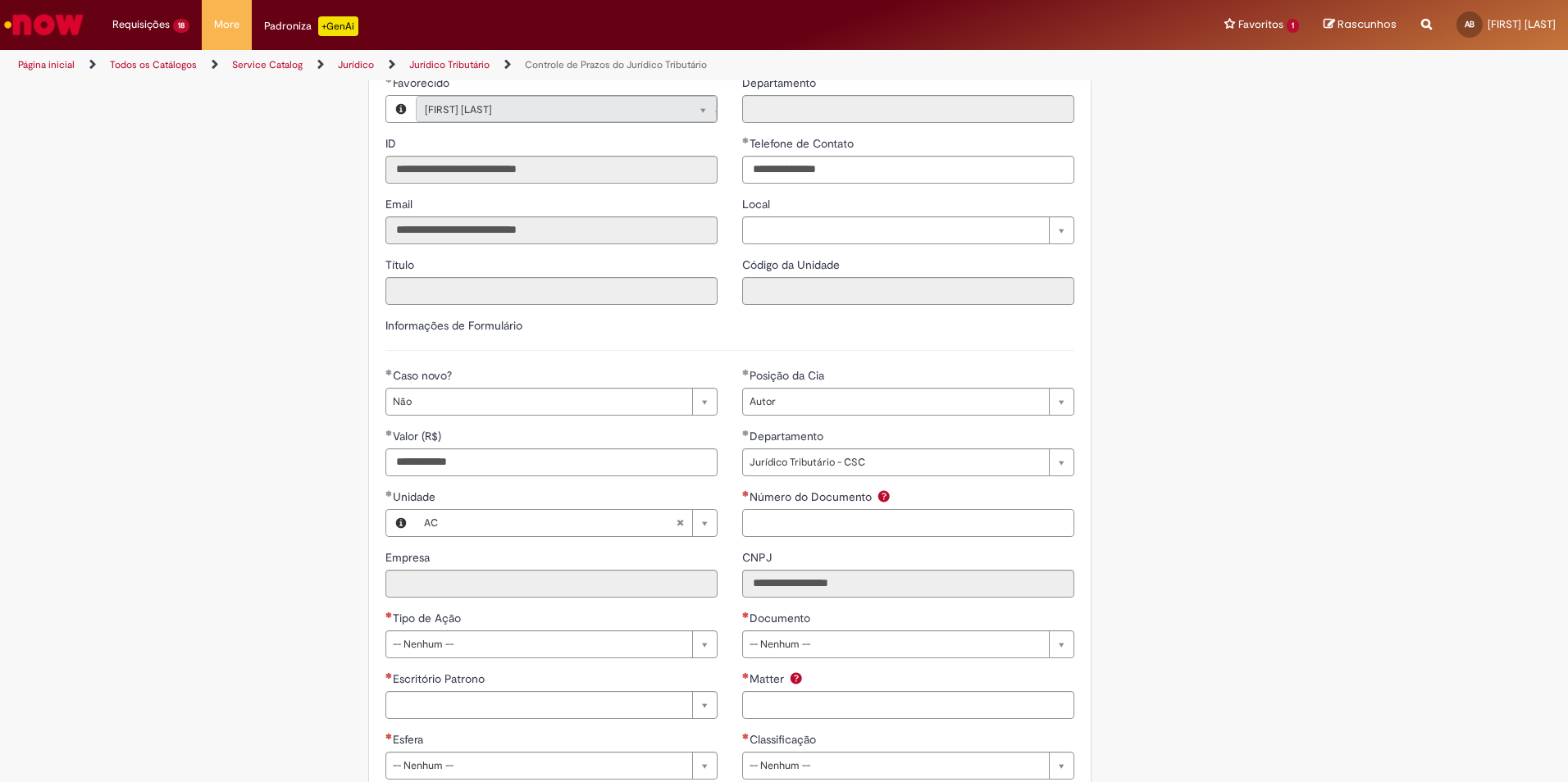 click on "Número do Documento" at bounding box center (908, 523) 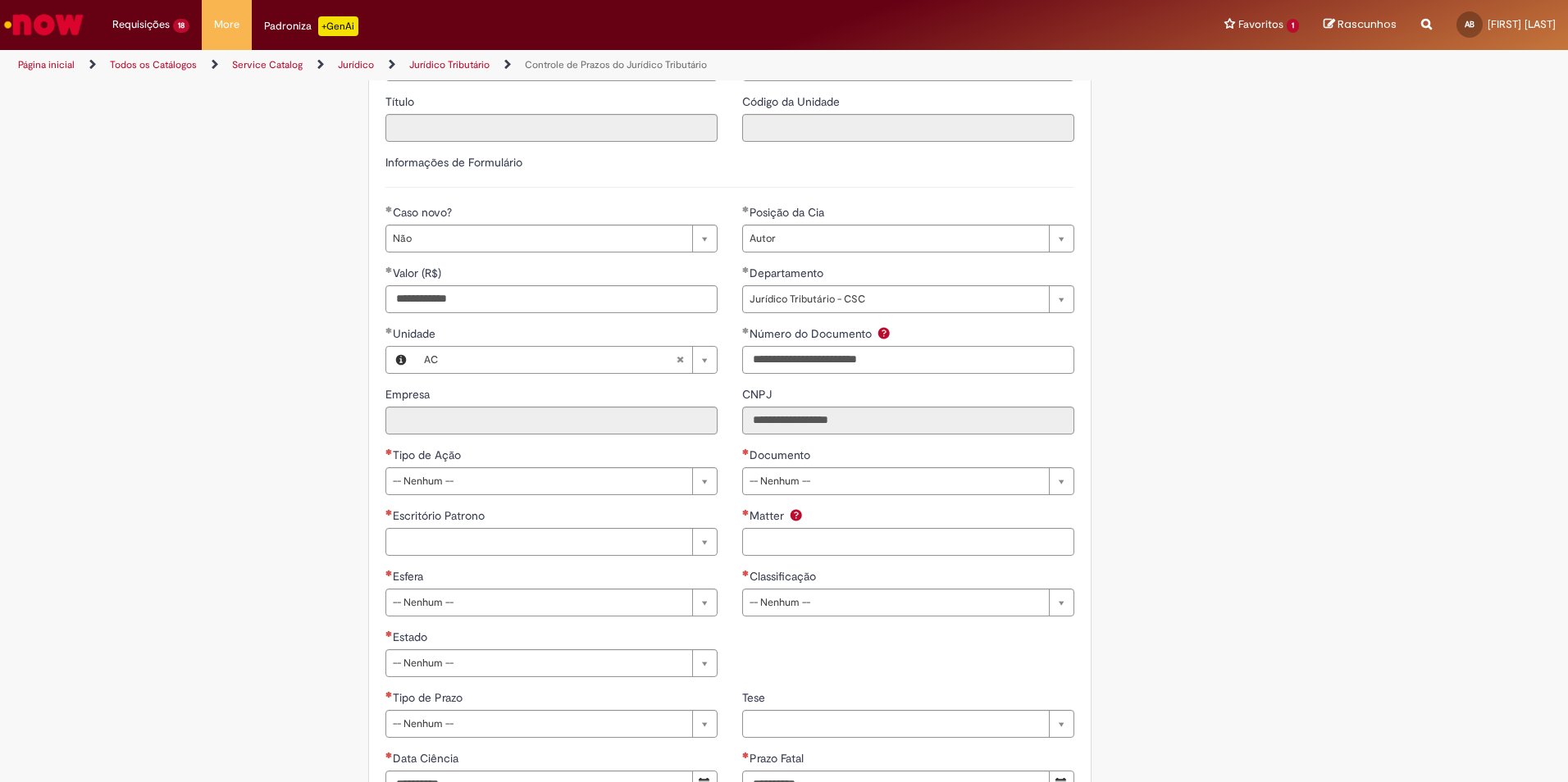 scroll, scrollTop: 410, scrollLeft: 0, axis: vertical 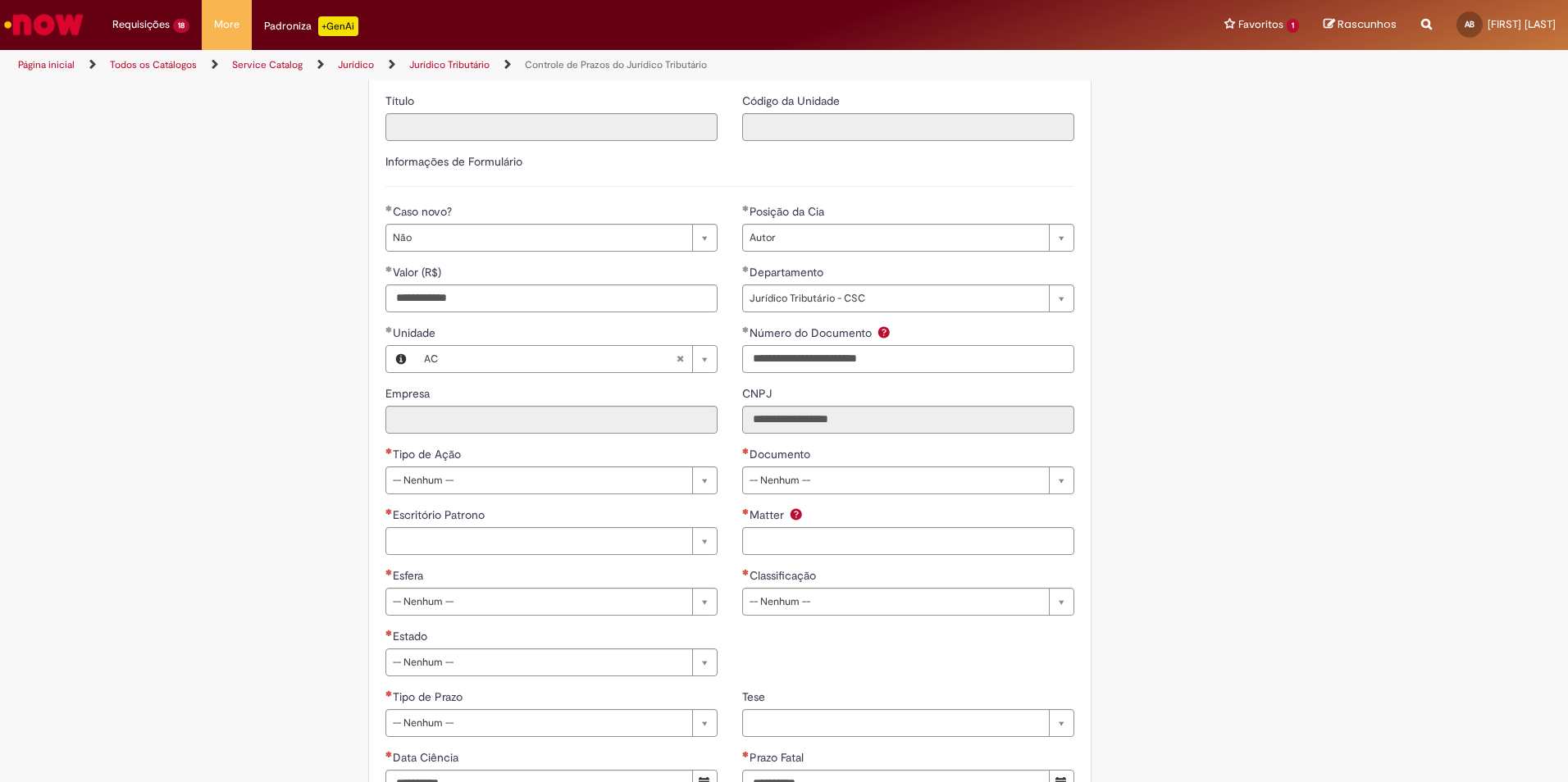 type on "**********" 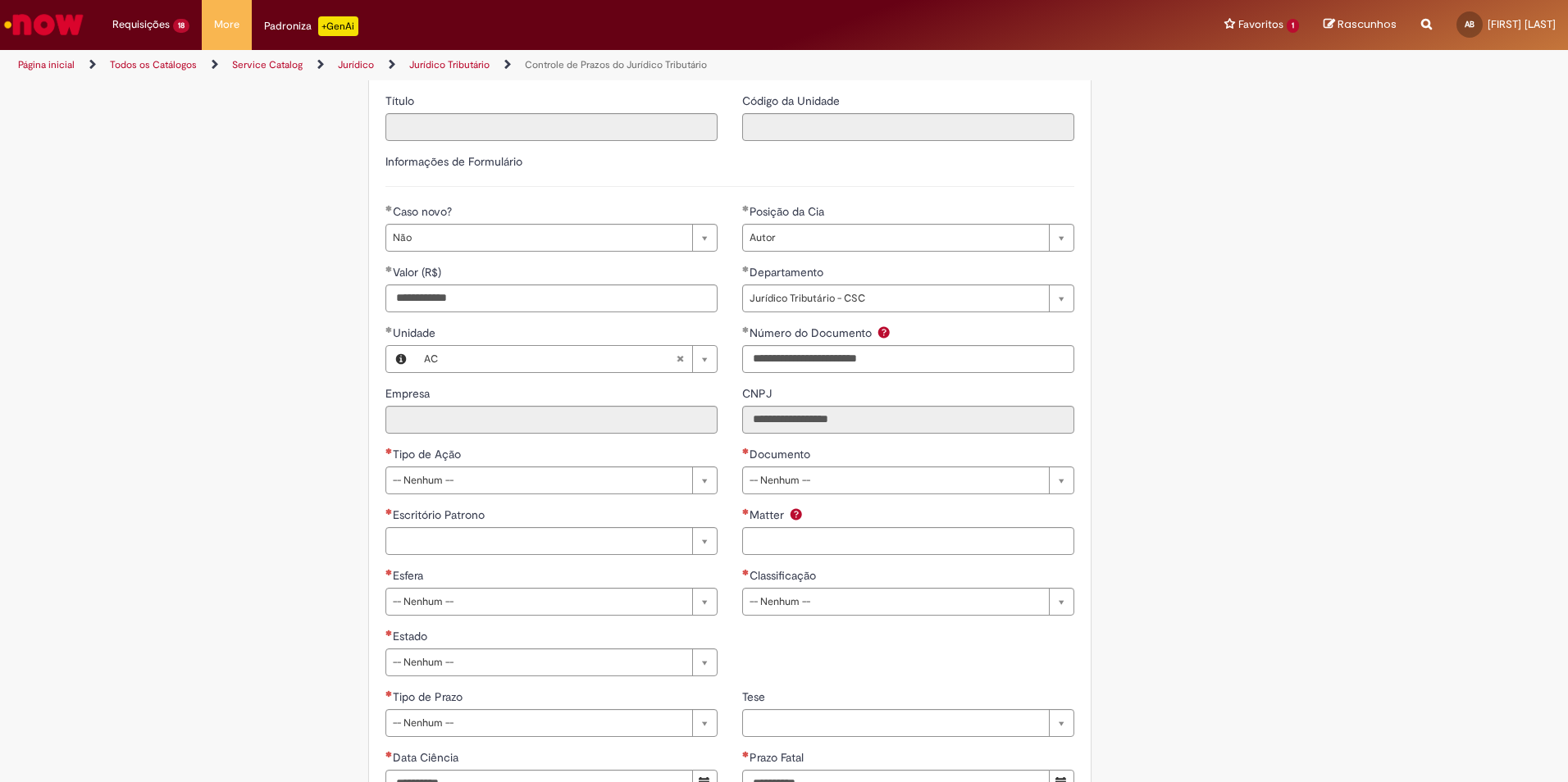 click on "Tipo de Ação" at bounding box center [551, 456] 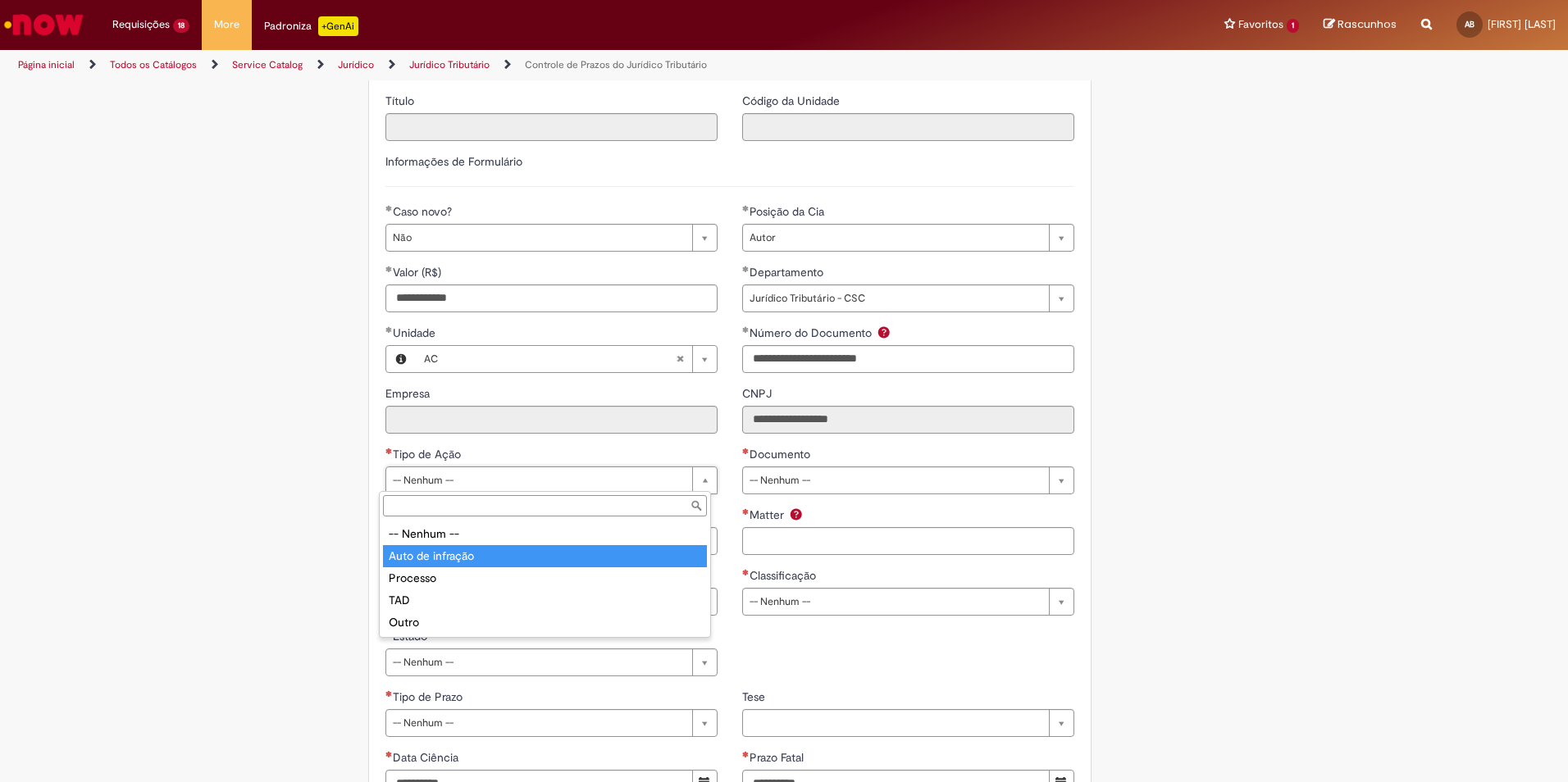 type on "**********" 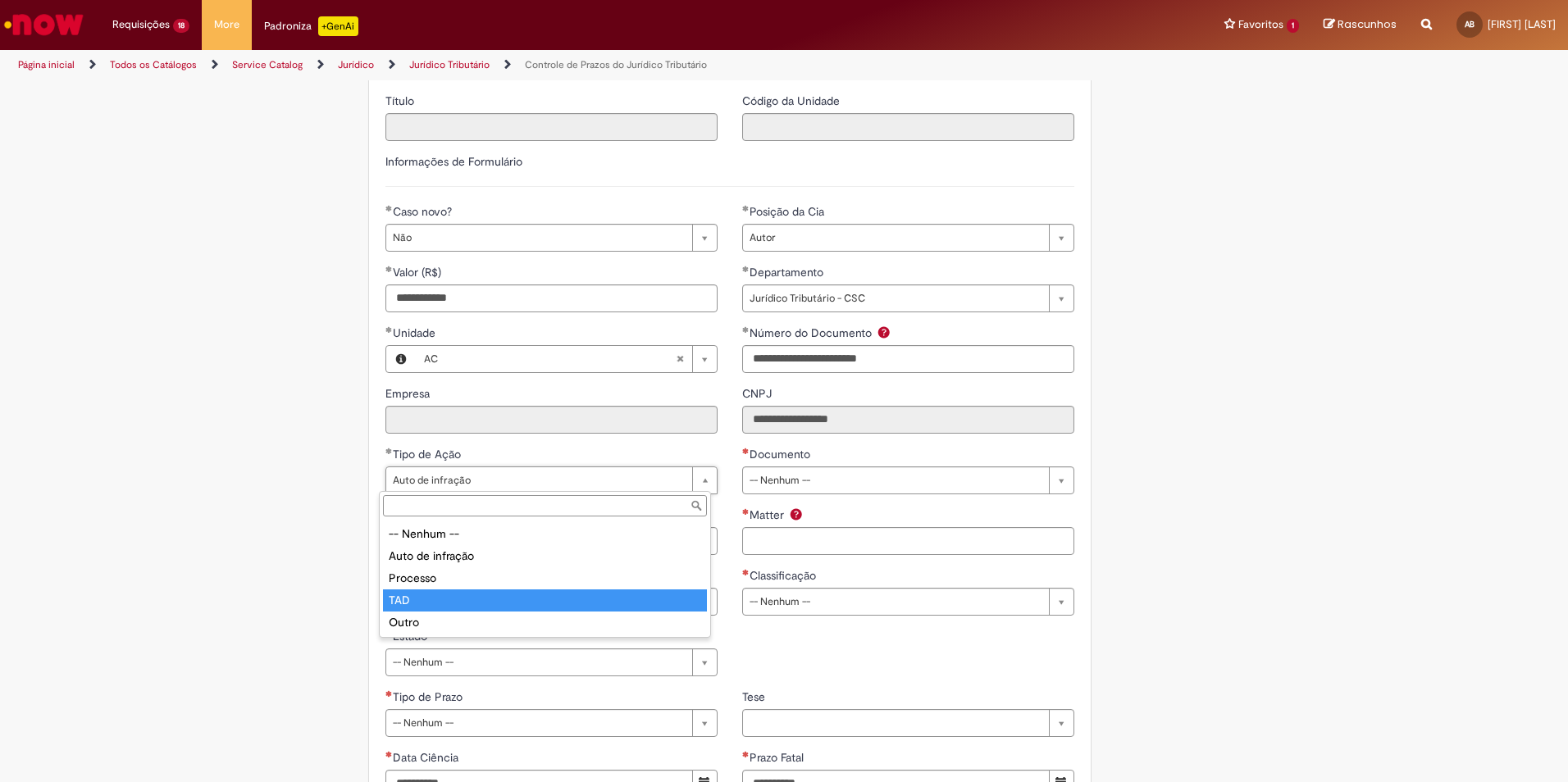 type on "***" 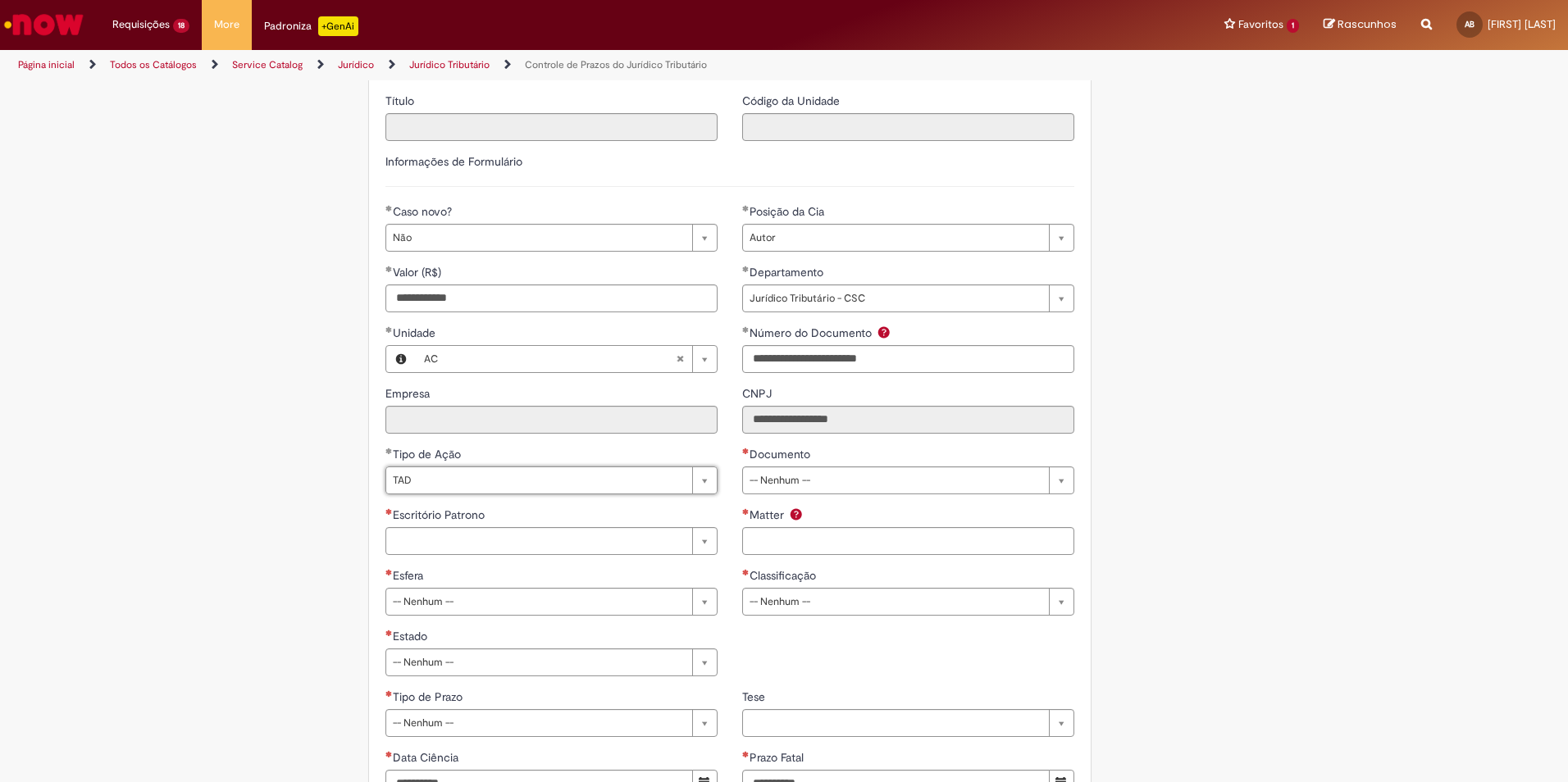 scroll, scrollTop: 0, scrollLeft: 21, axis: horizontal 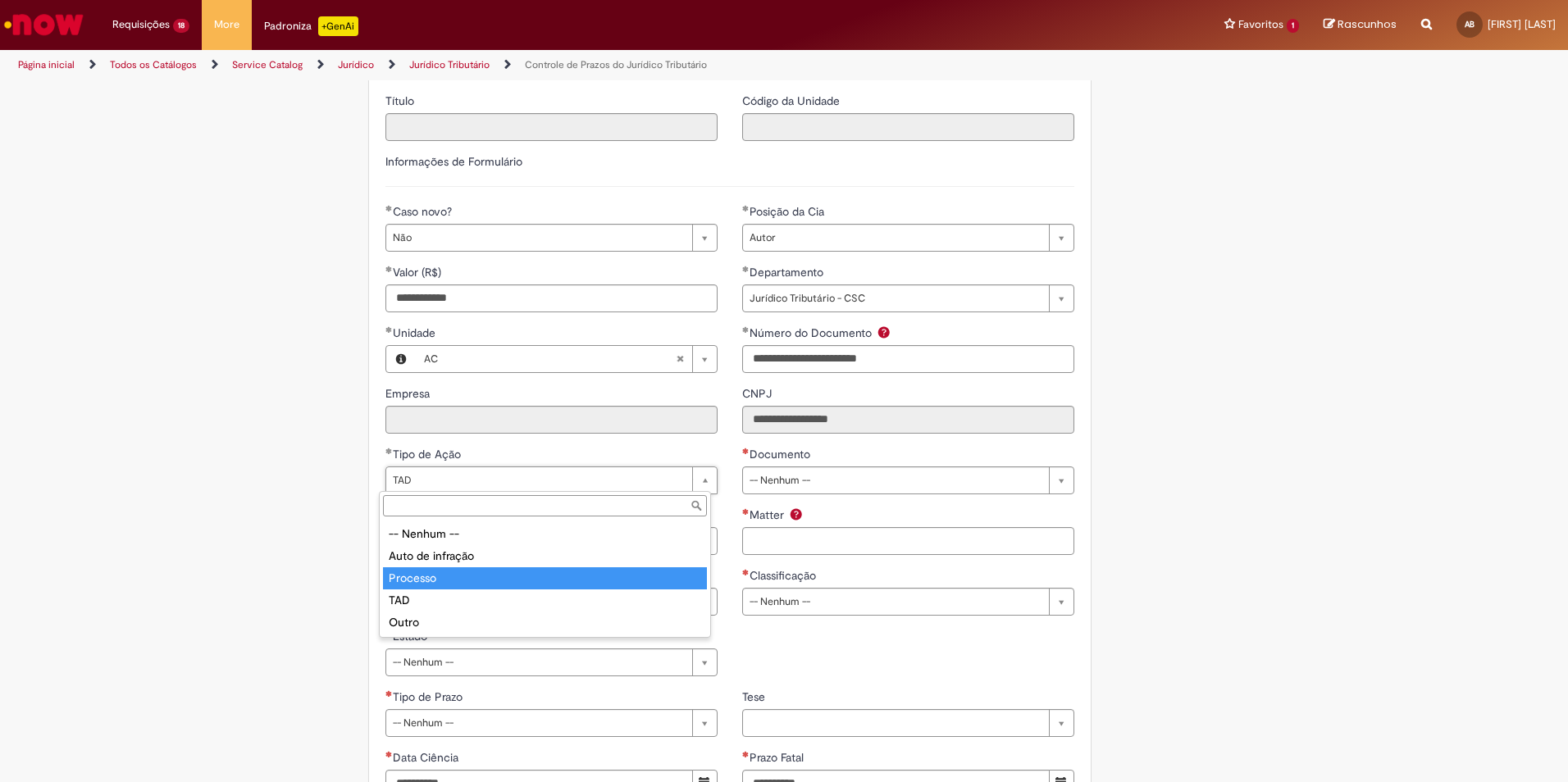 type on "********" 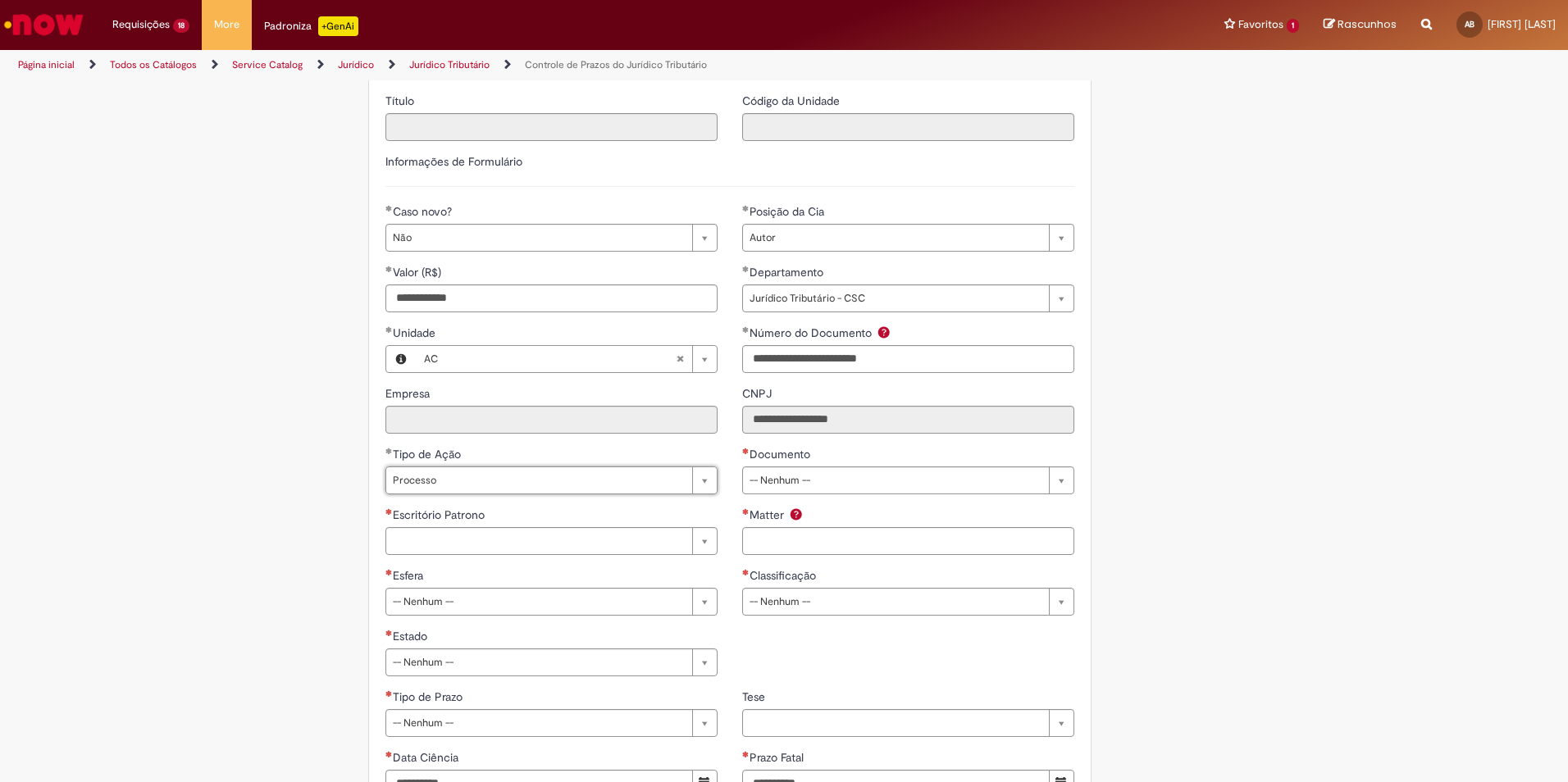 scroll, scrollTop: 0, scrollLeft: 20, axis: horizontal 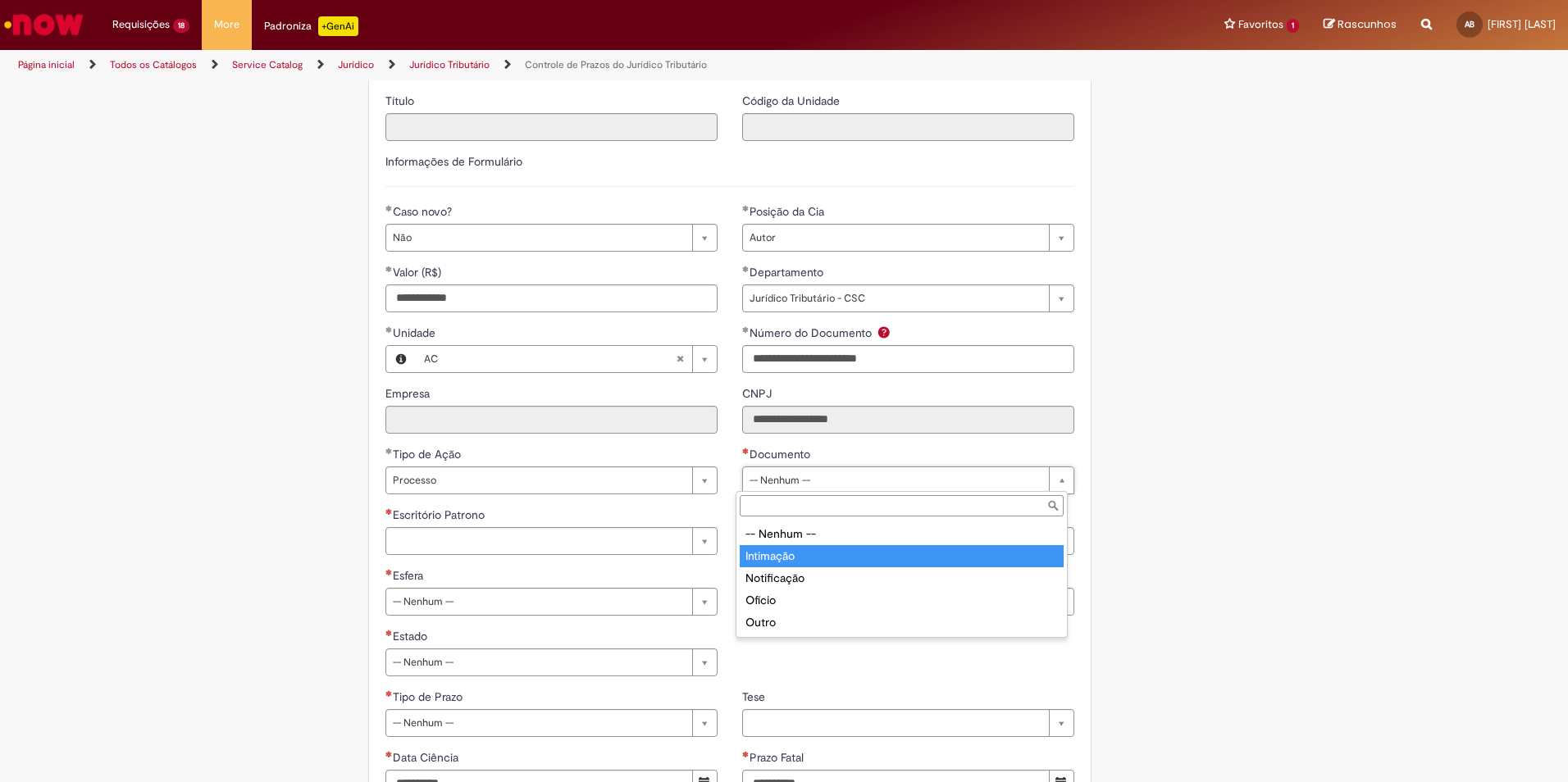 type on "*********" 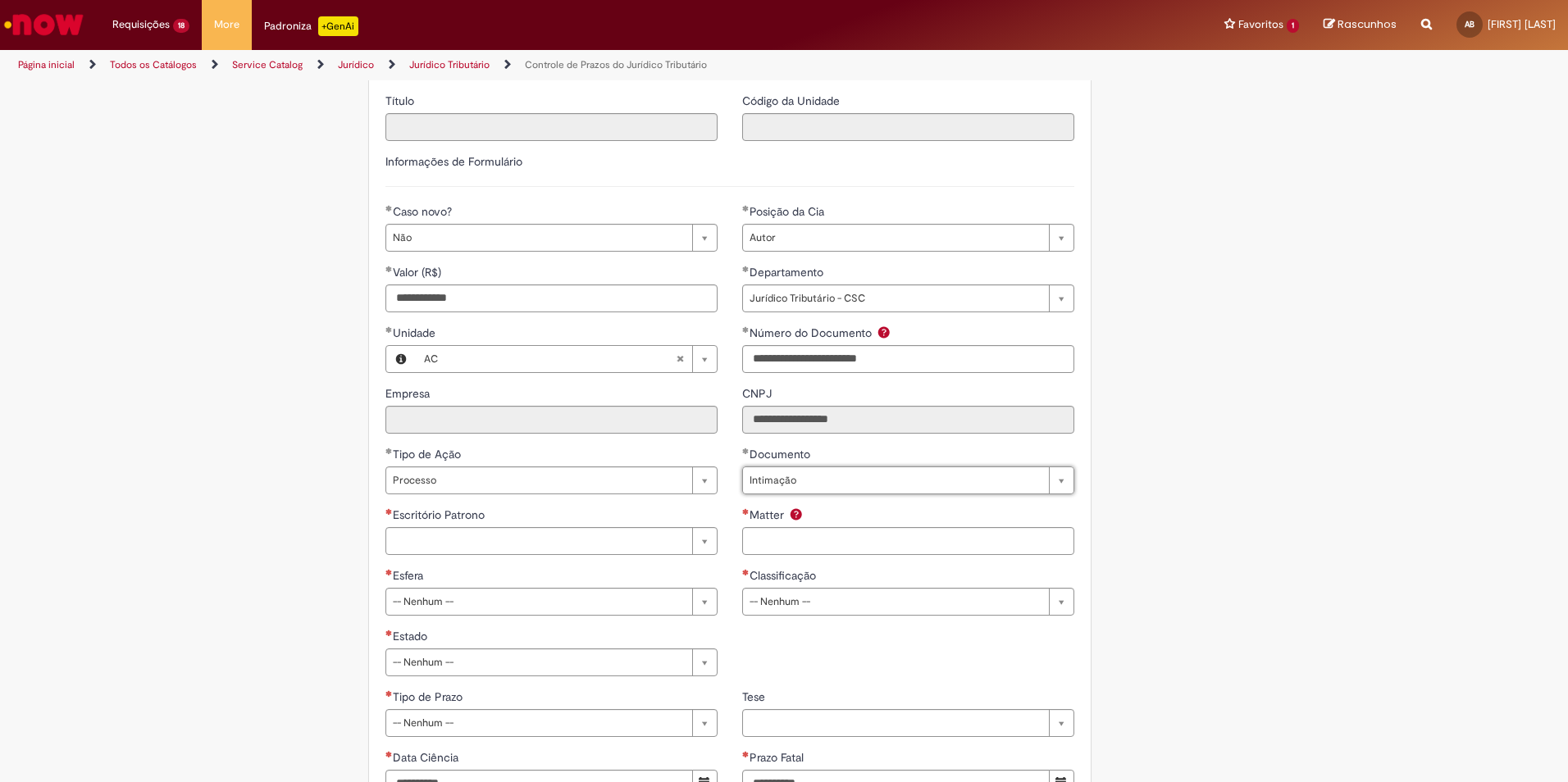 click on "Escritório Patrono" at bounding box center [551, 516] 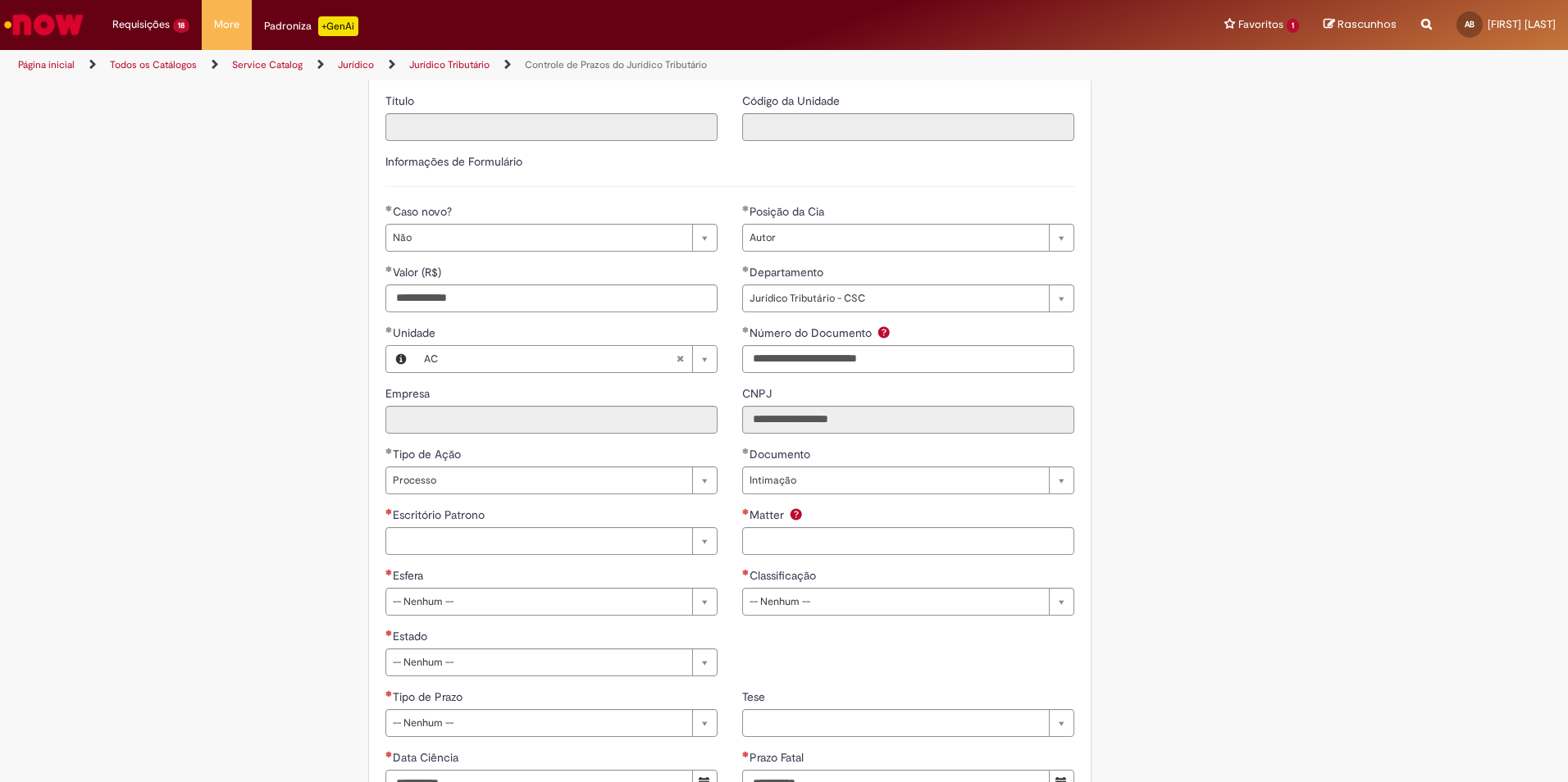 drag, startPoint x: 531, startPoint y: 538, endPoint x: 541, endPoint y: 544, distance: 11.661904 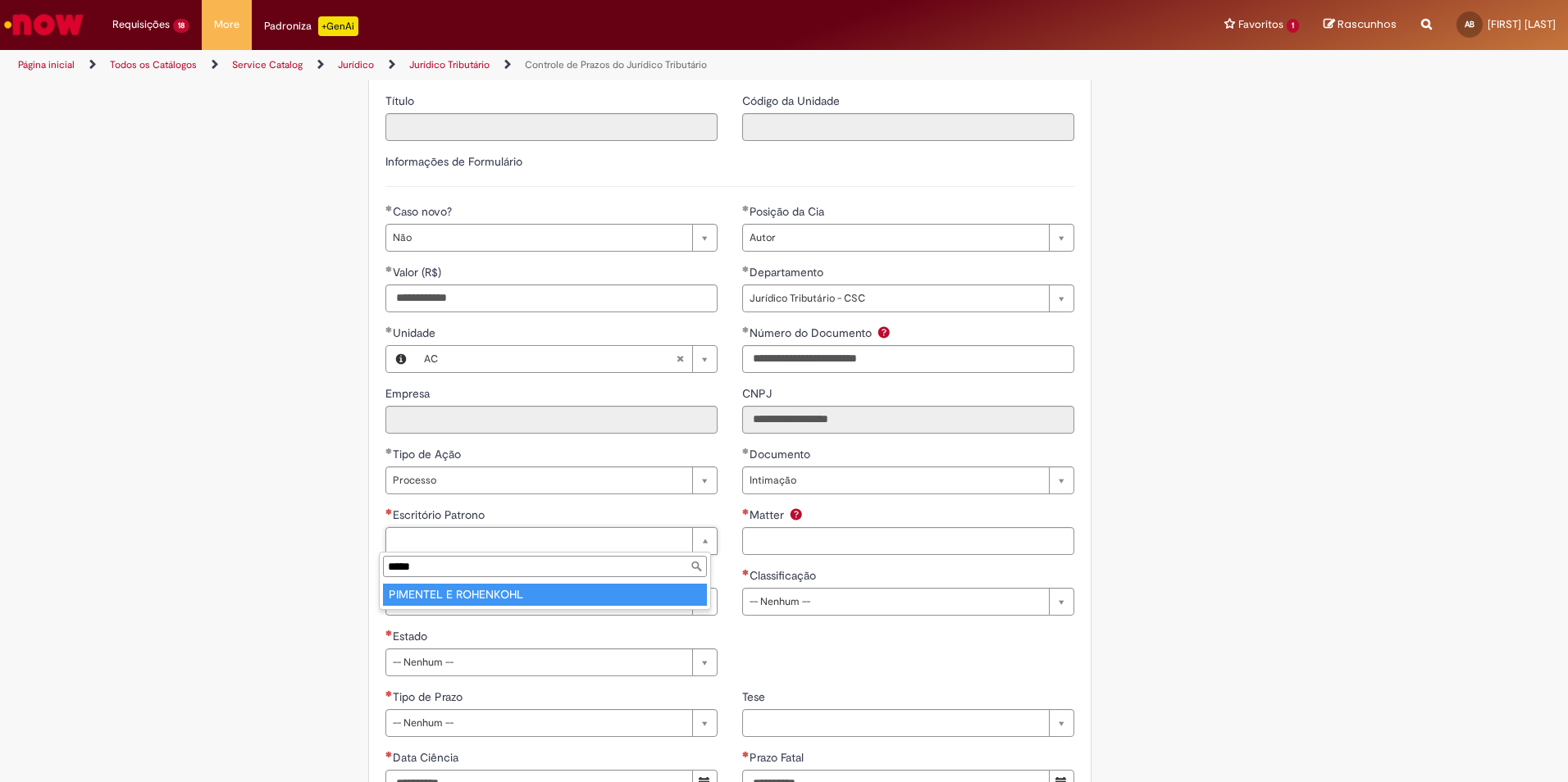 type on "*****" 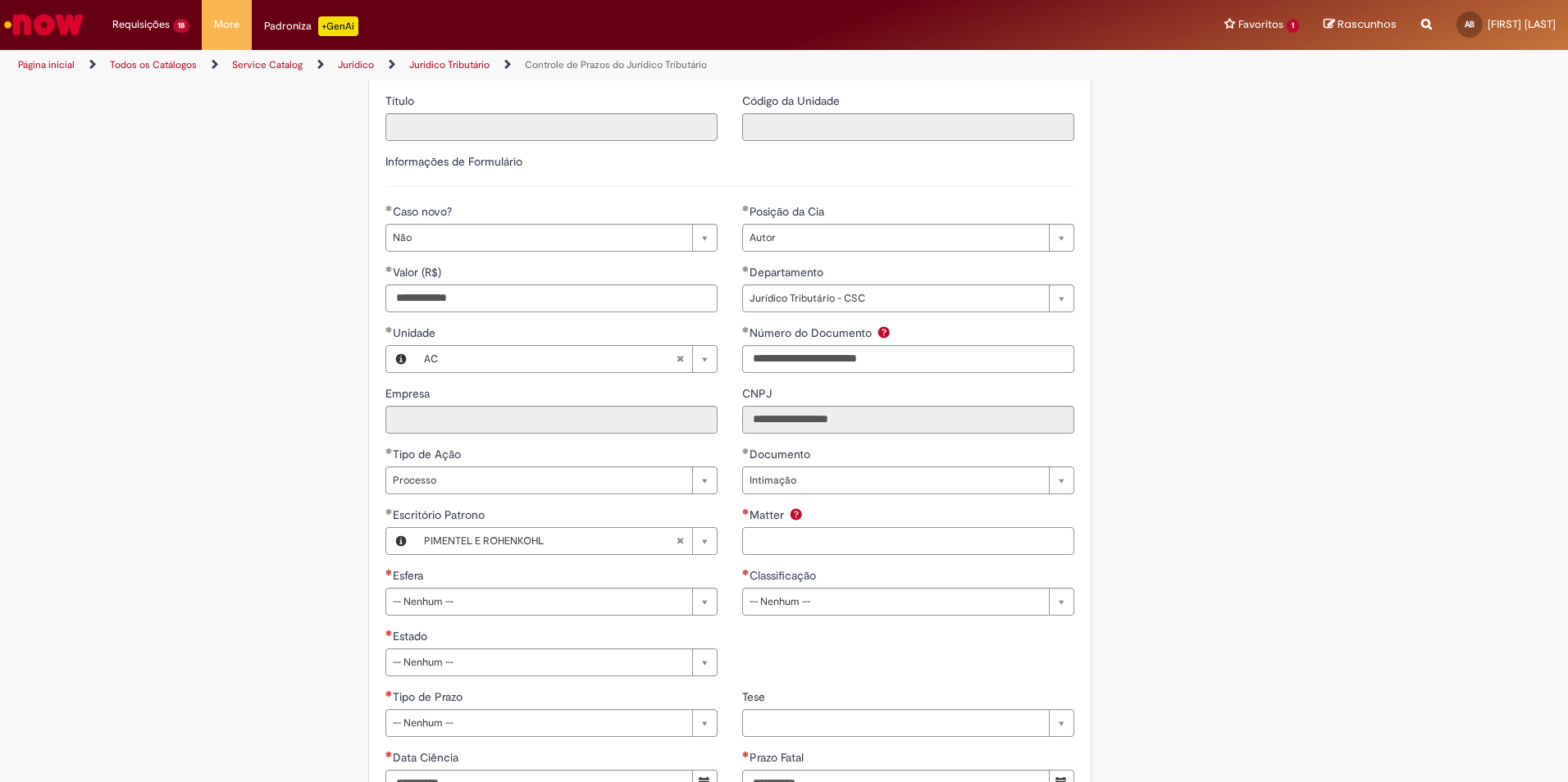 click on "Matter" at bounding box center (908, 541) 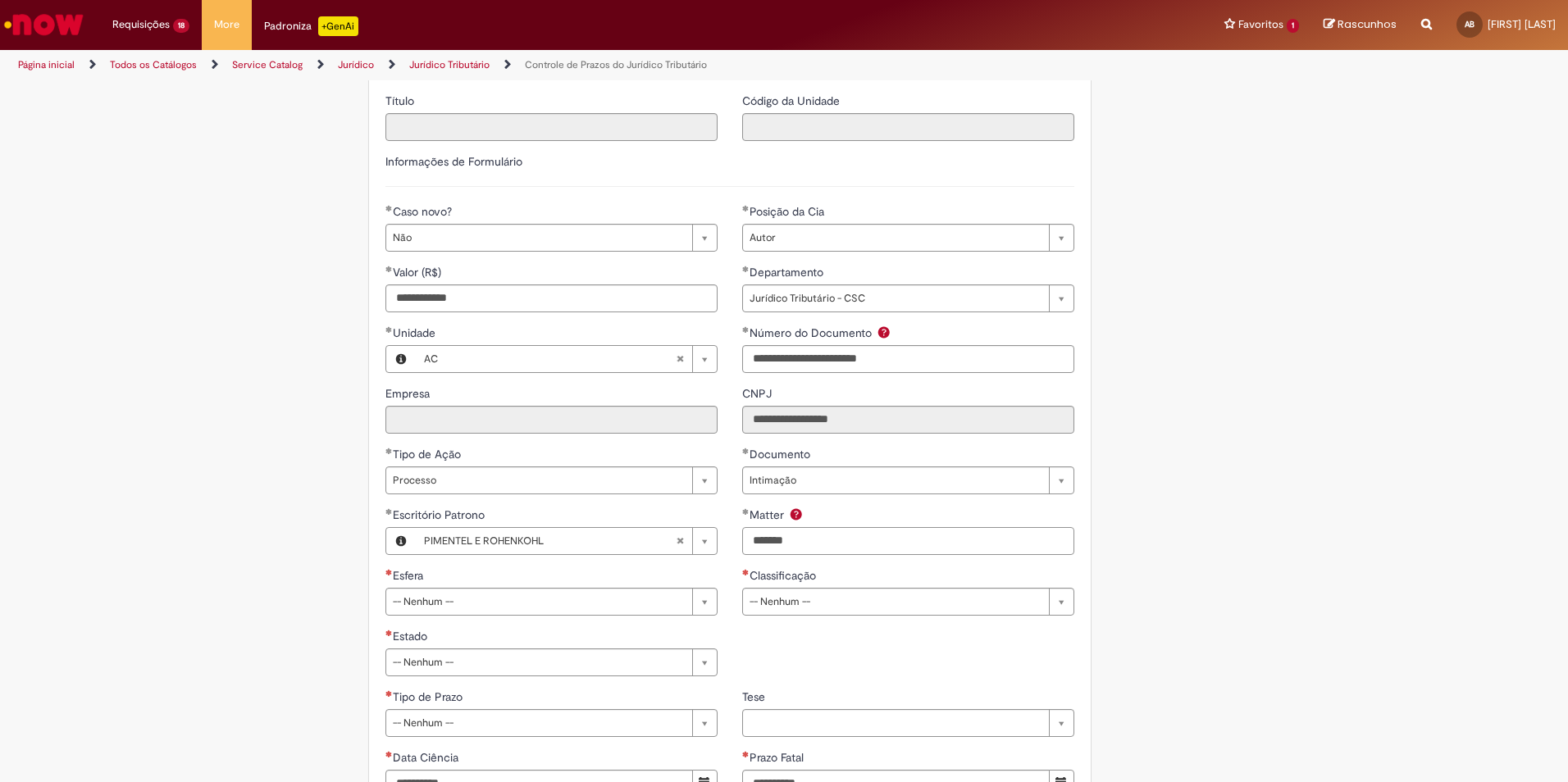 click on "******" at bounding box center [908, 541] 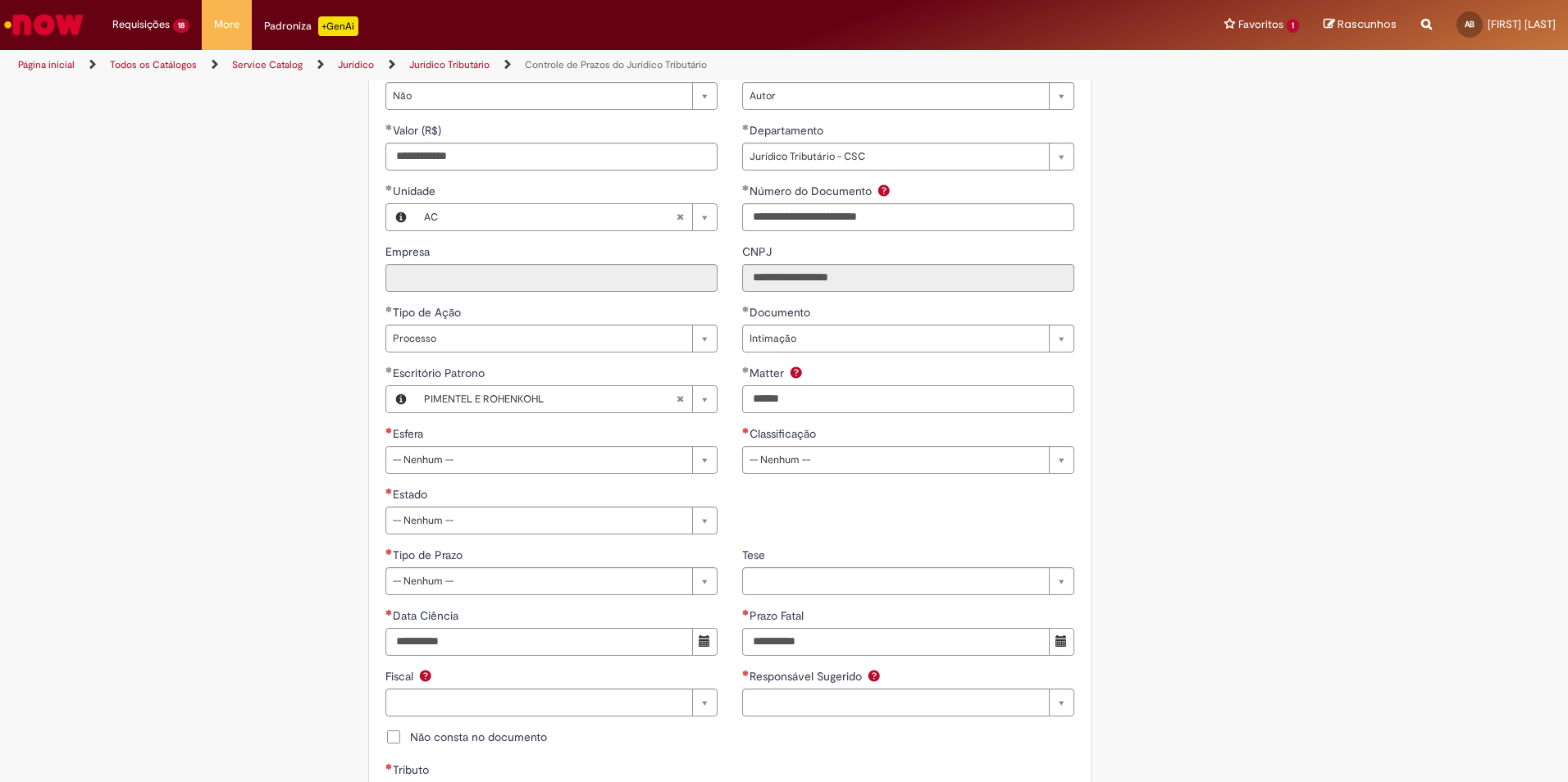 scroll, scrollTop: 574, scrollLeft: 0, axis: vertical 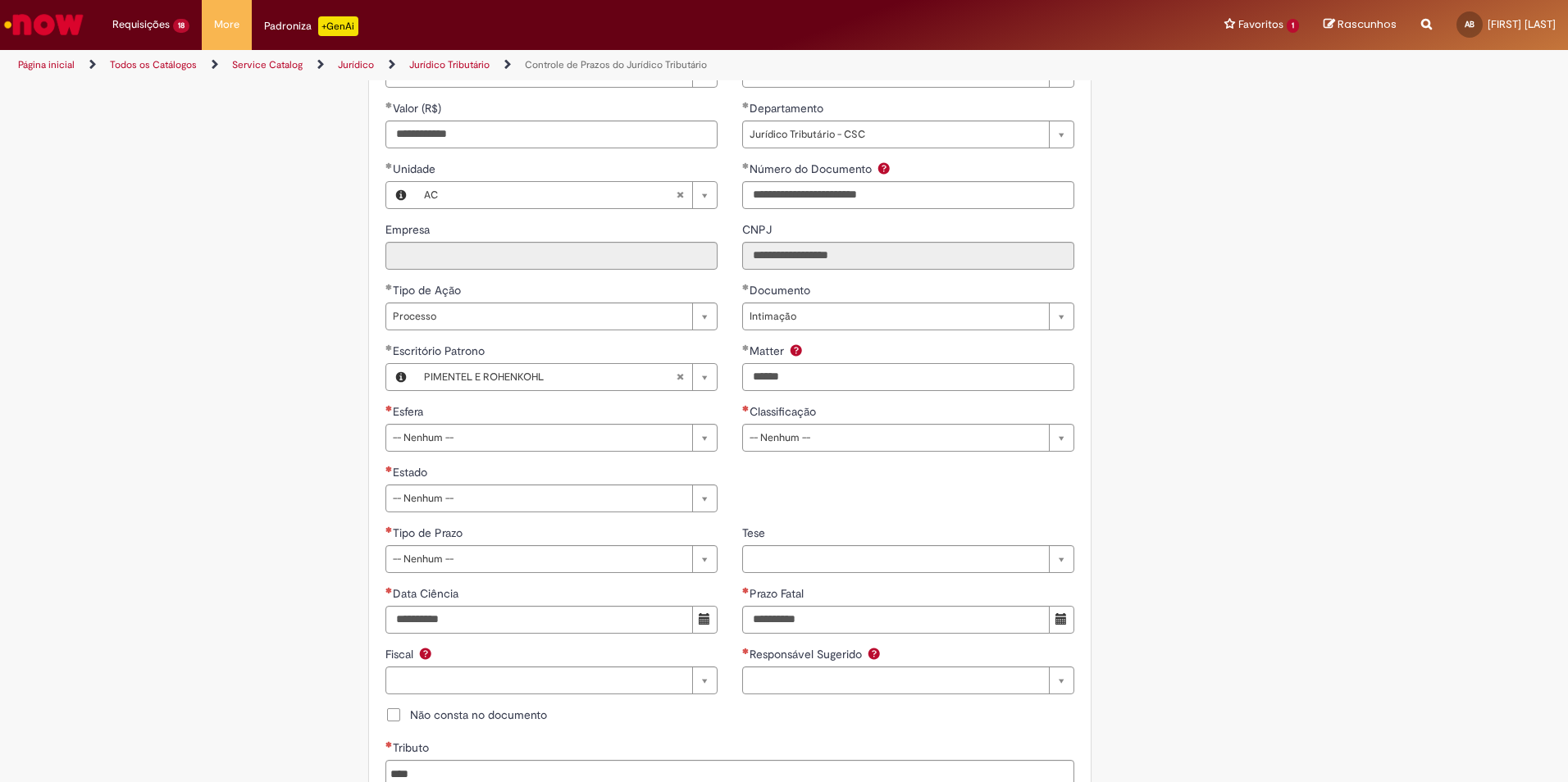 type on "******" 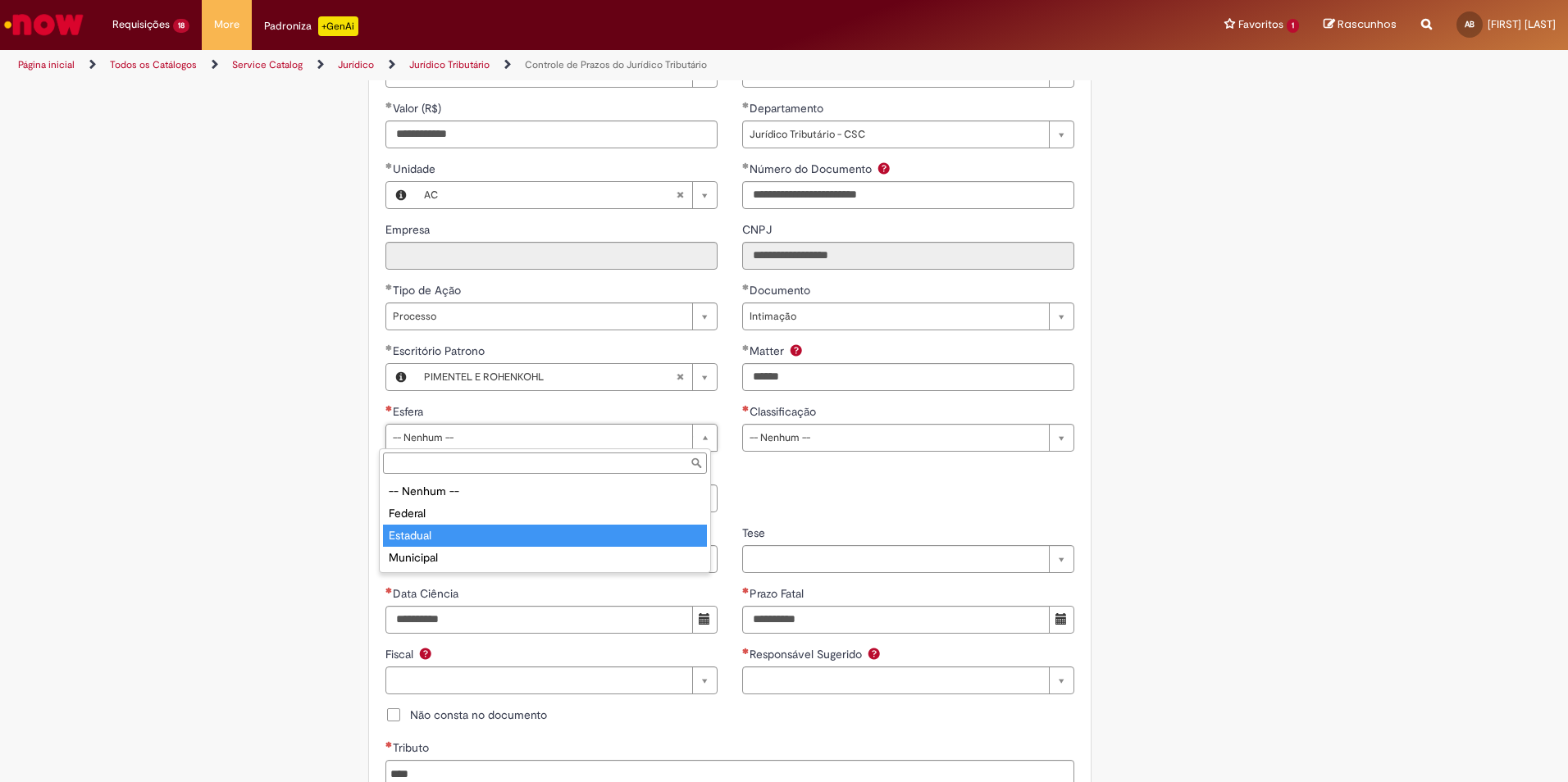 type on "********" 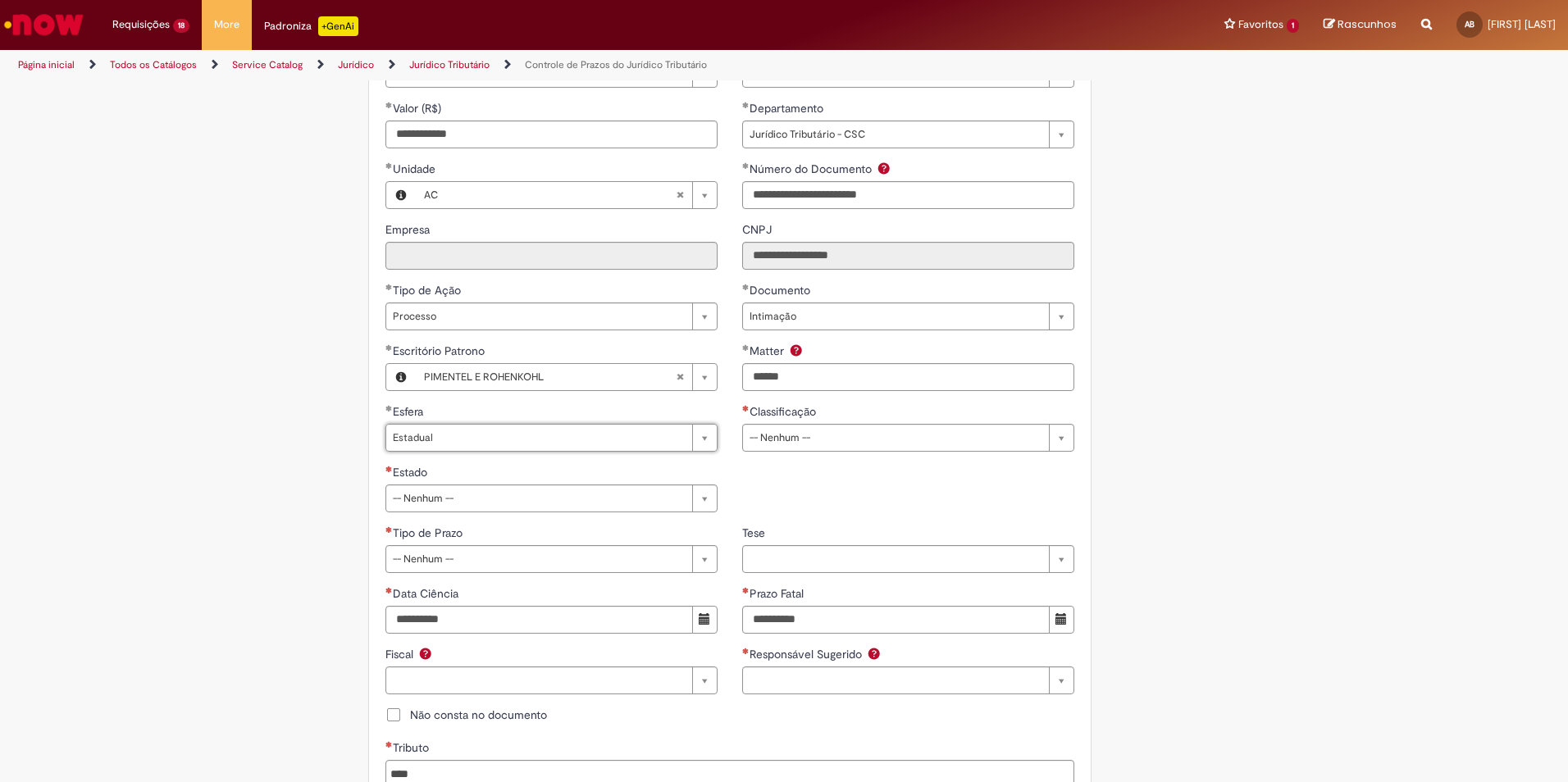 click on "Classificação" at bounding box center (908, 413) 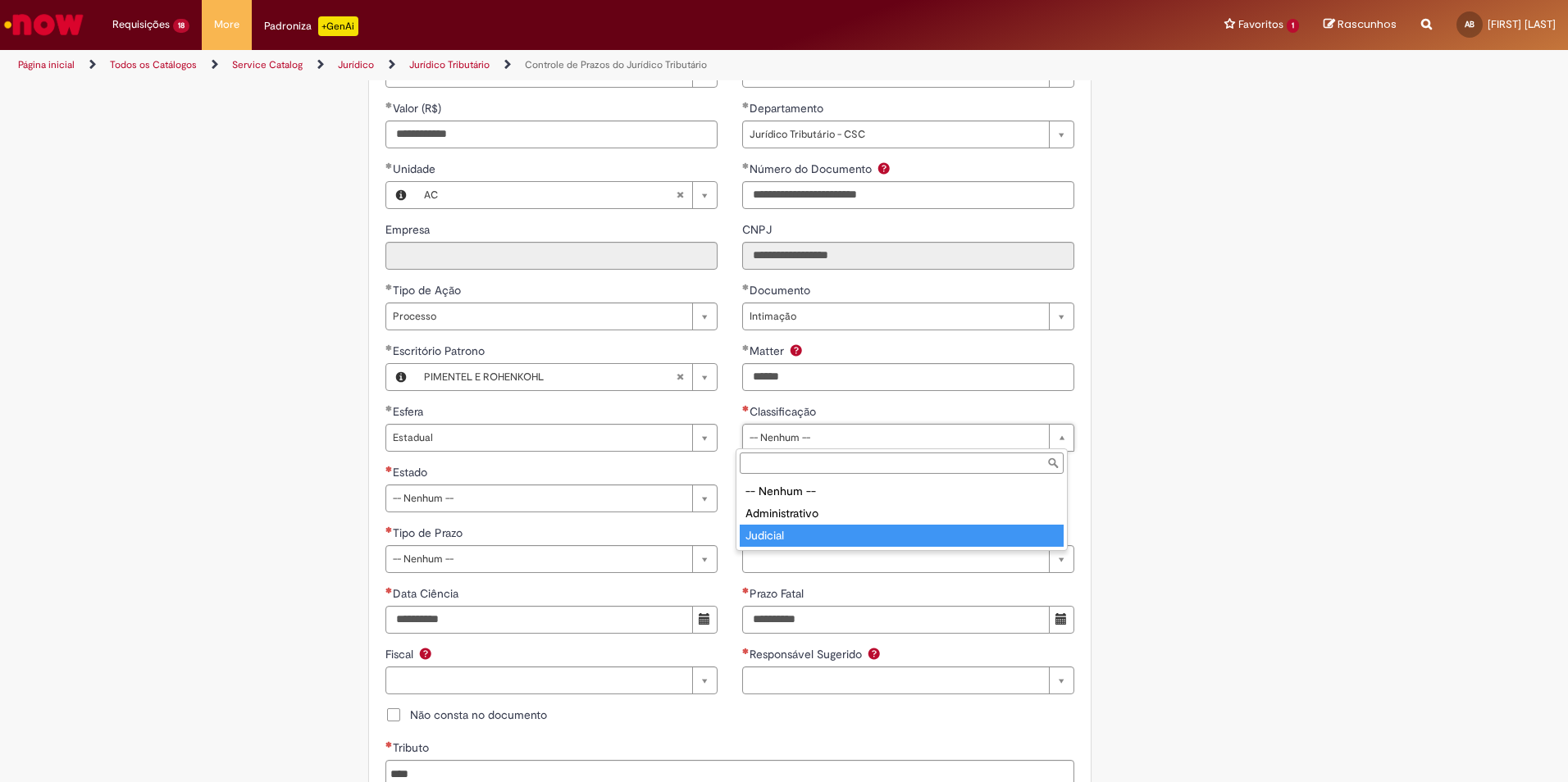 type on "********" 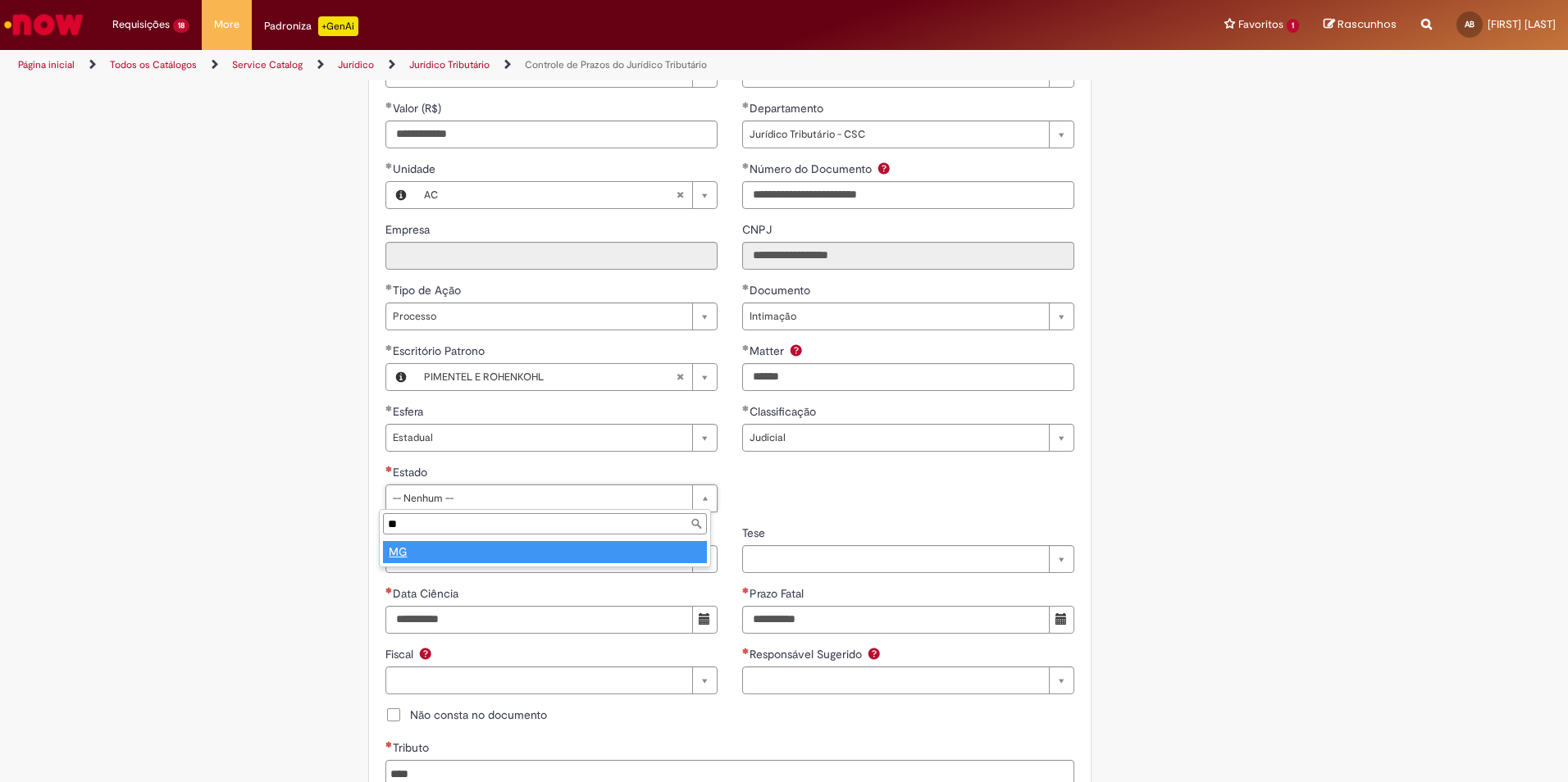 type on "**" 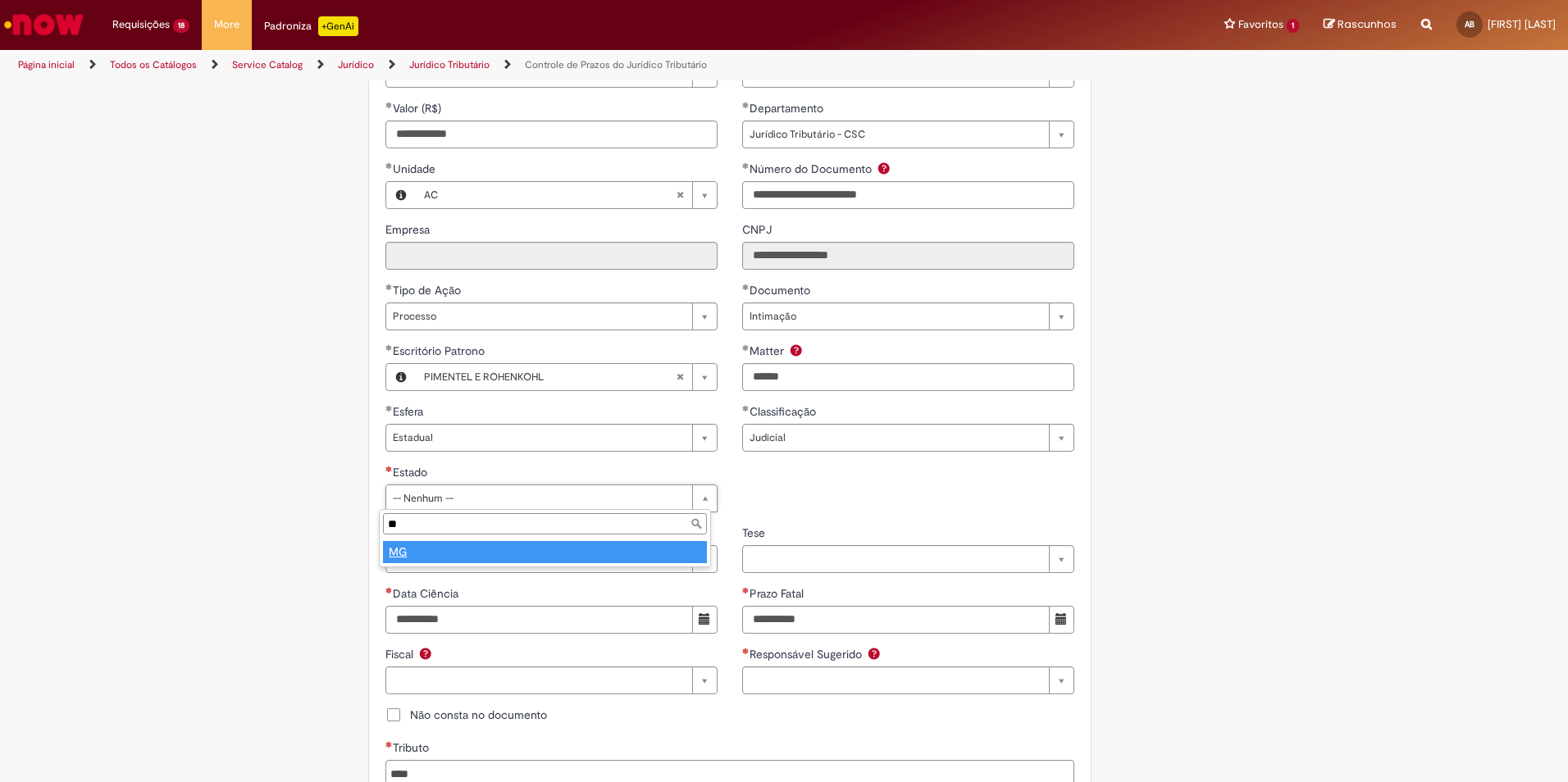 type on "**" 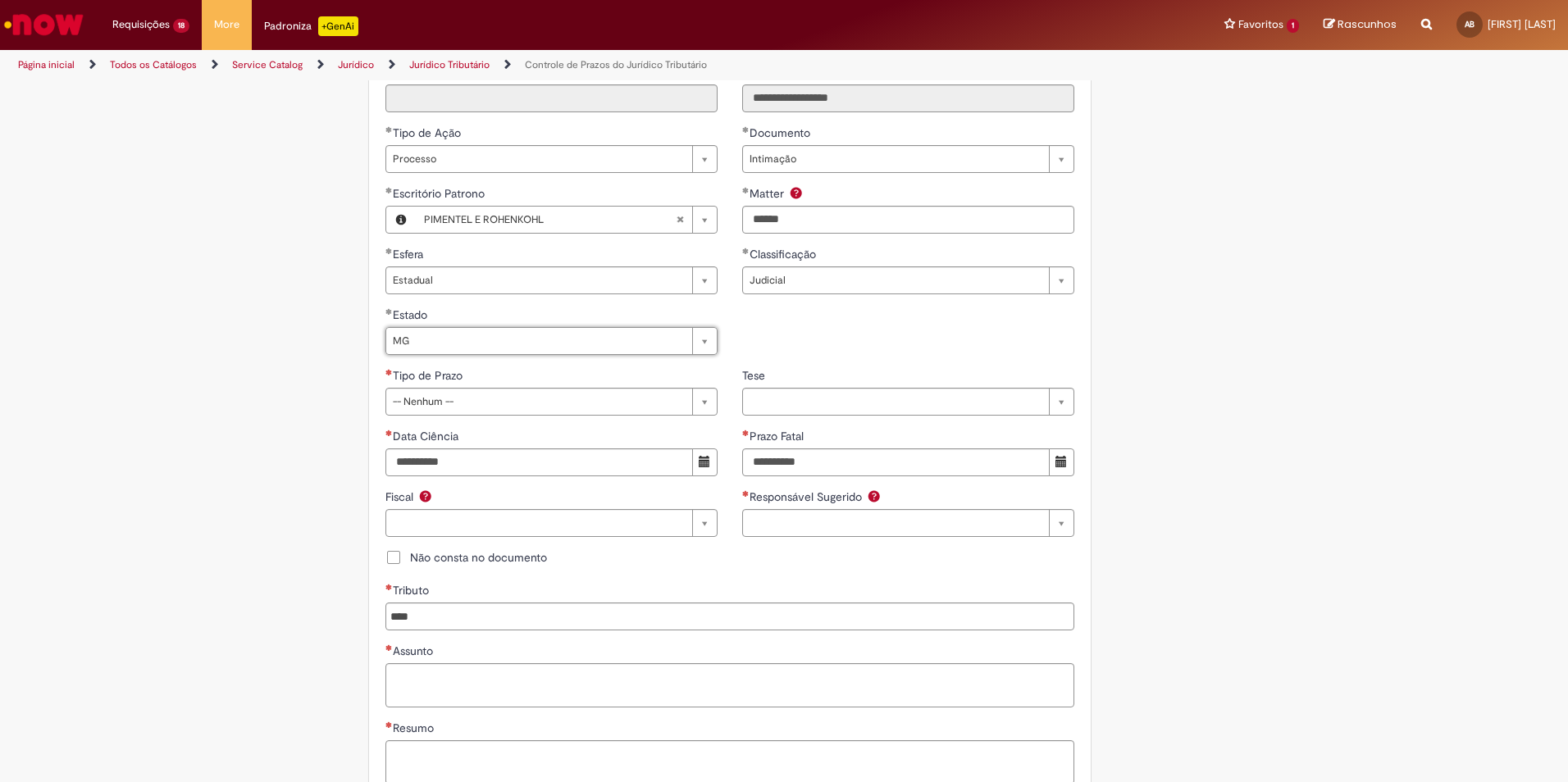 scroll, scrollTop: 738, scrollLeft: 0, axis: vertical 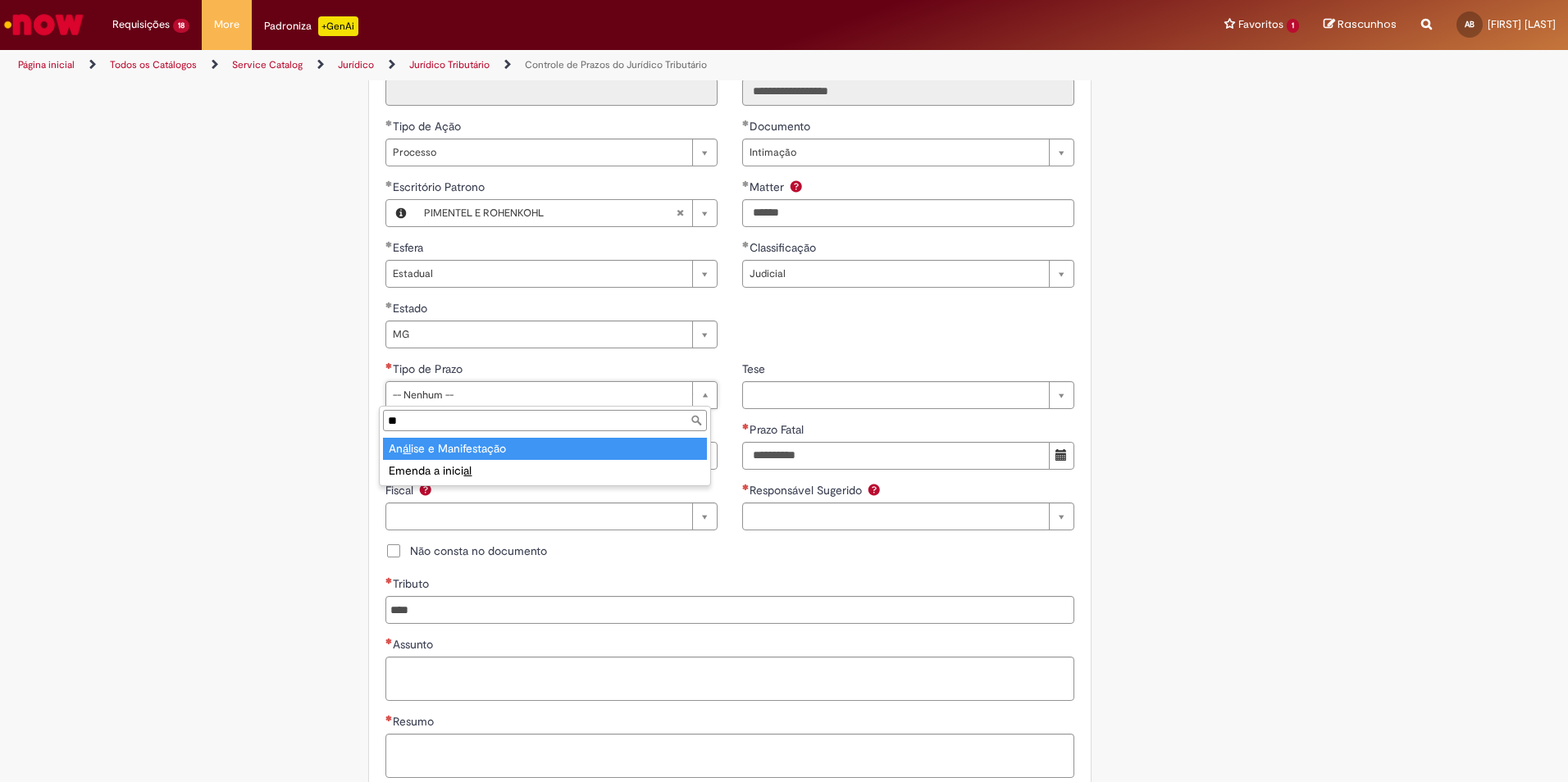 type on "*" 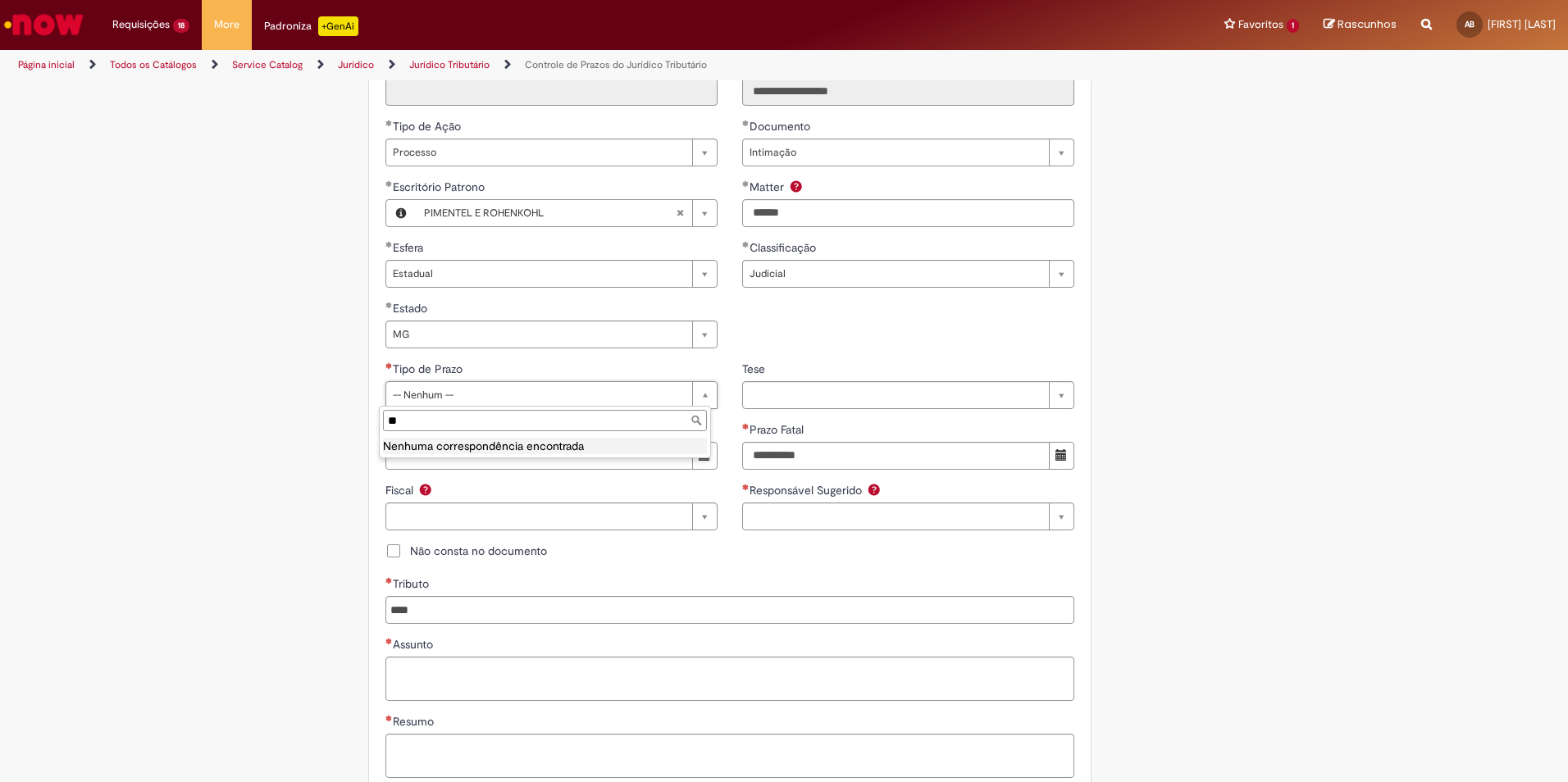 type on "*" 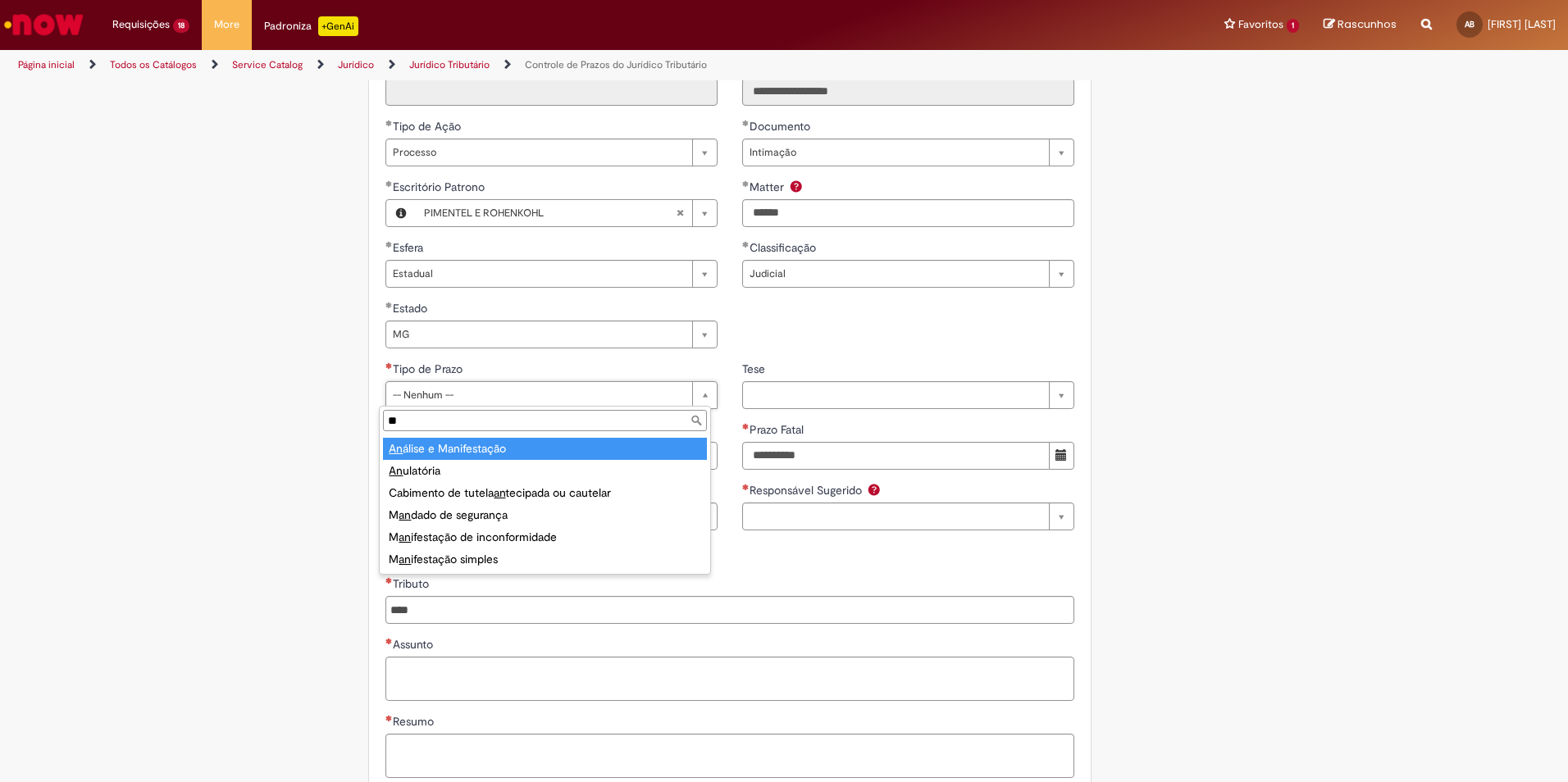 type on "*" 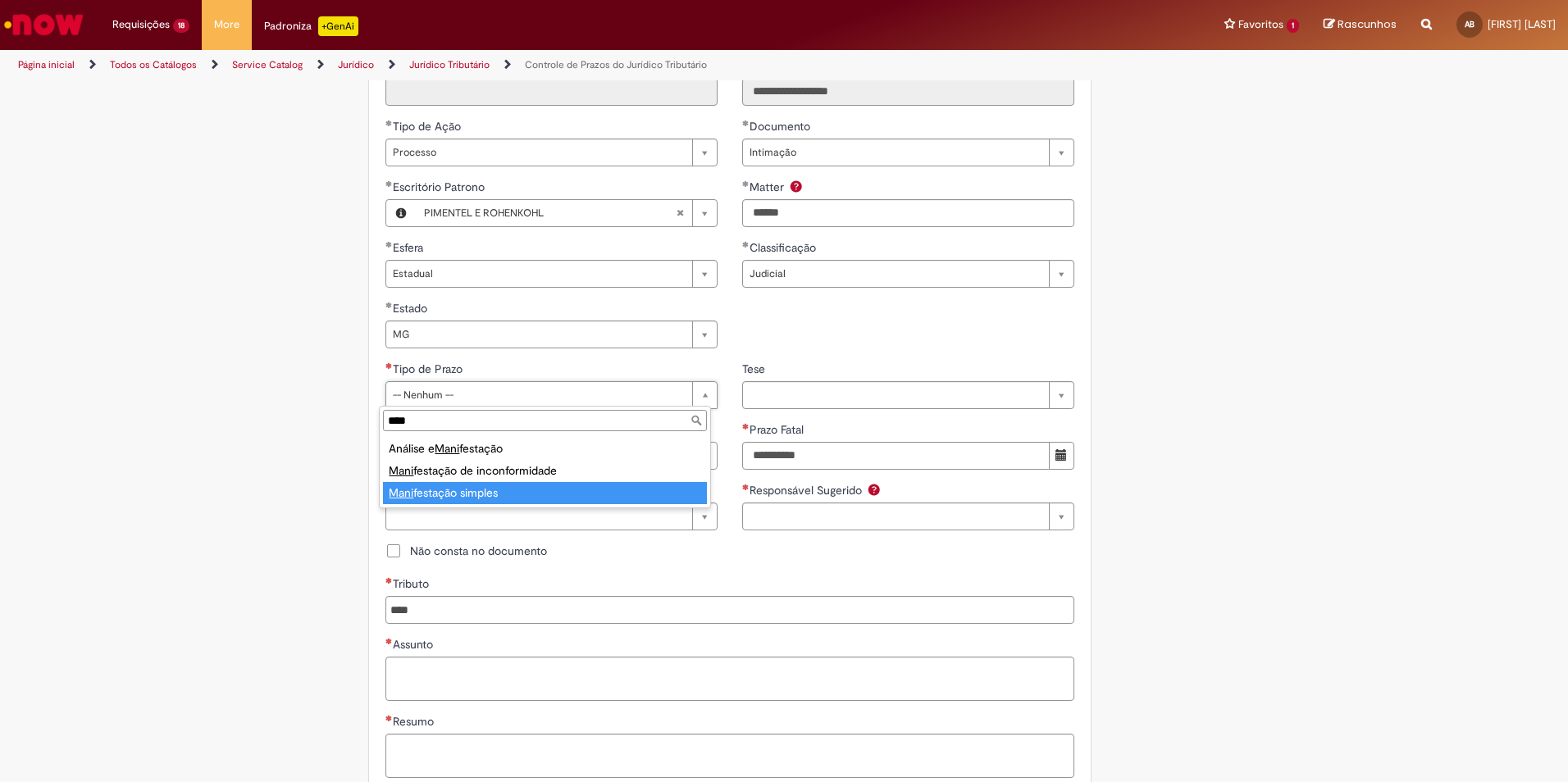 type on "****" 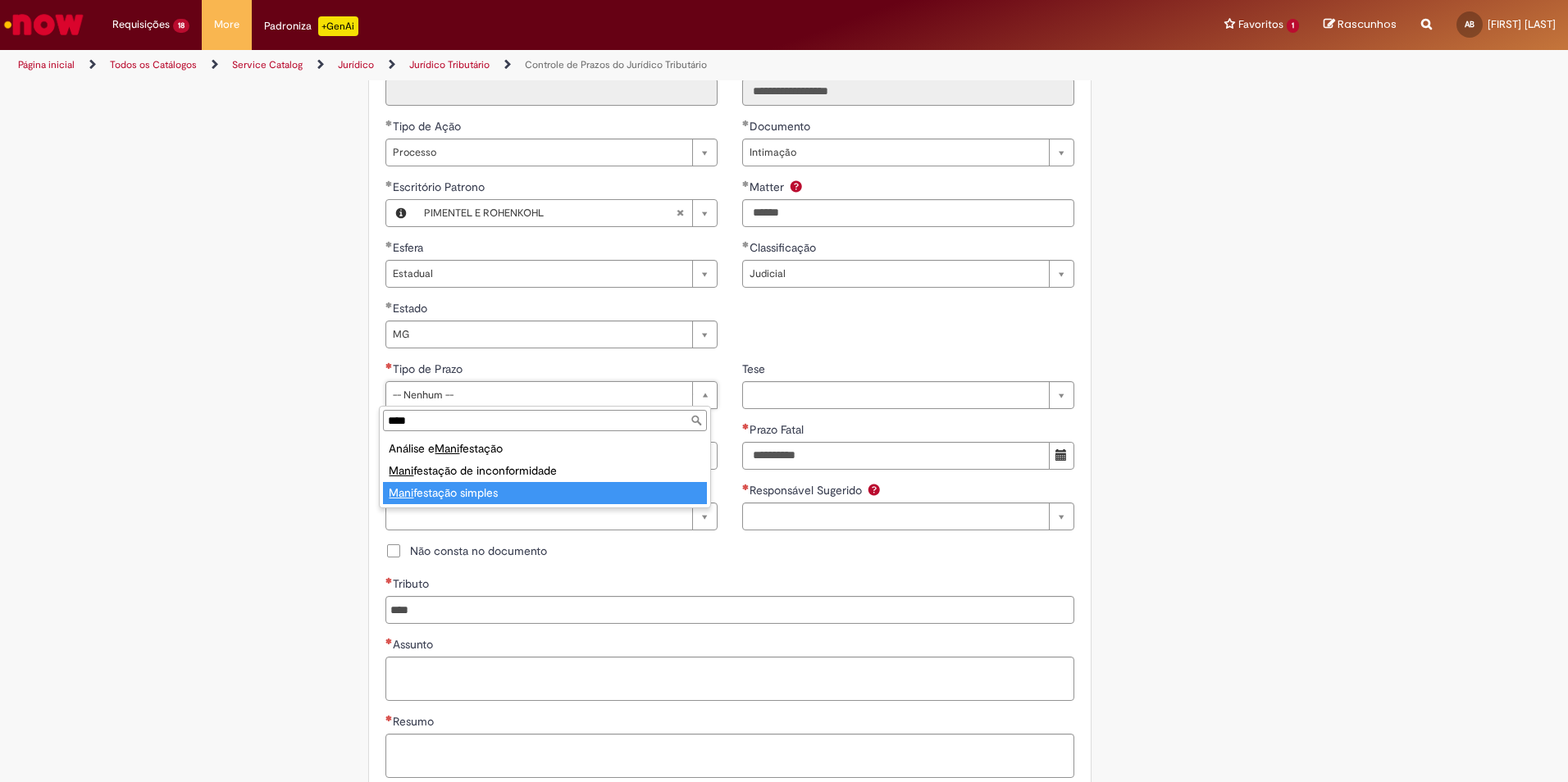 type on "**********" 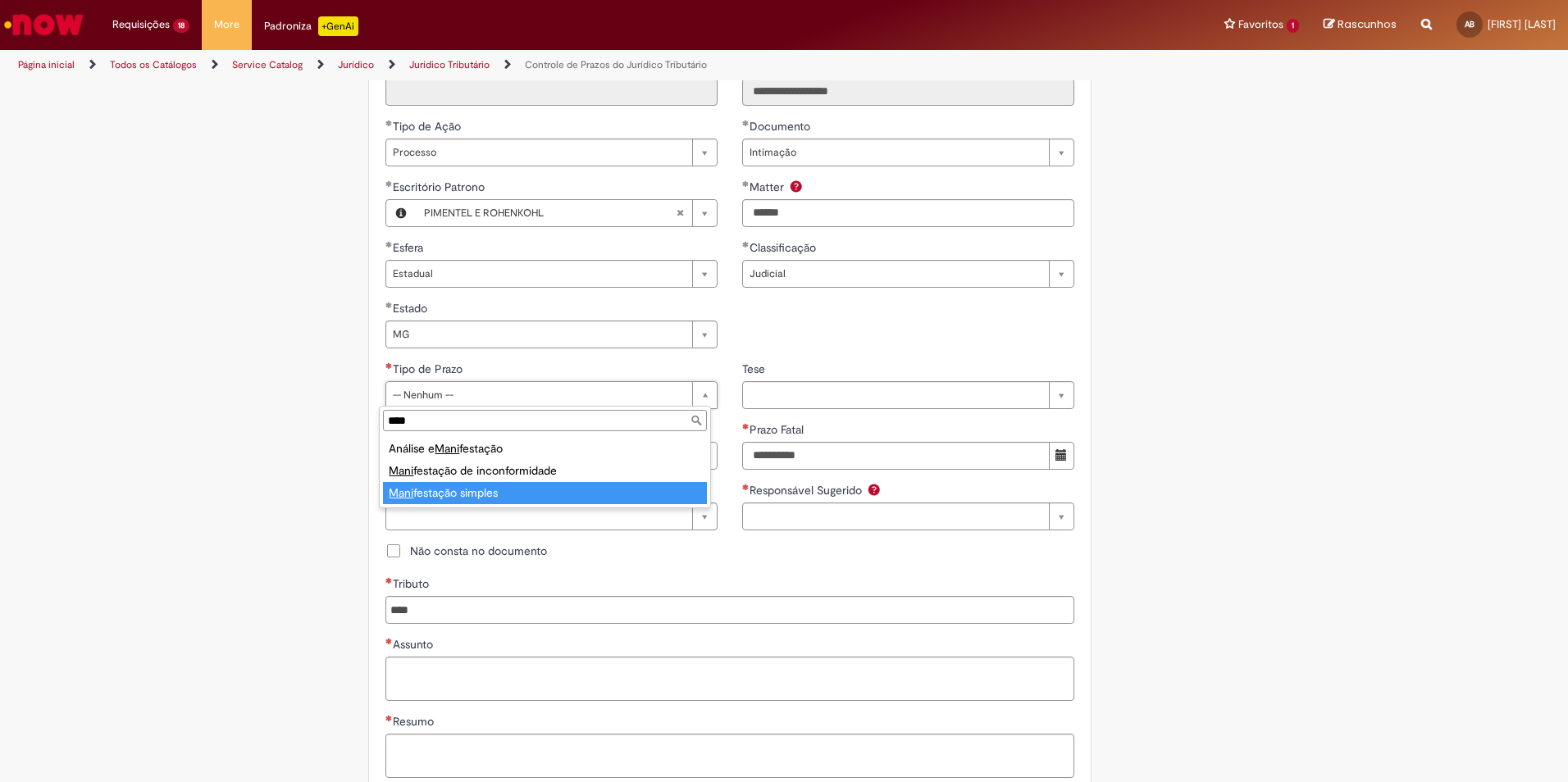 select on "**********" 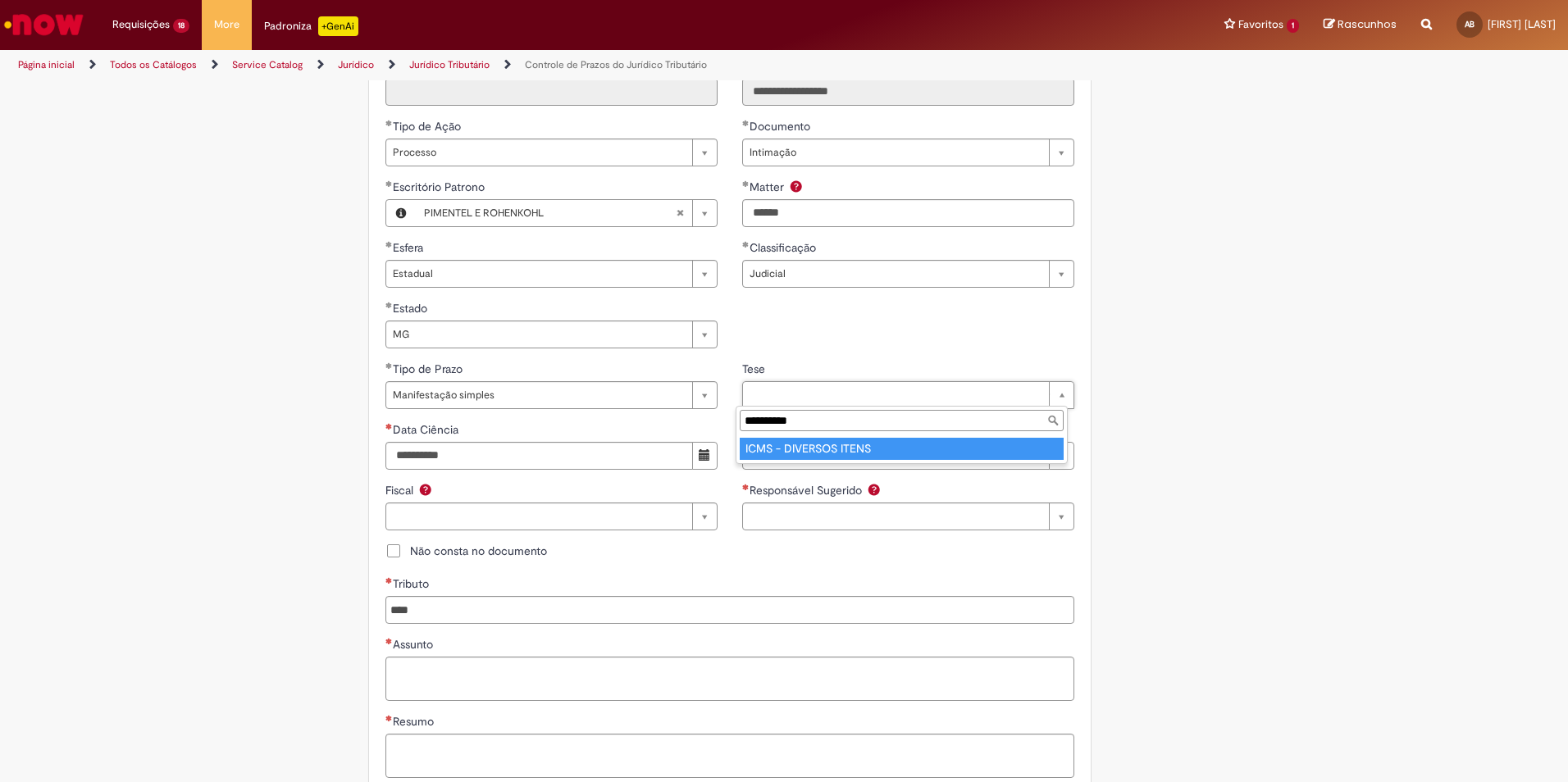 type on "**********" 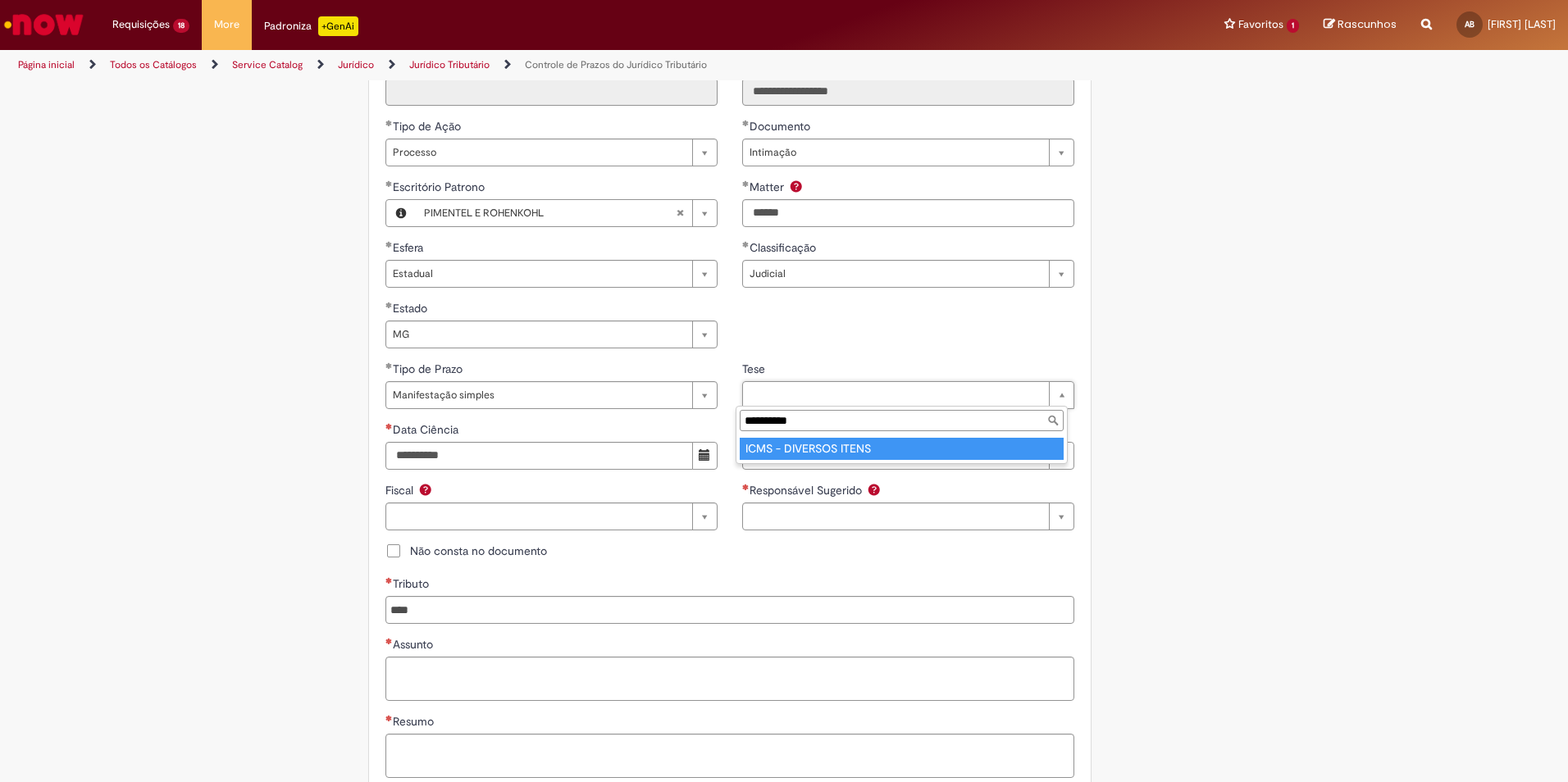 type on "**********" 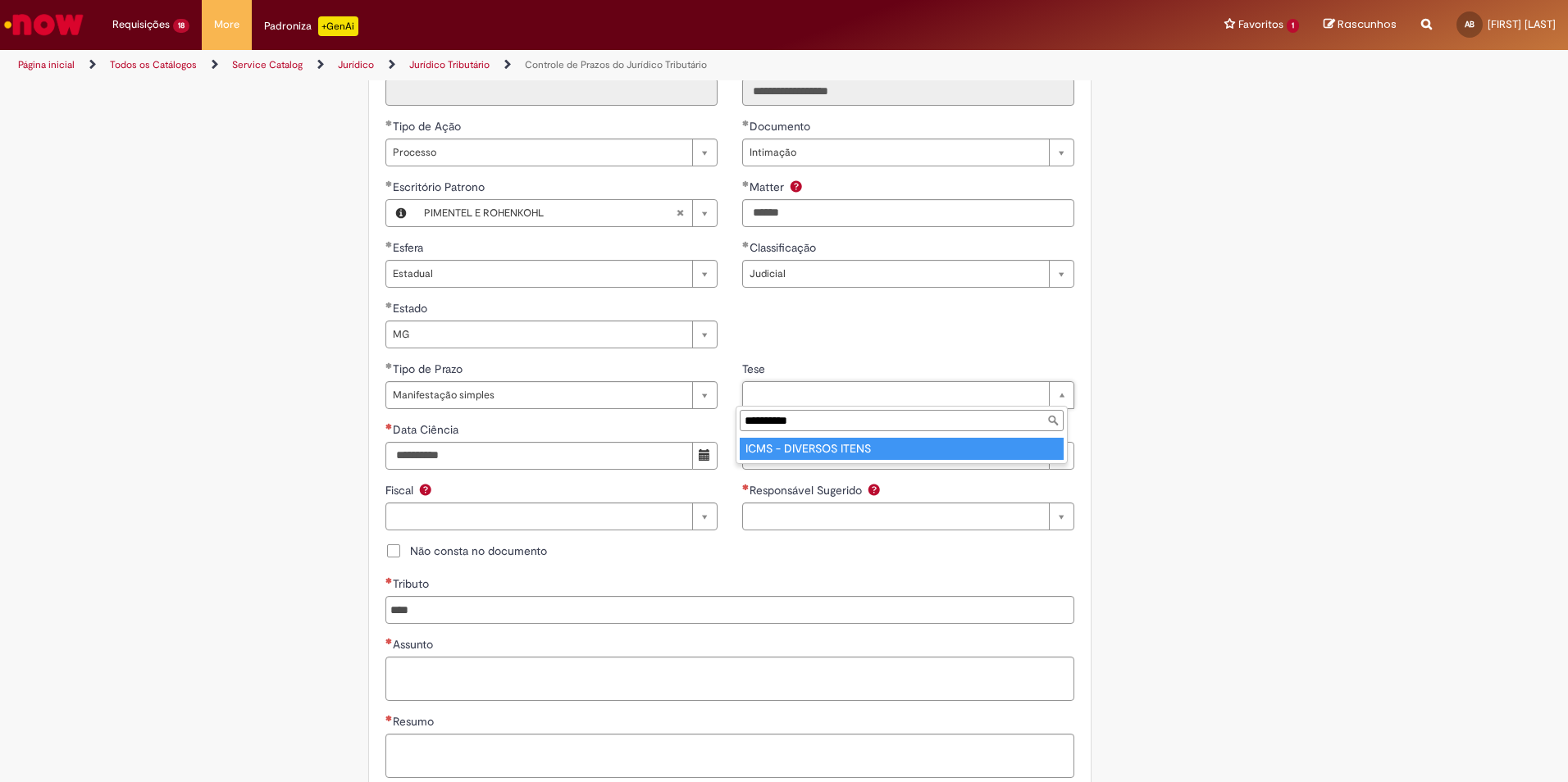 type on "**********" 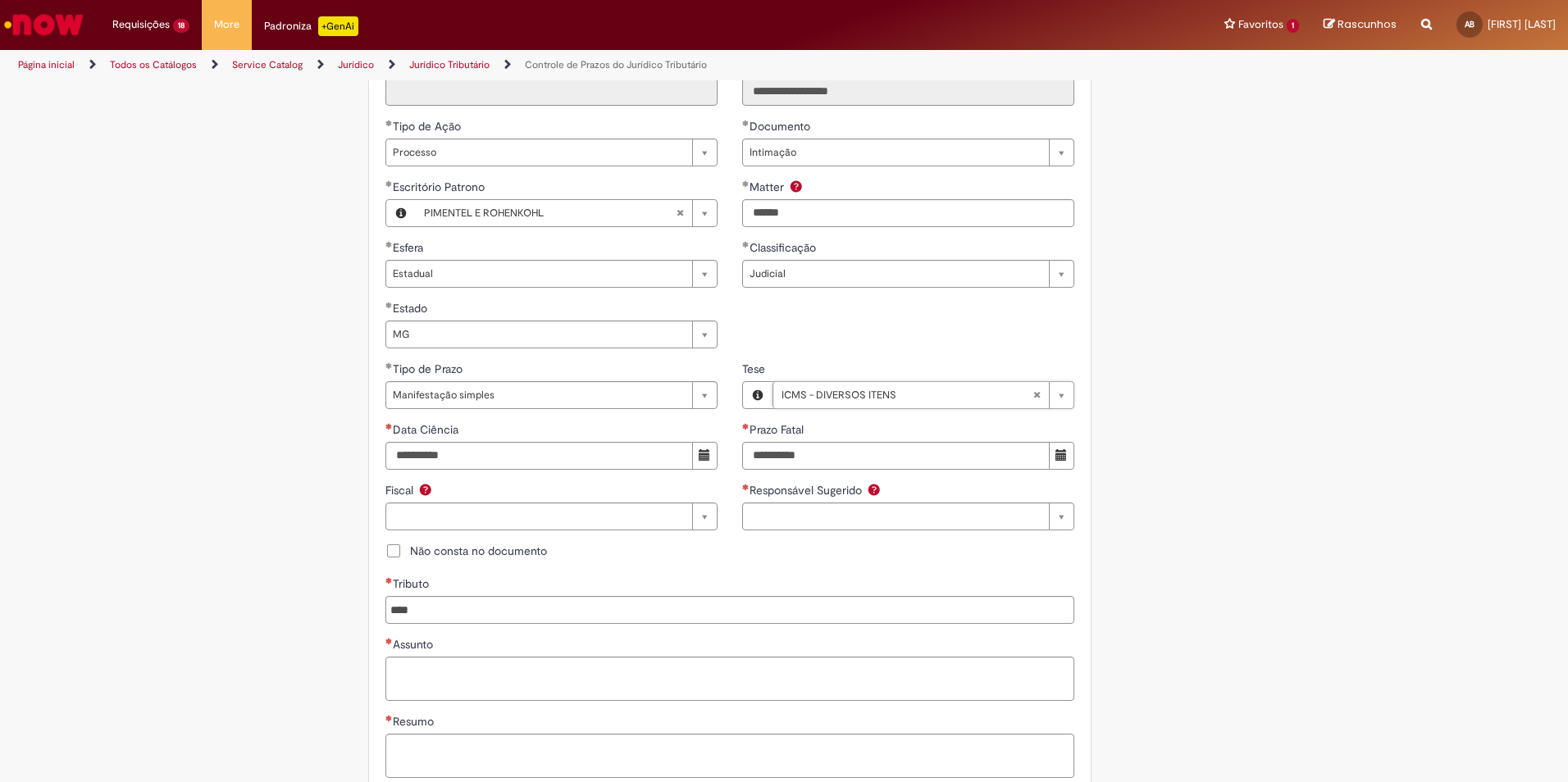 click on "Não consta no documento" at bounding box center [478, 551] 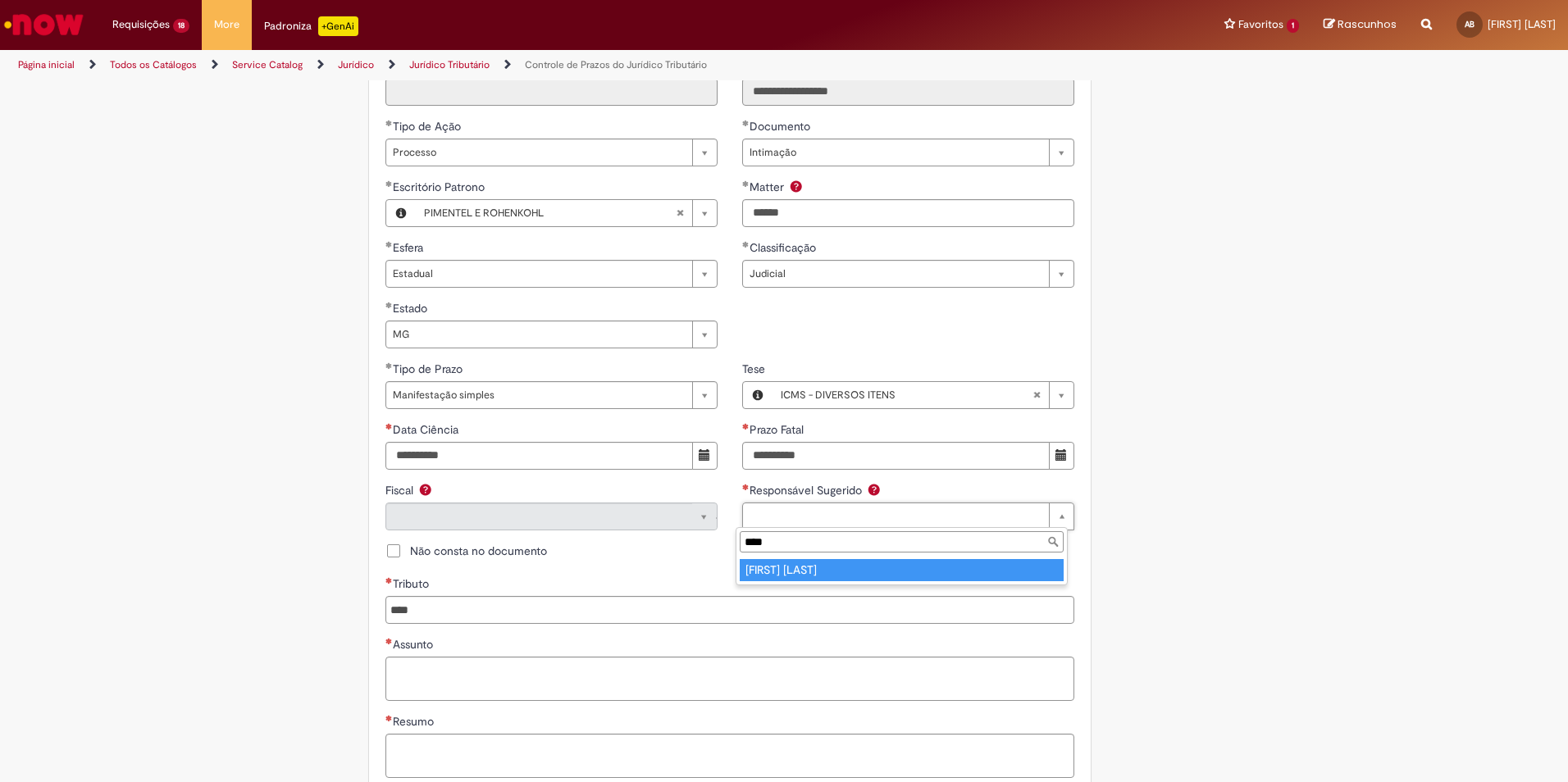 type on "****" 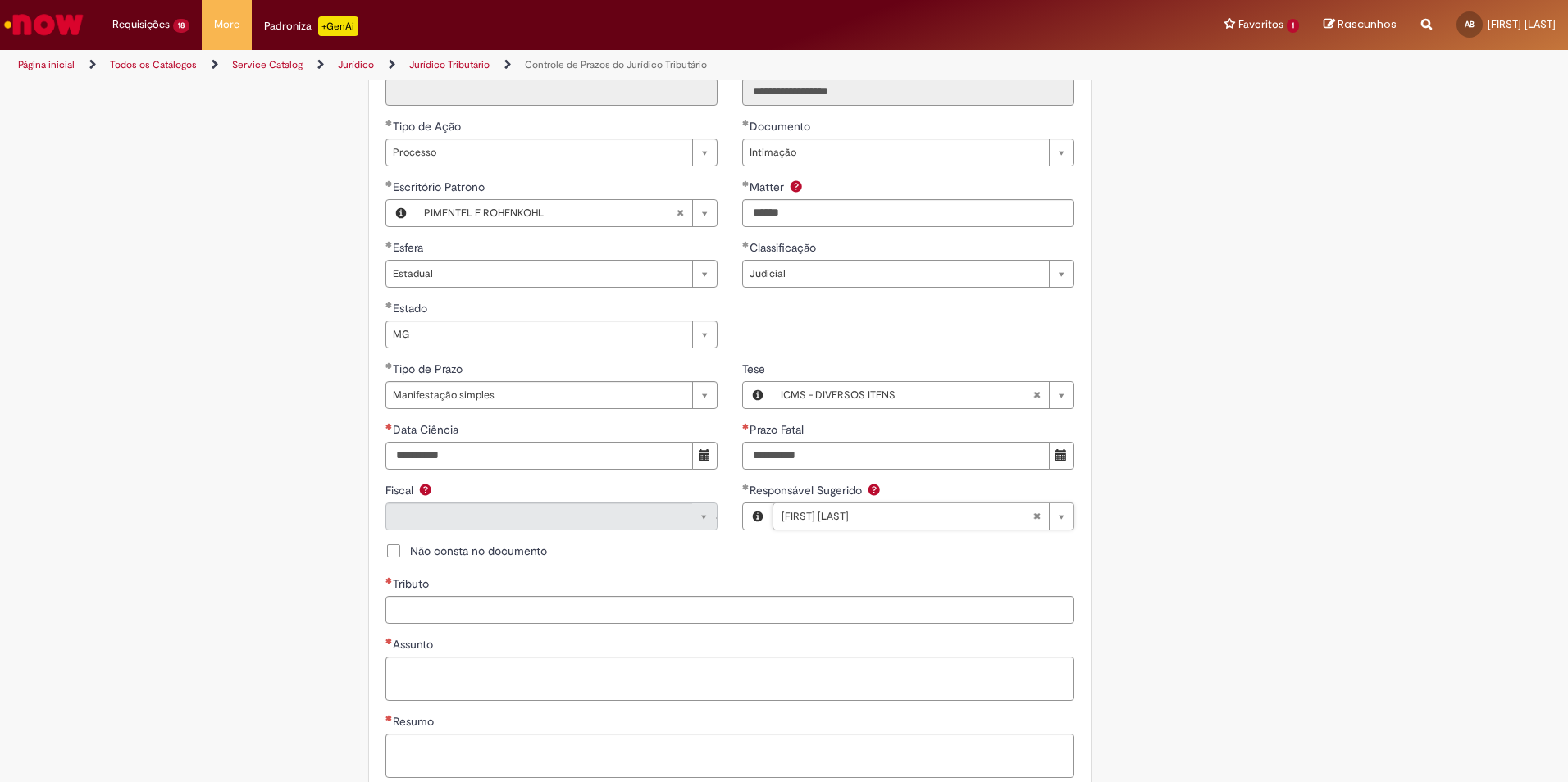 click on "Tributo" at bounding box center [730, 610] 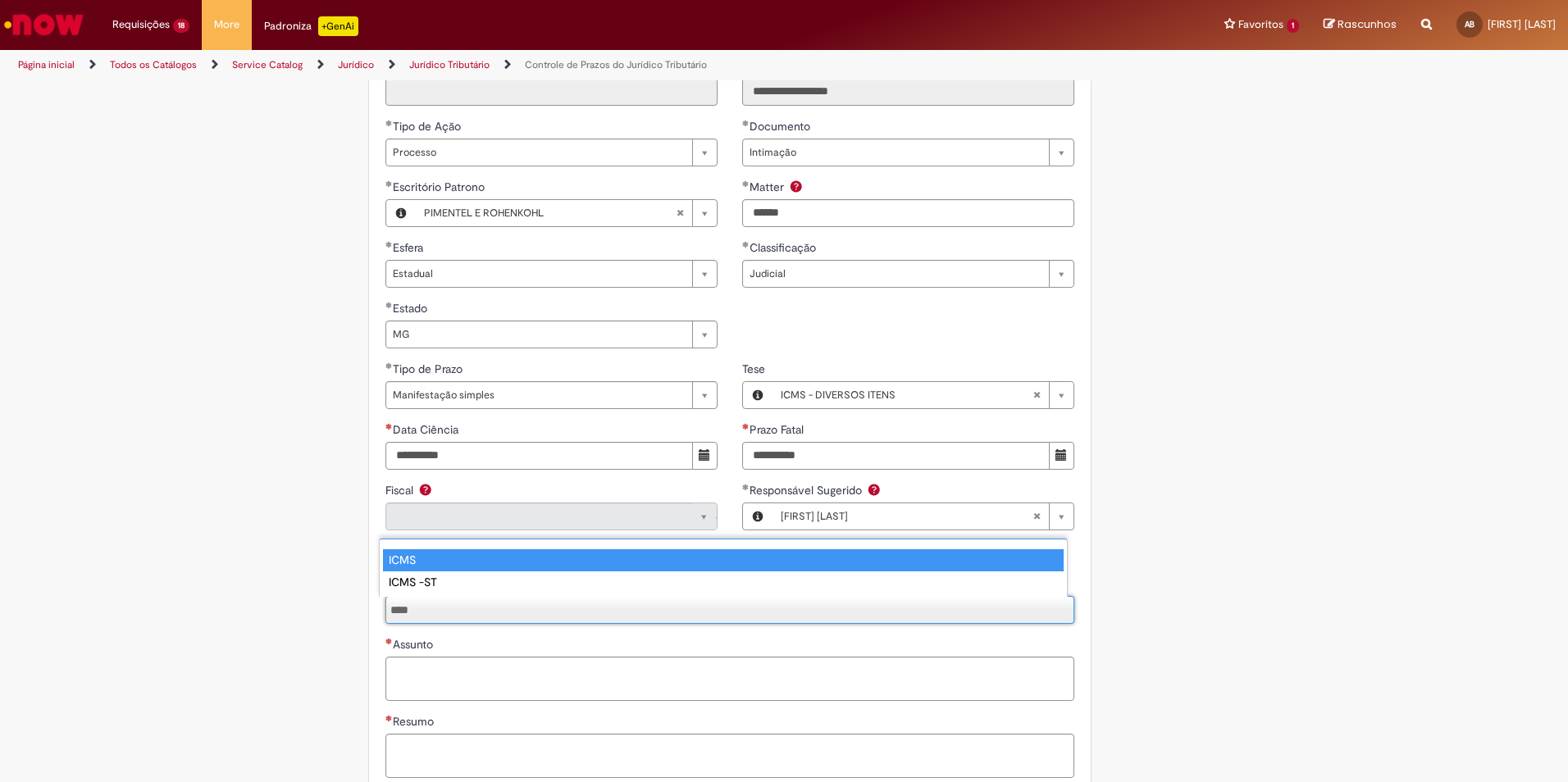 type on "****" 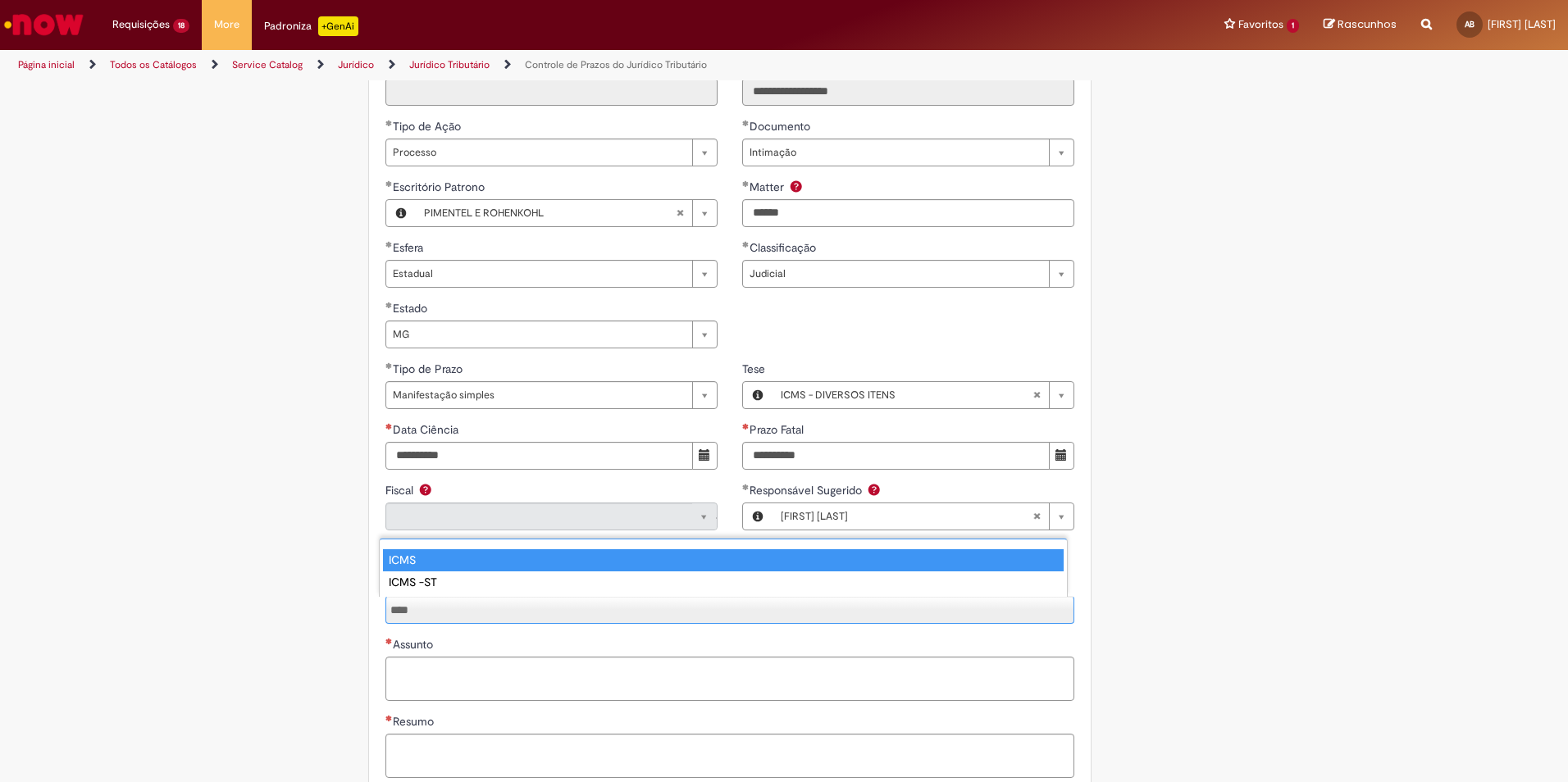 type 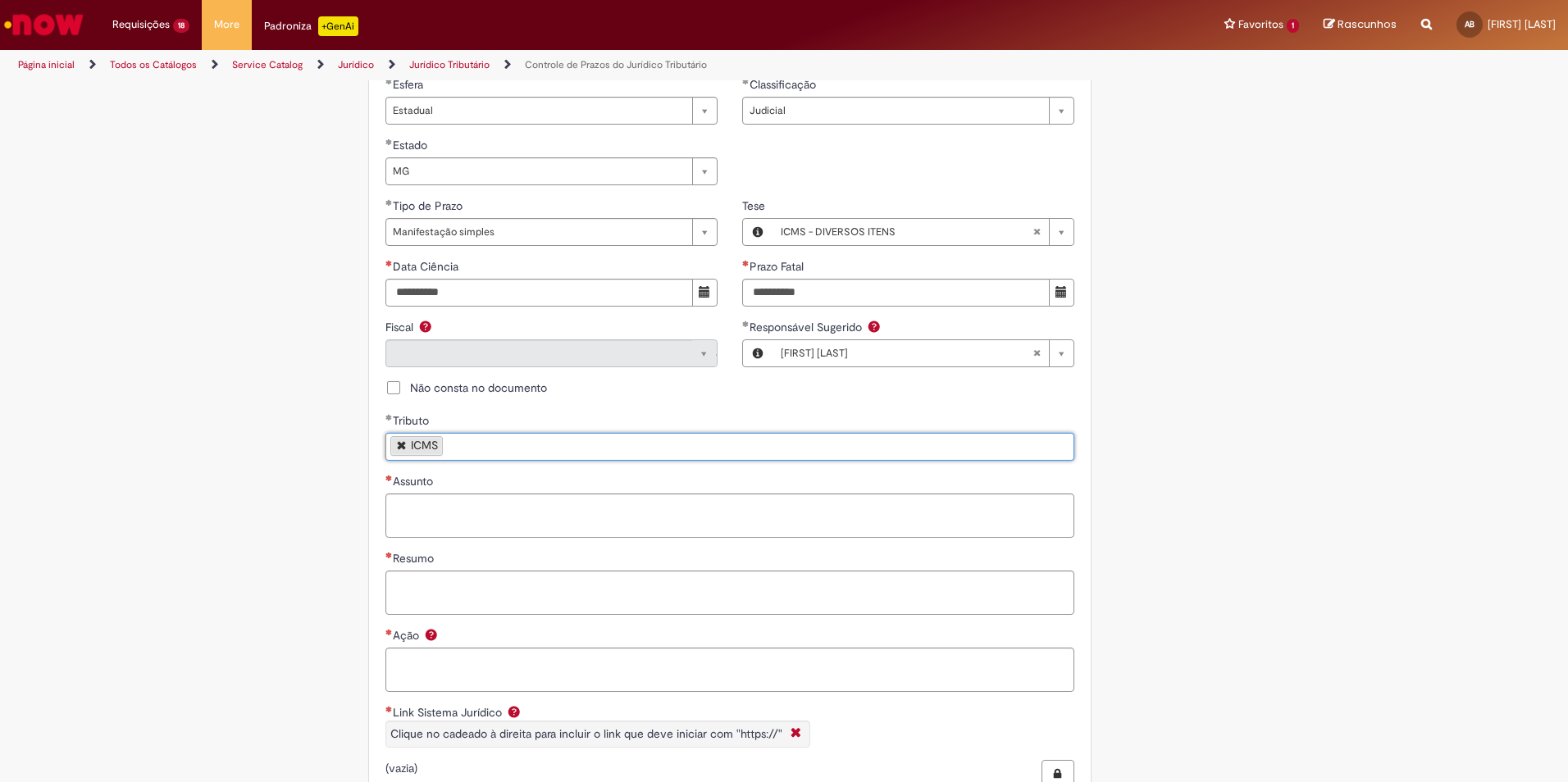 scroll, scrollTop: 902, scrollLeft: 0, axis: vertical 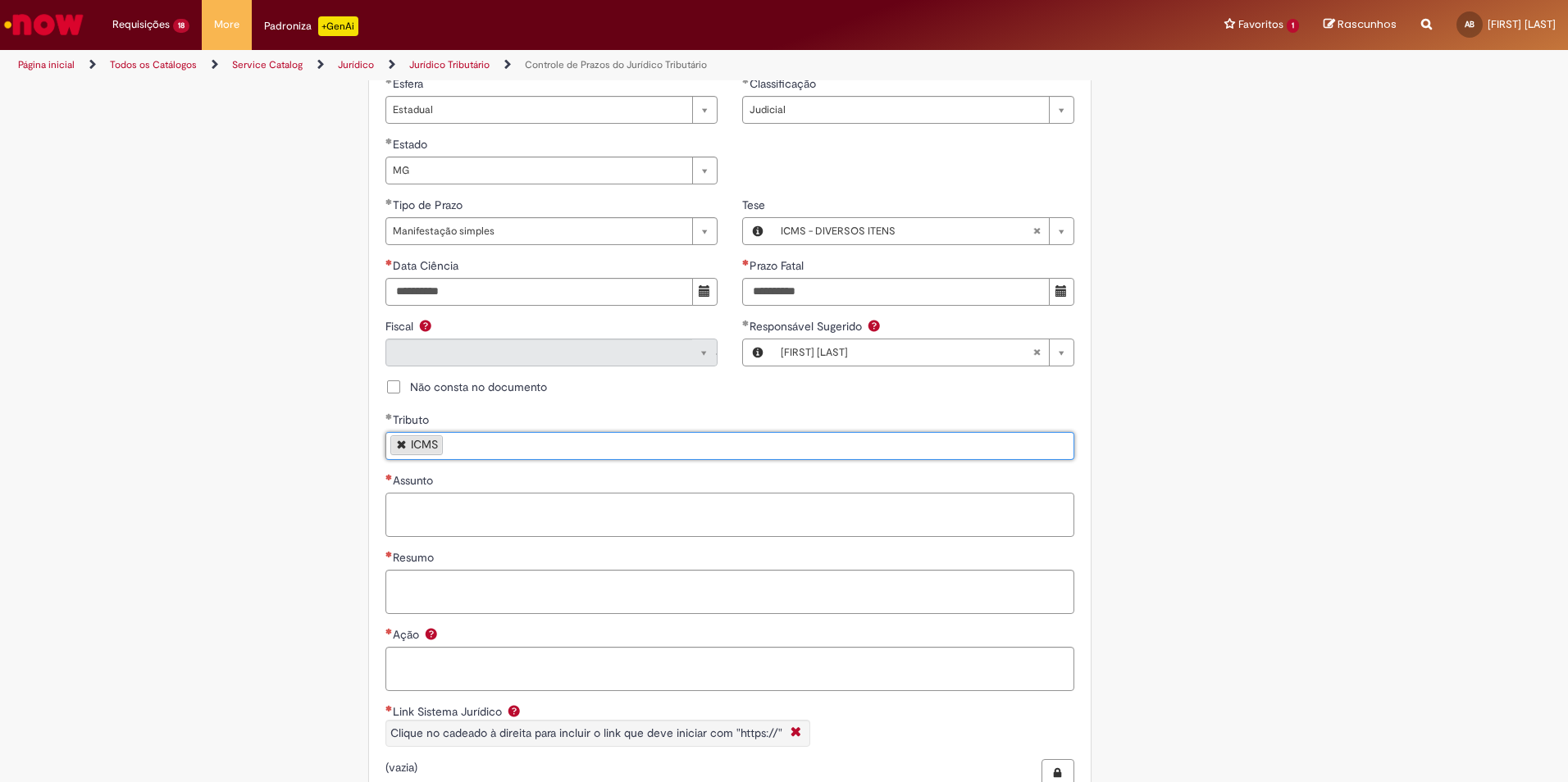 click on "Assunto" at bounding box center (730, 515) 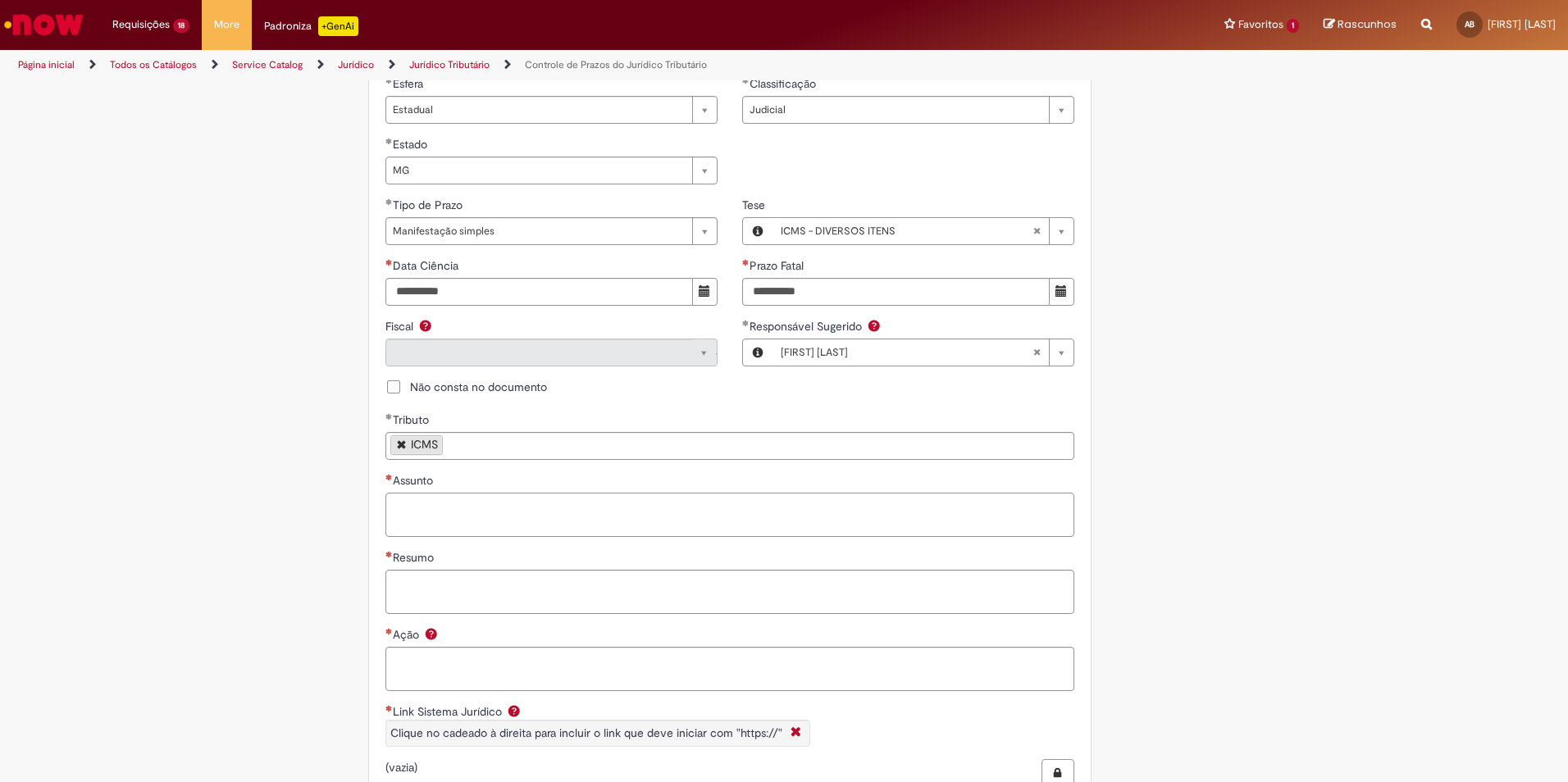 paste on "**********" 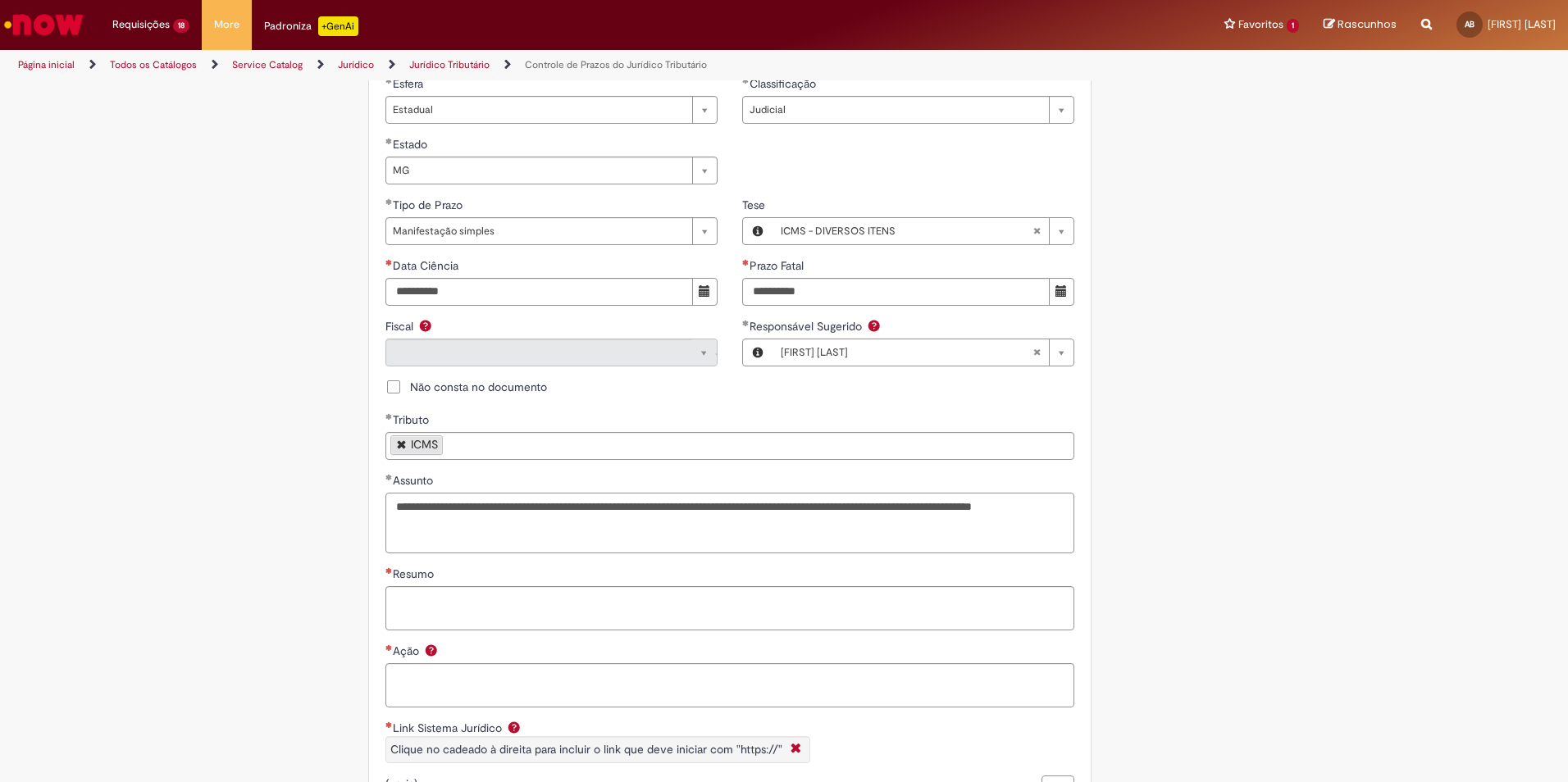 paste on "**********" 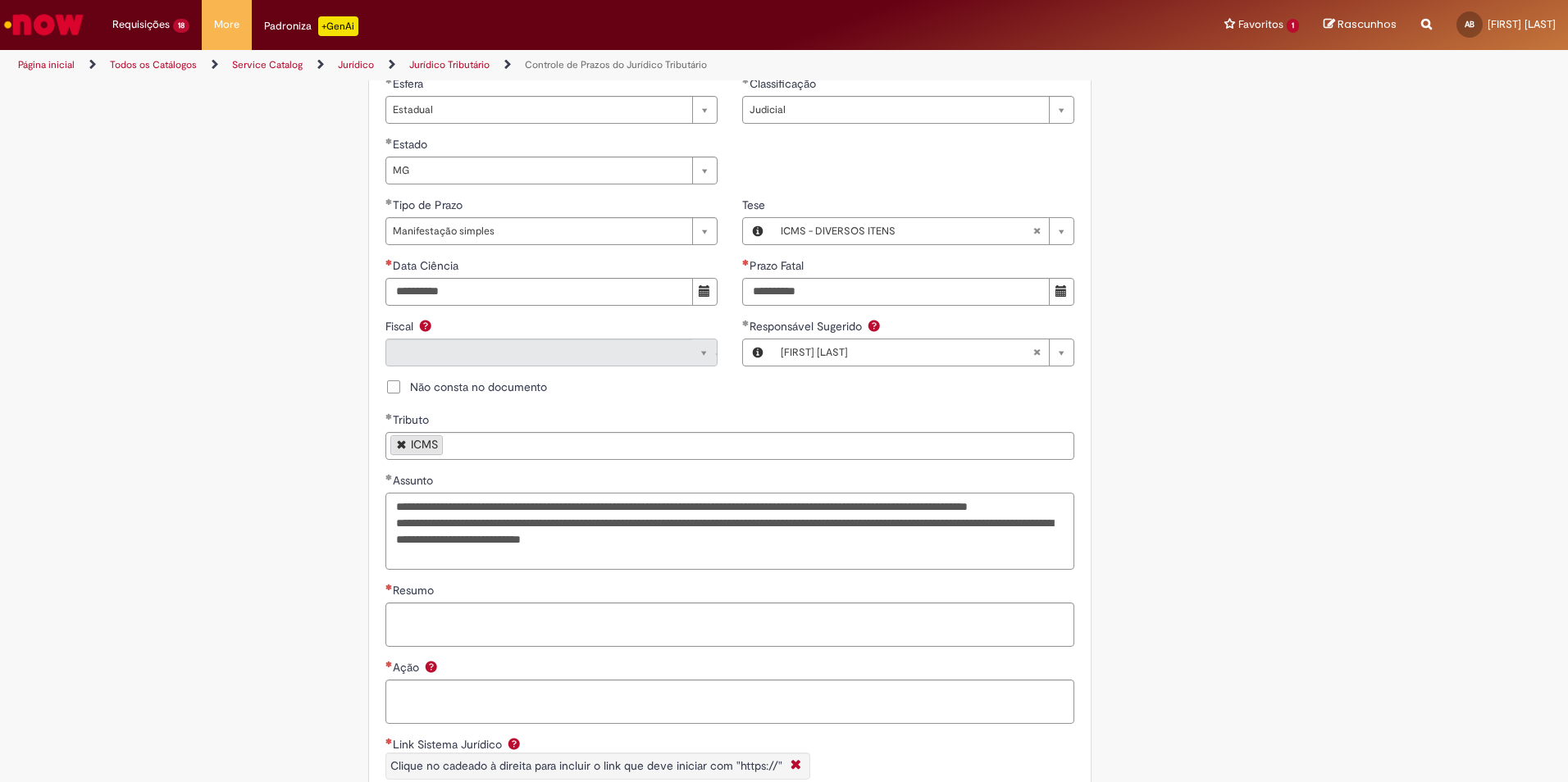 type on "**********" 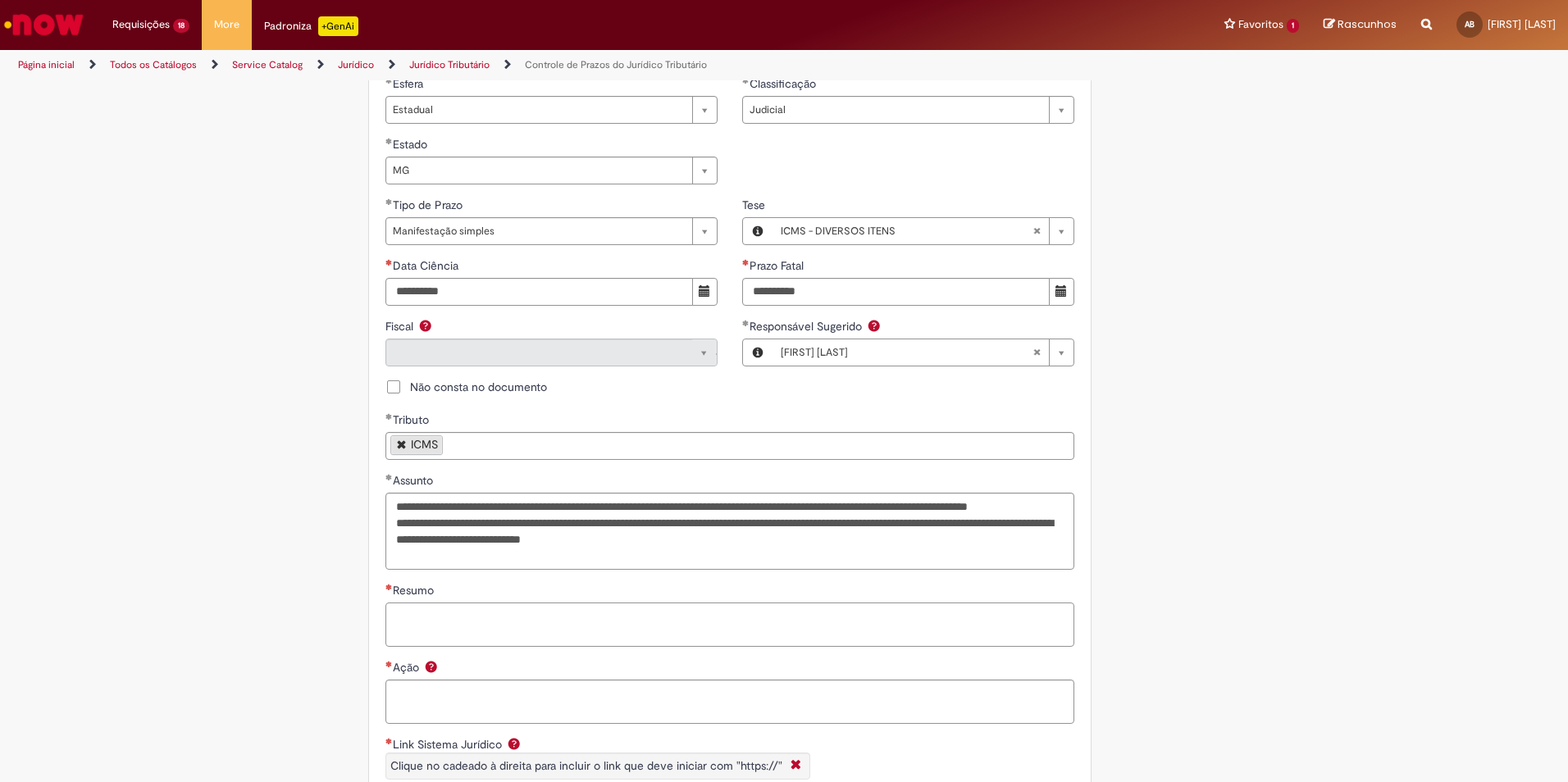 click on "Resumo" at bounding box center [730, 625] 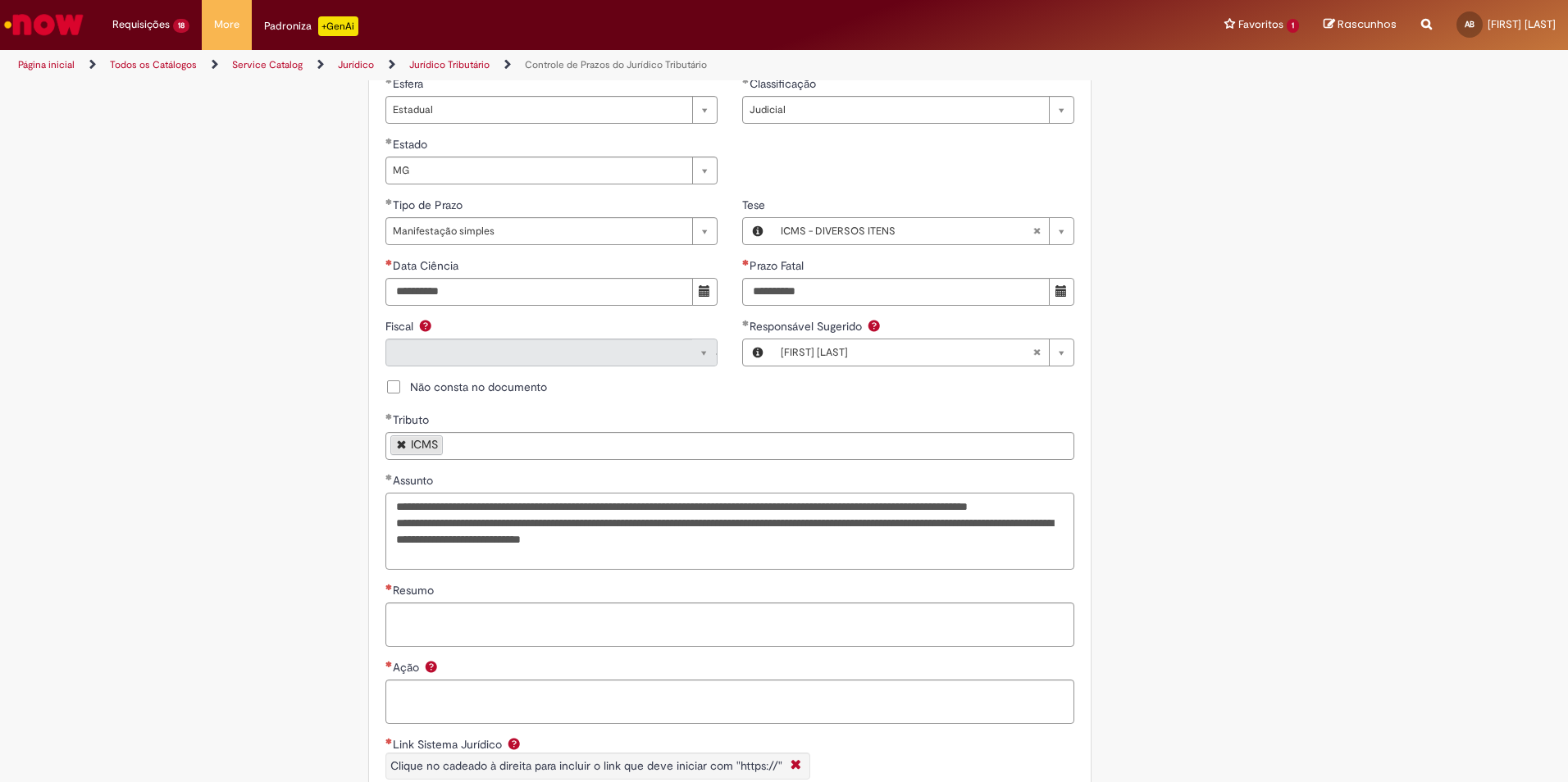 drag, startPoint x: 771, startPoint y: 560, endPoint x: 379, endPoint y: 493, distance: 397.68455 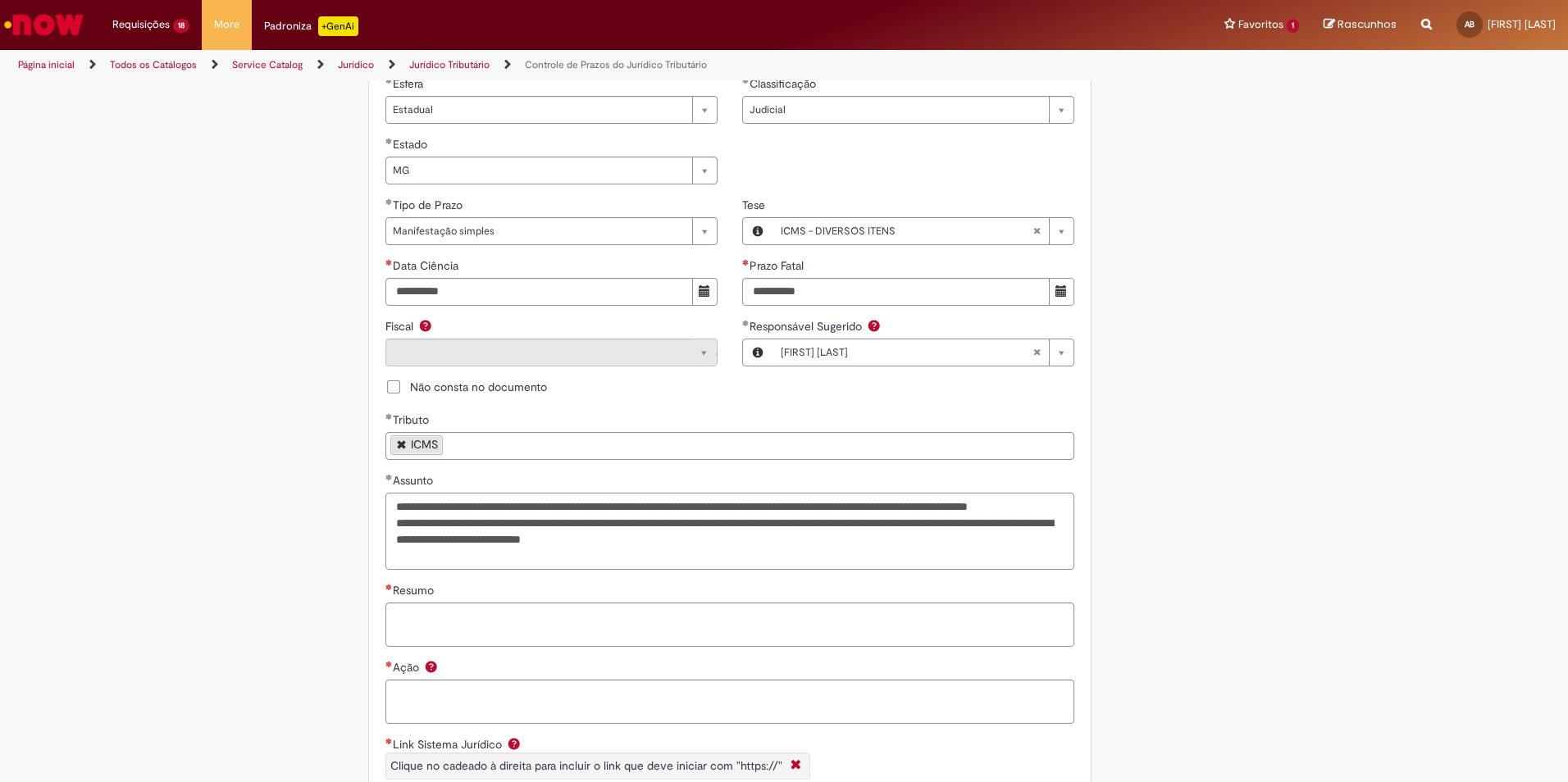 click on "**********" at bounding box center [730, 531] 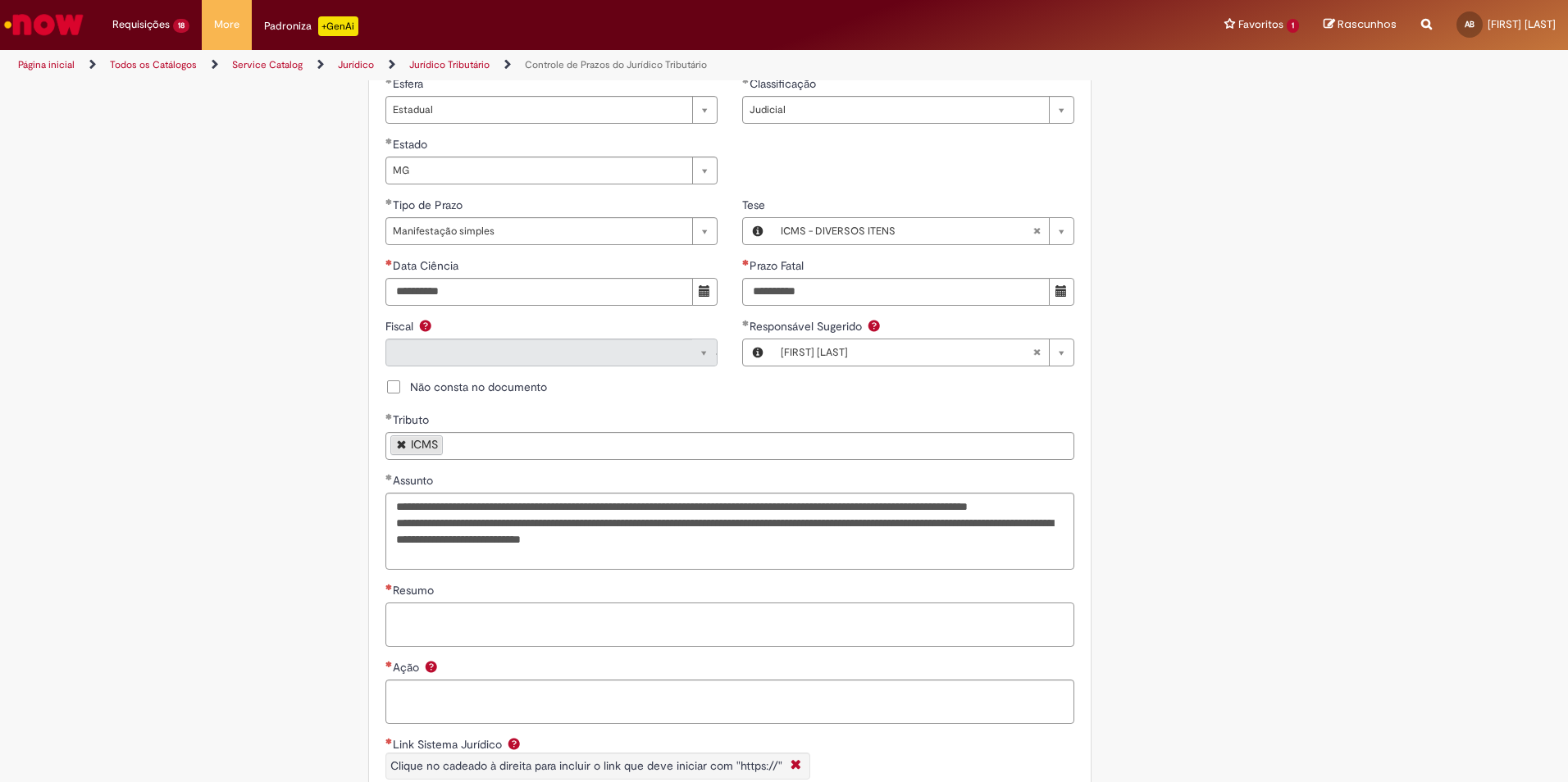 click on "Resumo" at bounding box center [730, 625] 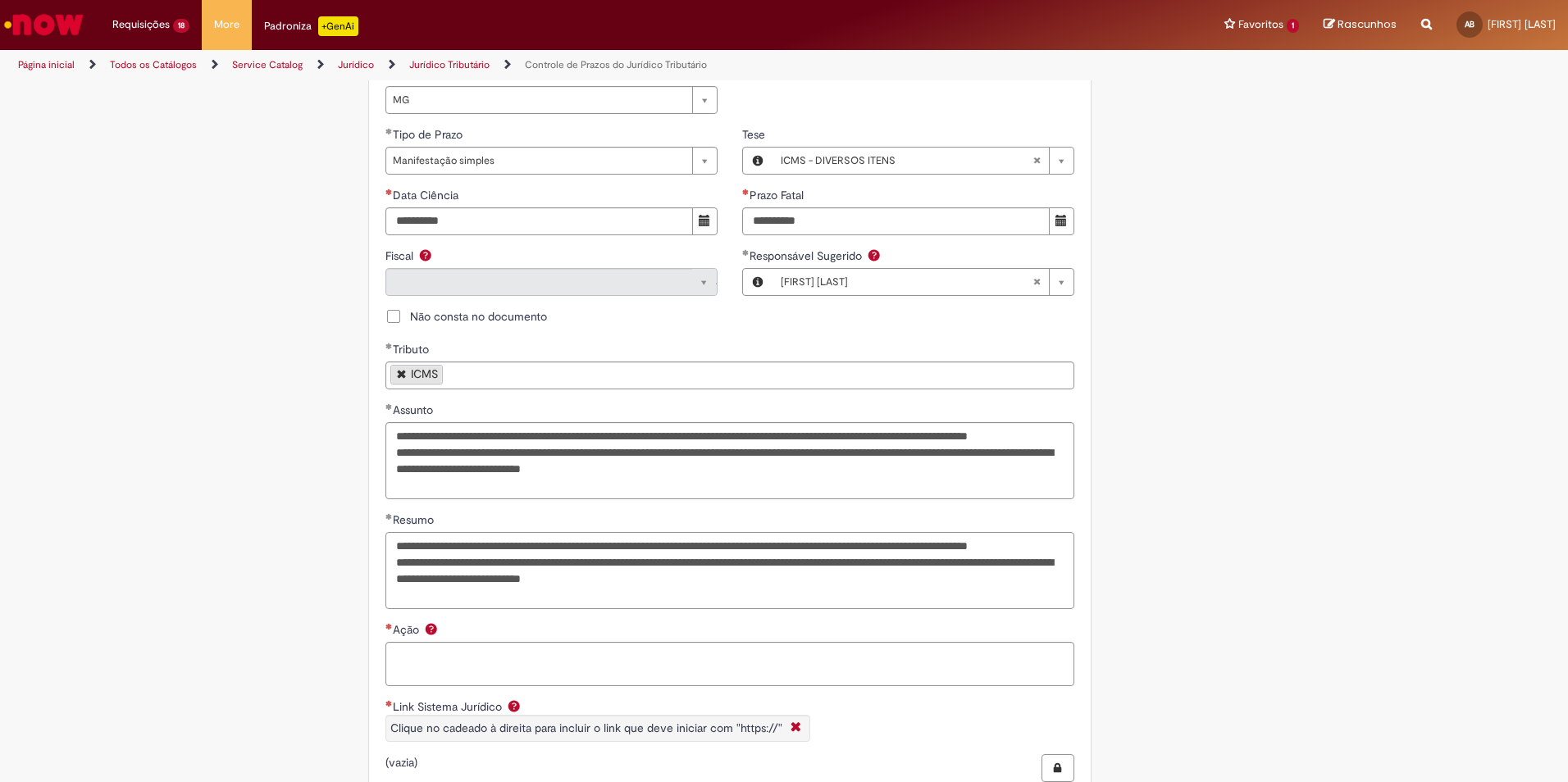 scroll, scrollTop: 1066, scrollLeft: 0, axis: vertical 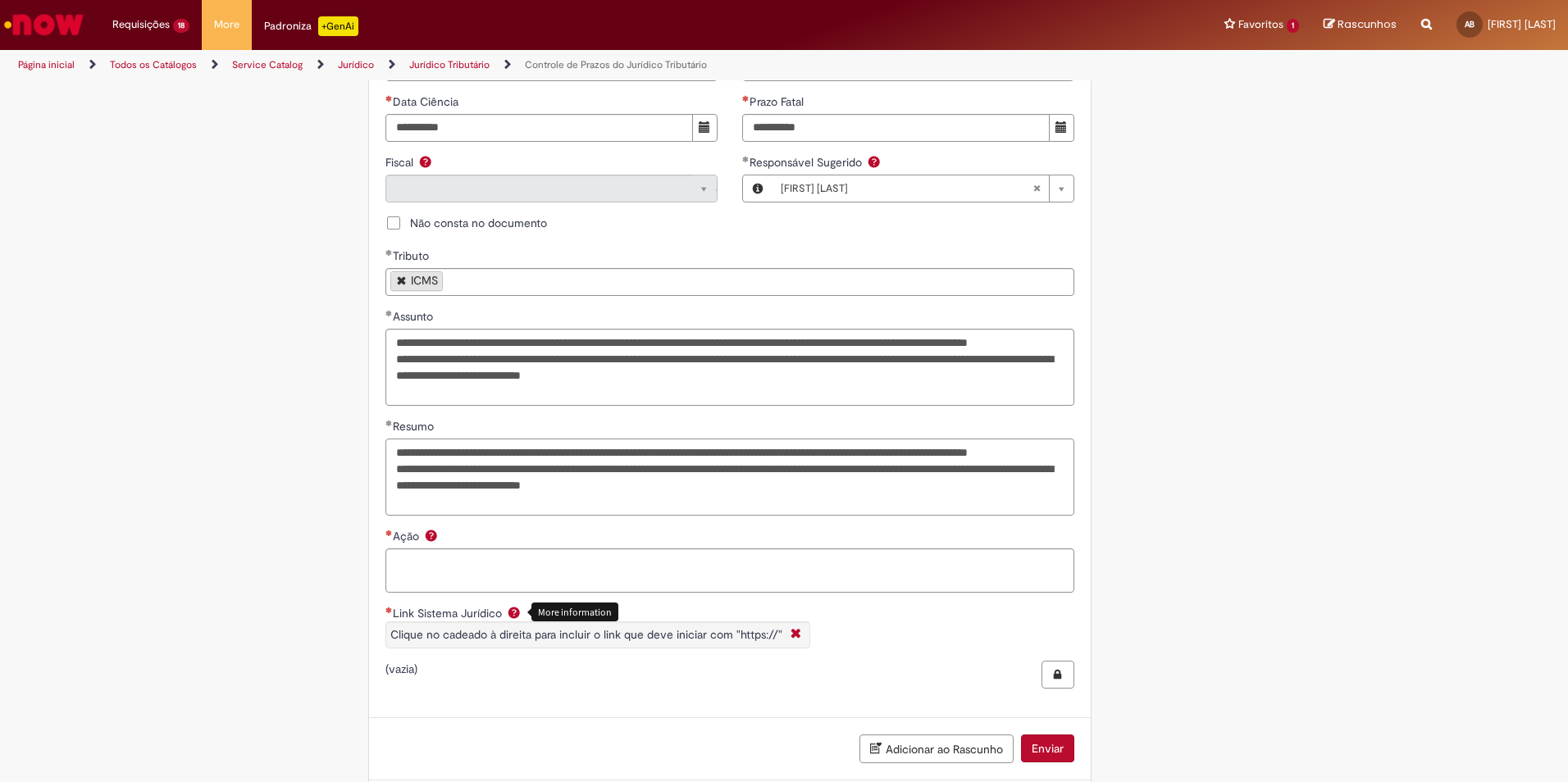 type on "**********" 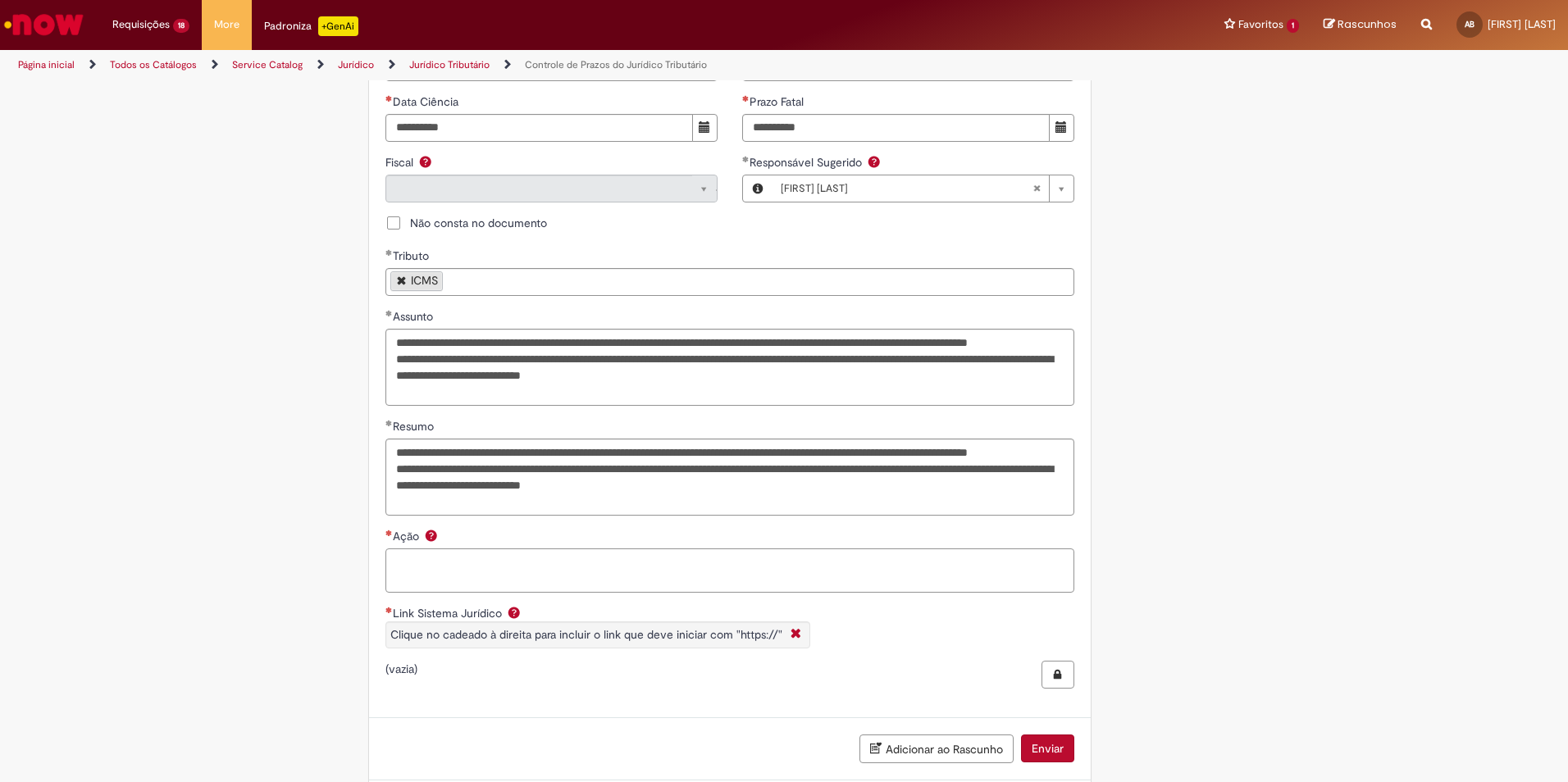 click on "Ação" at bounding box center (730, 571) 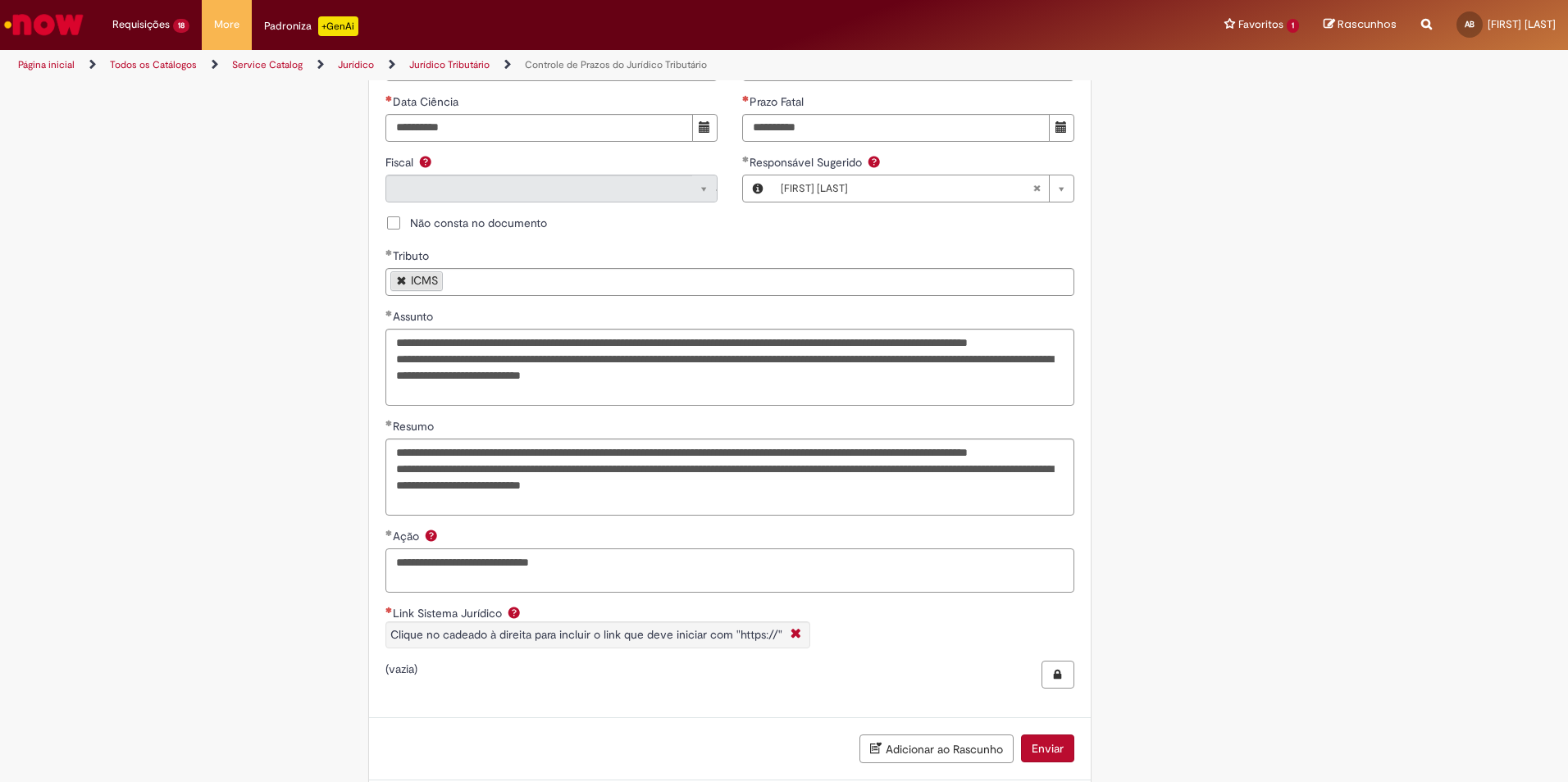 click on "**********" at bounding box center [730, 571] 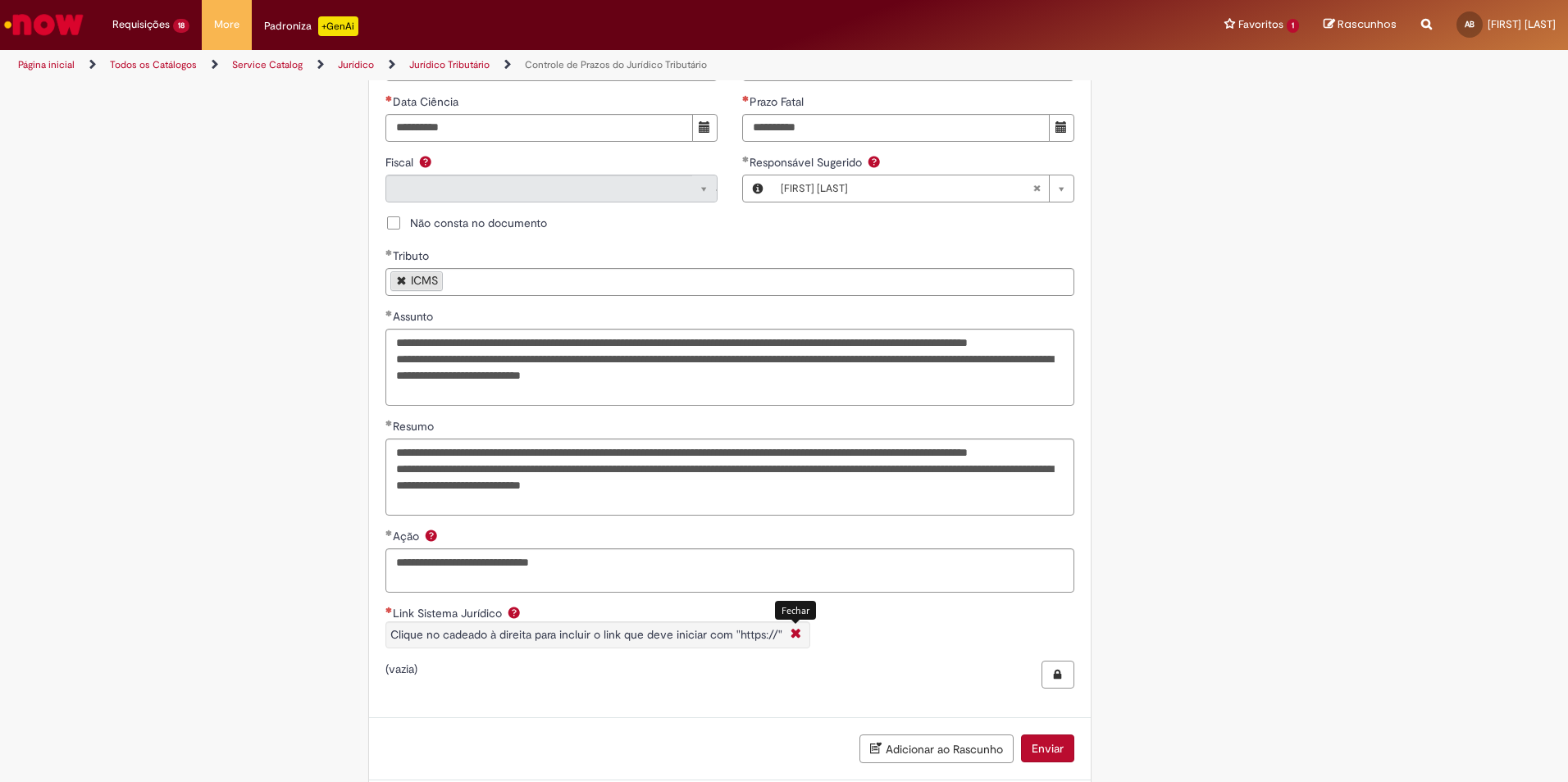 click at bounding box center (795, 634) 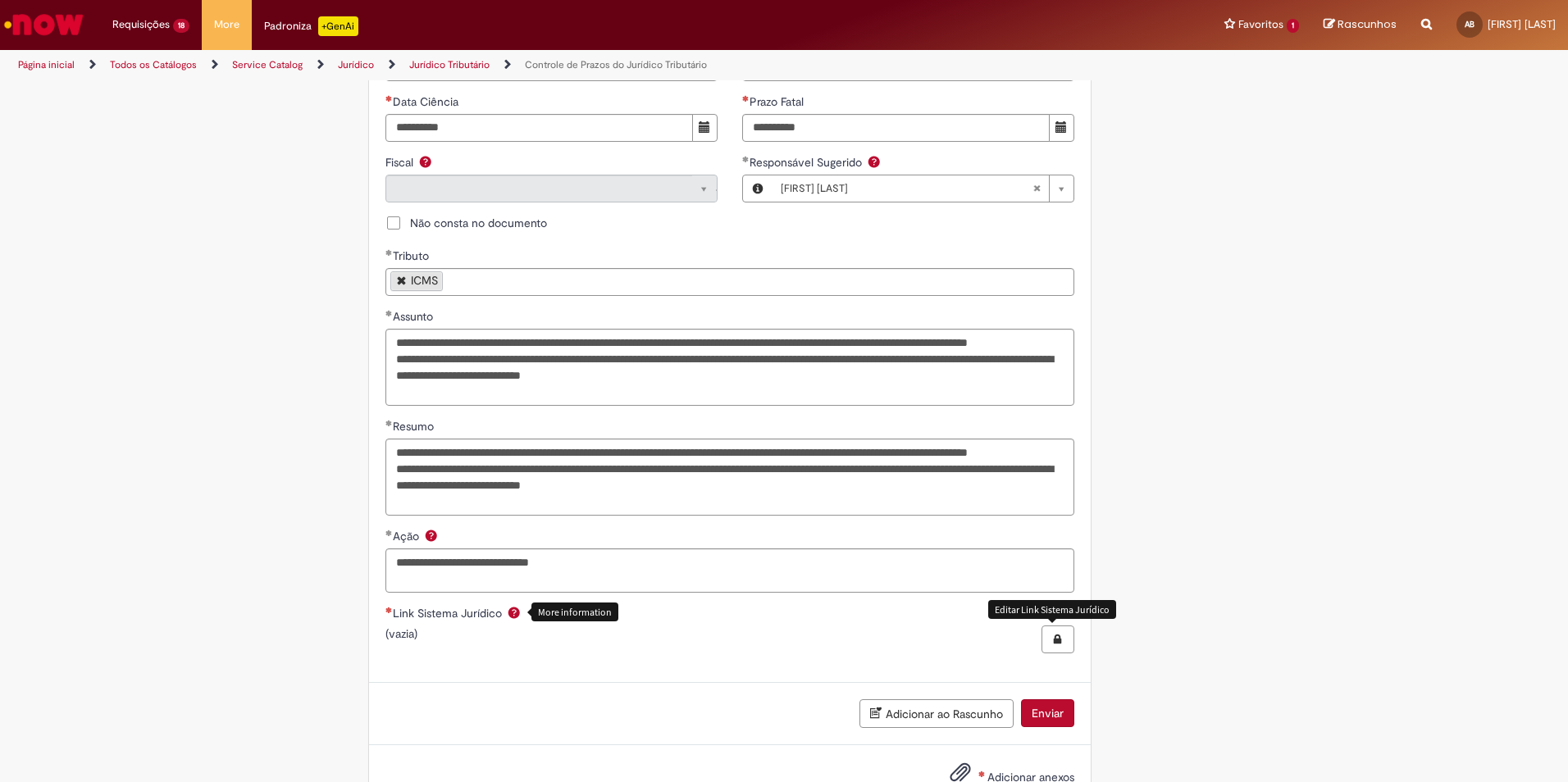 click at bounding box center [1058, 639] 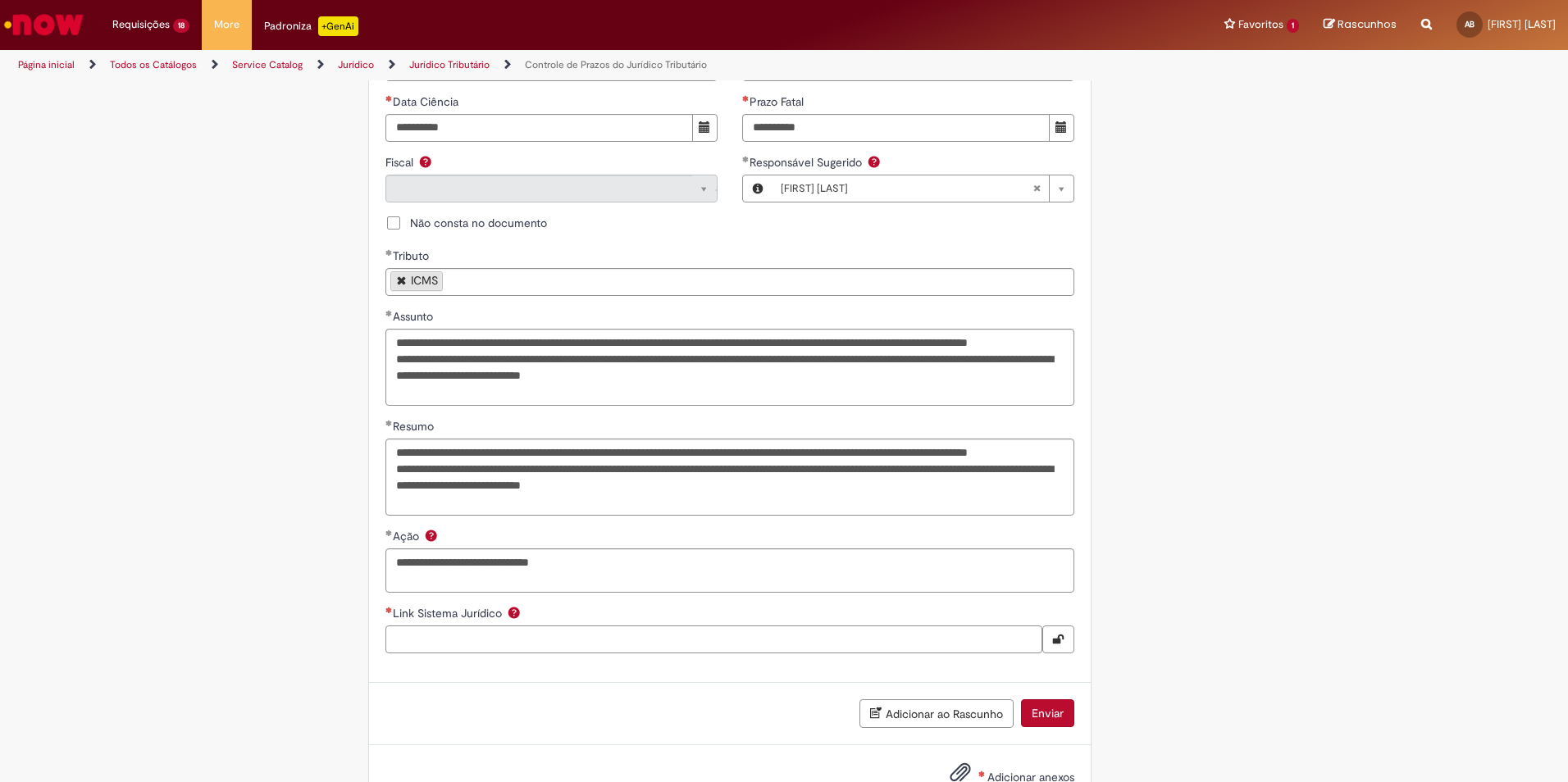 click on "Link Sistema Jurídico" at bounding box center (713, 639) 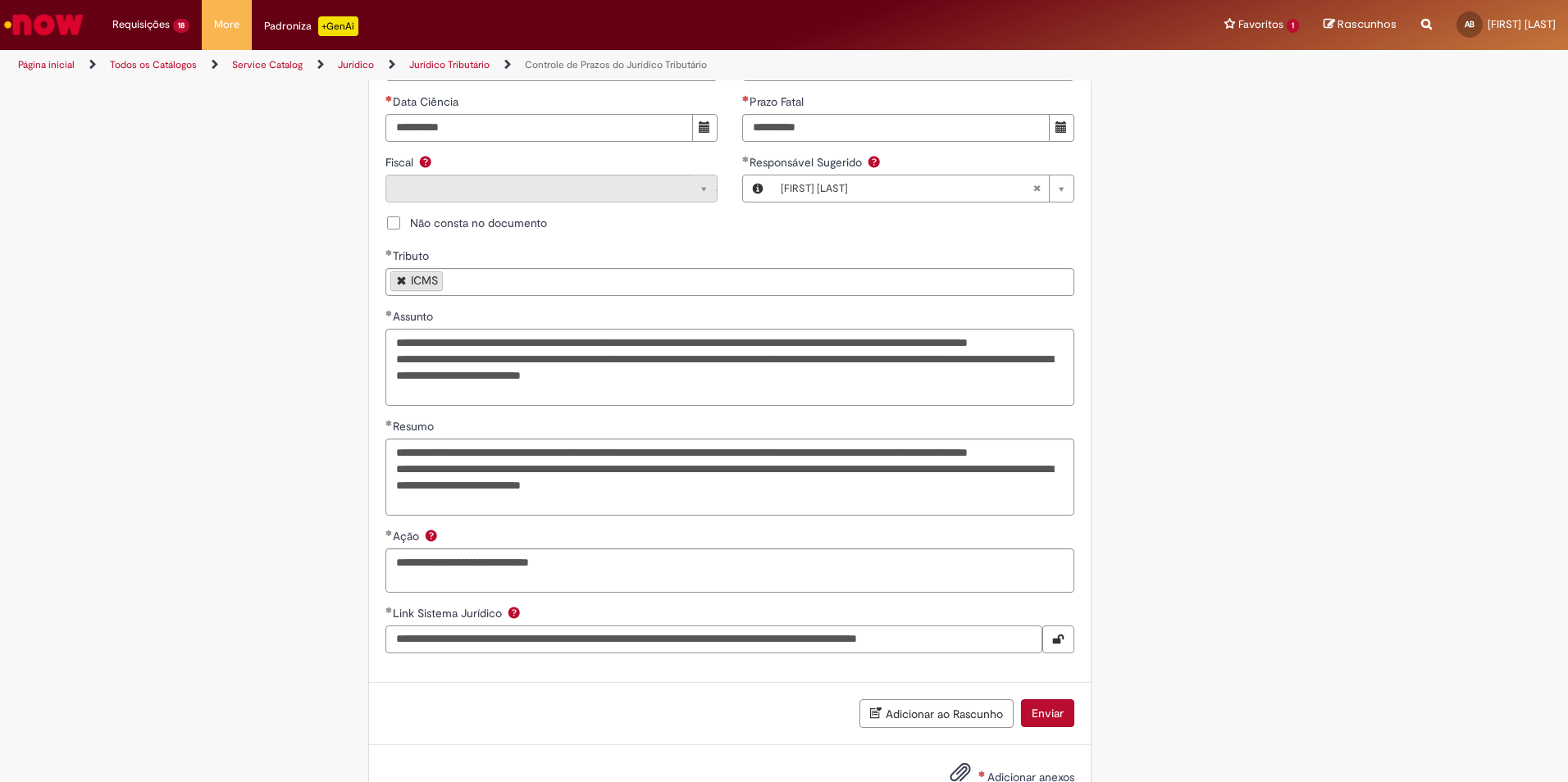 scroll, scrollTop: 0, scrollLeft: 30, axis: horizontal 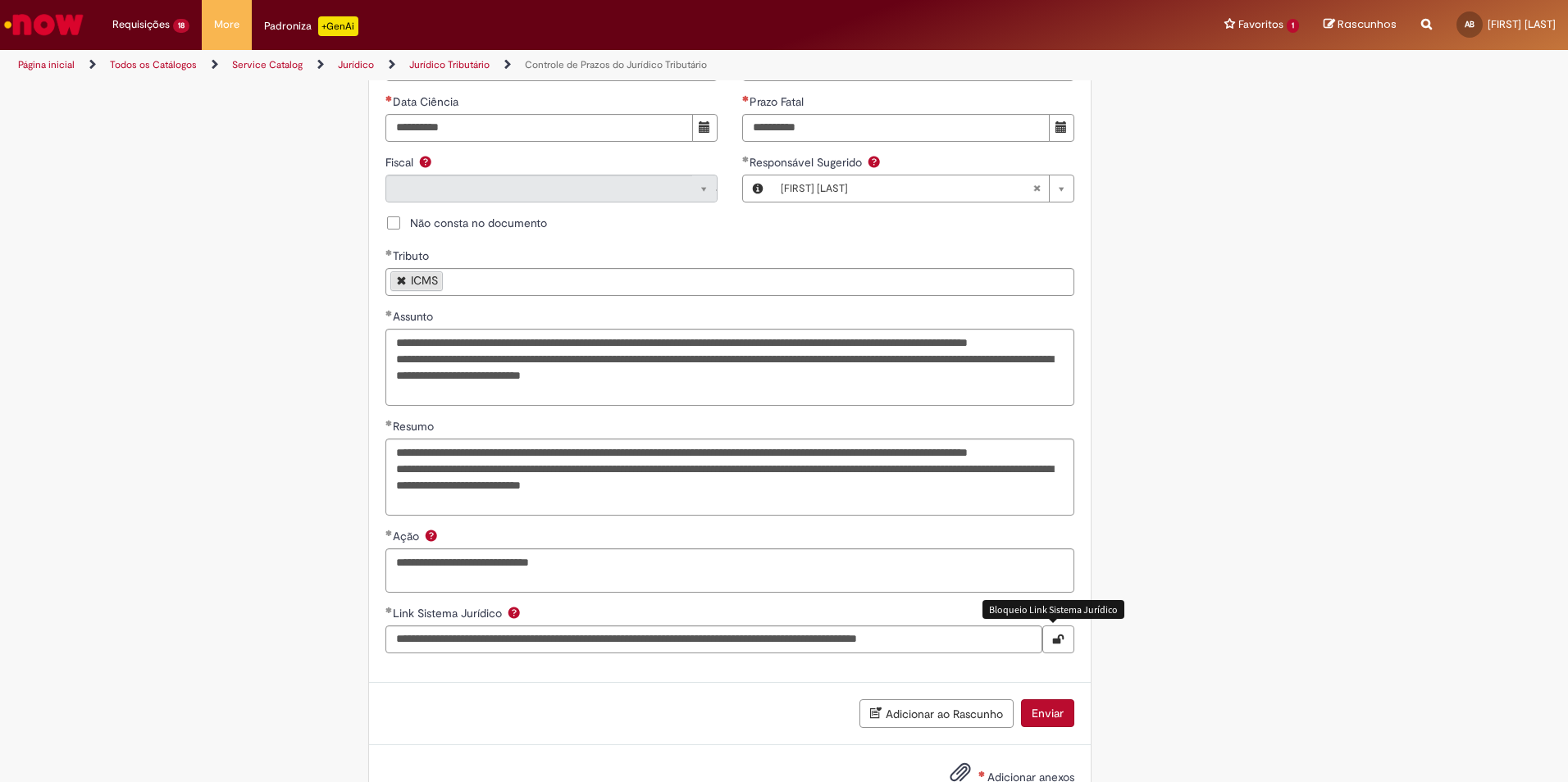 click at bounding box center (1058, 639) 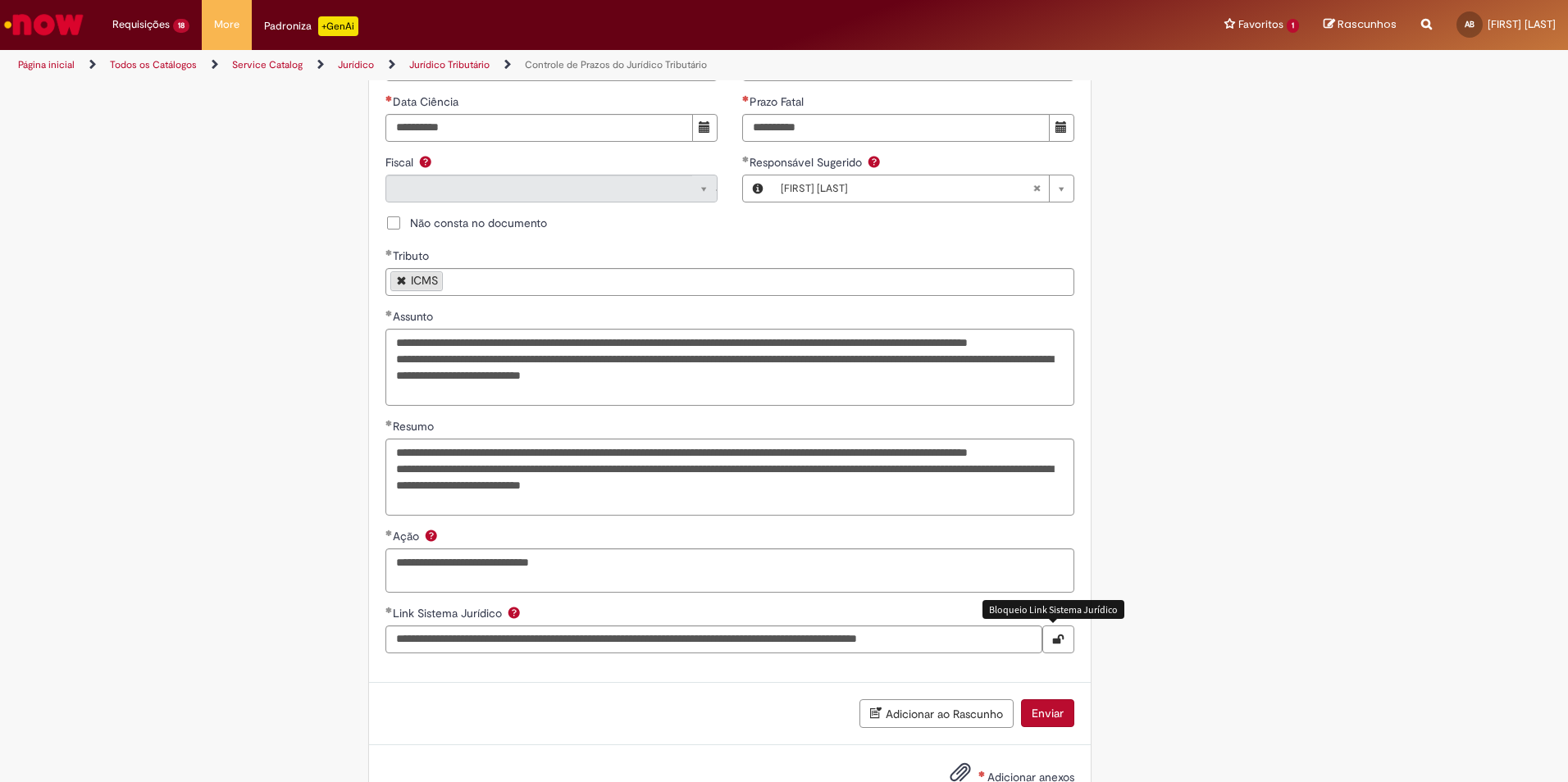 scroll, scrollTop: 0, scrollLeft: 0, axis: both 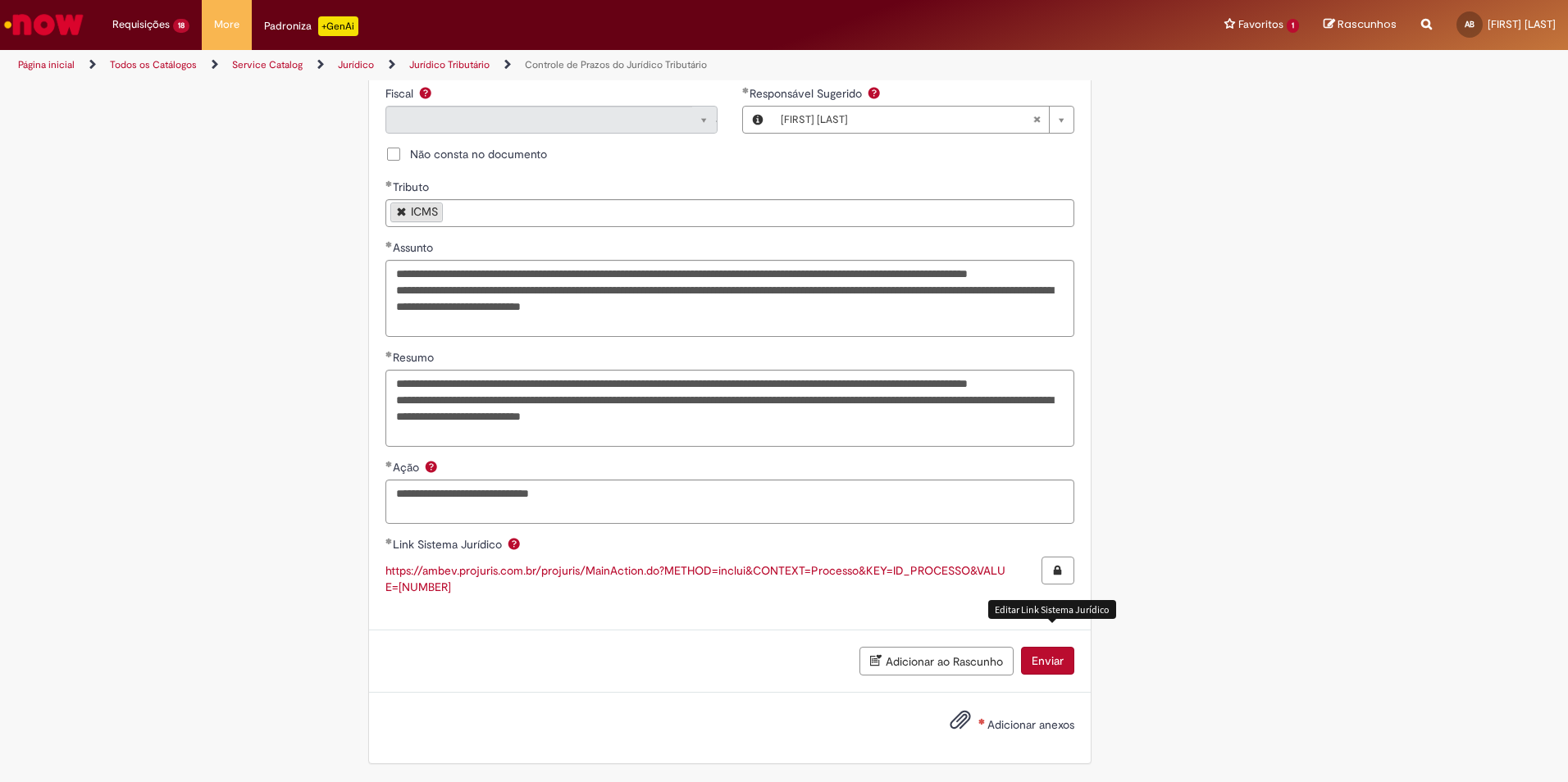 click on "Adicionar anexos" at bounding box center [1000, 725] 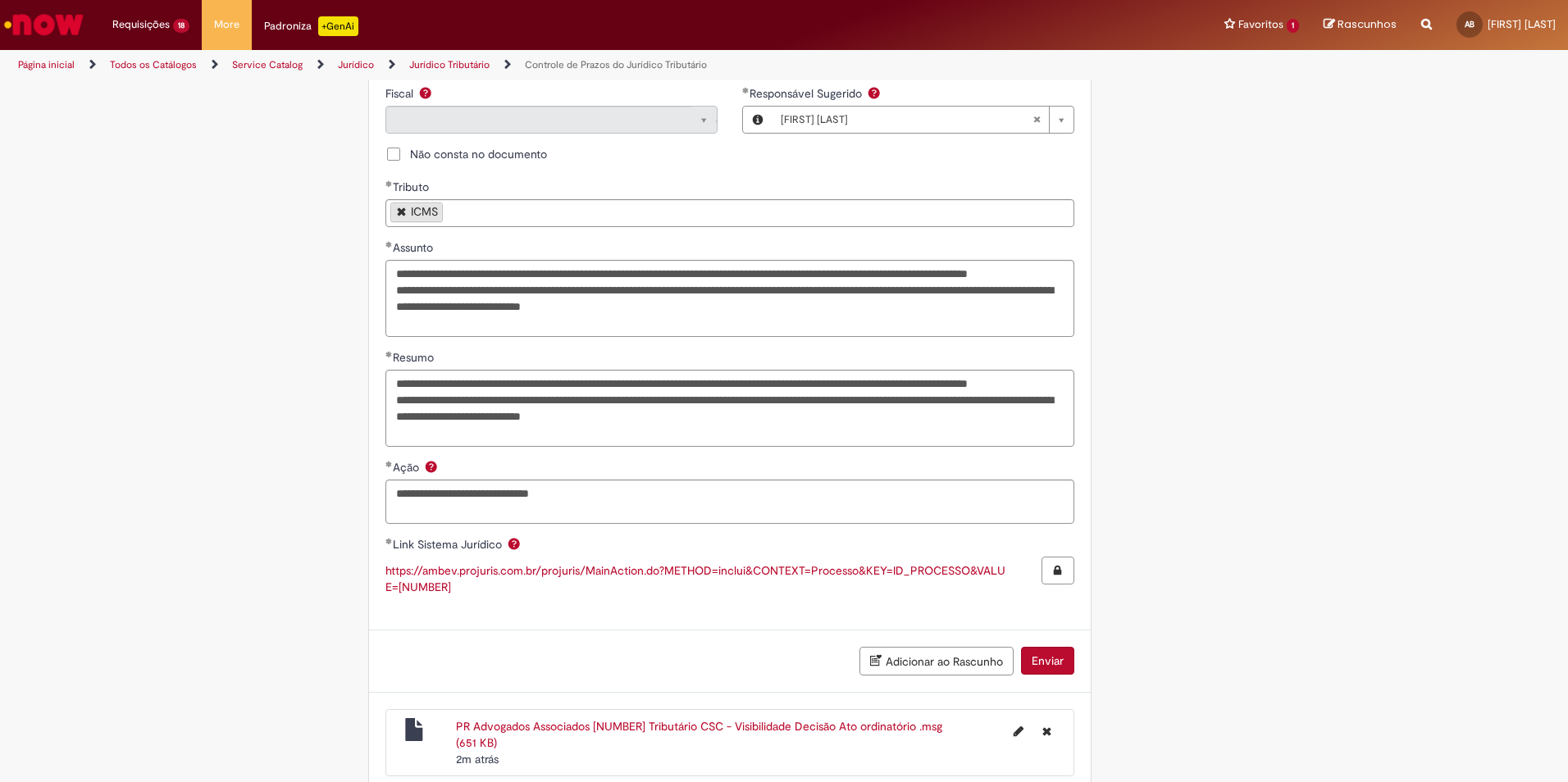 click on "https://ambev.projuris.com.br/projuris/MainAction.do?METHOD=inclui&CONTEXT=Processo&KEY=ID_PROCESSO&VALUE=[NUMBER]" at bounding box center [695, 579] 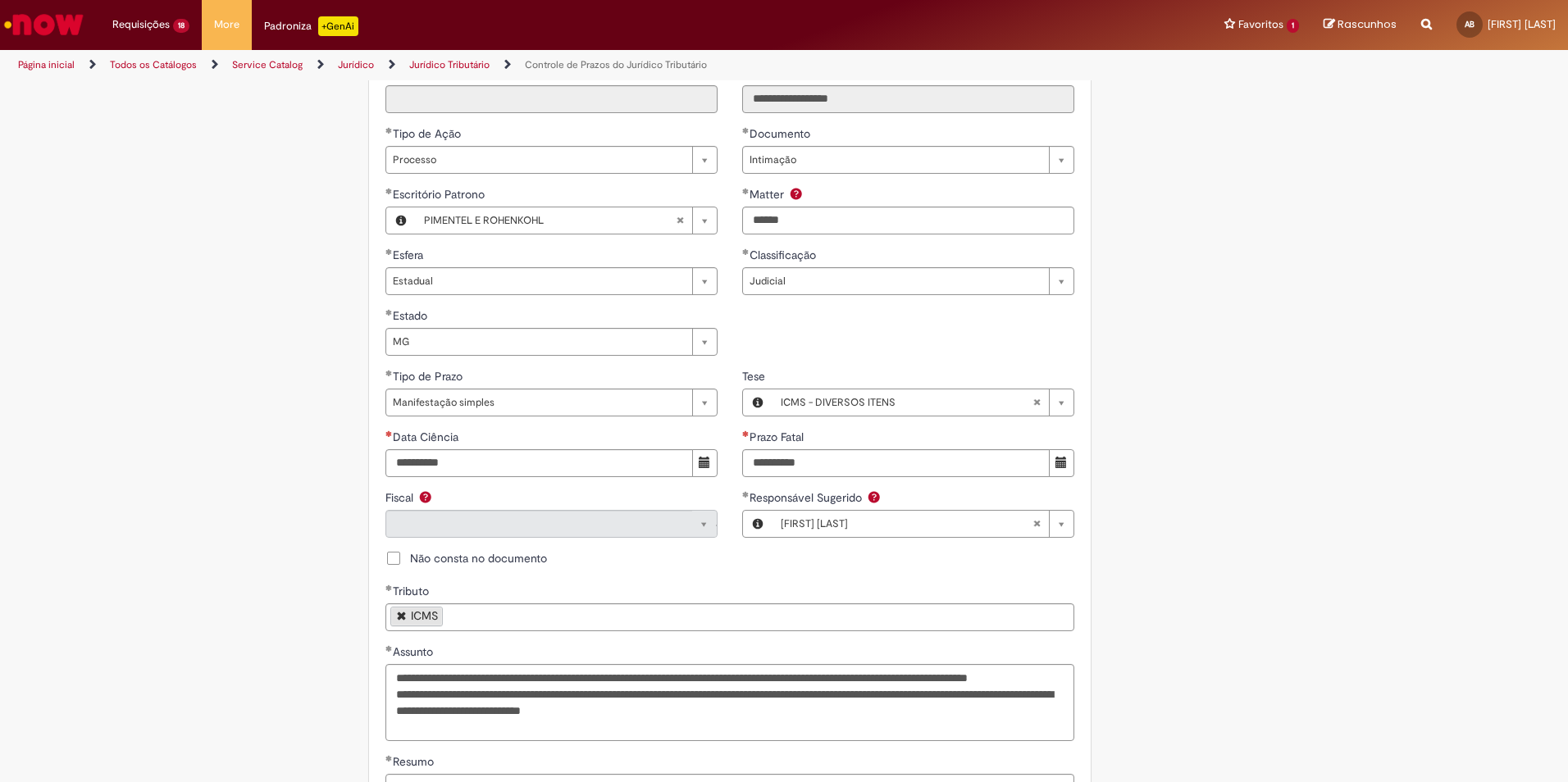 scroll, scrollTop: 725, scrollLeft: 0, axis: vertical 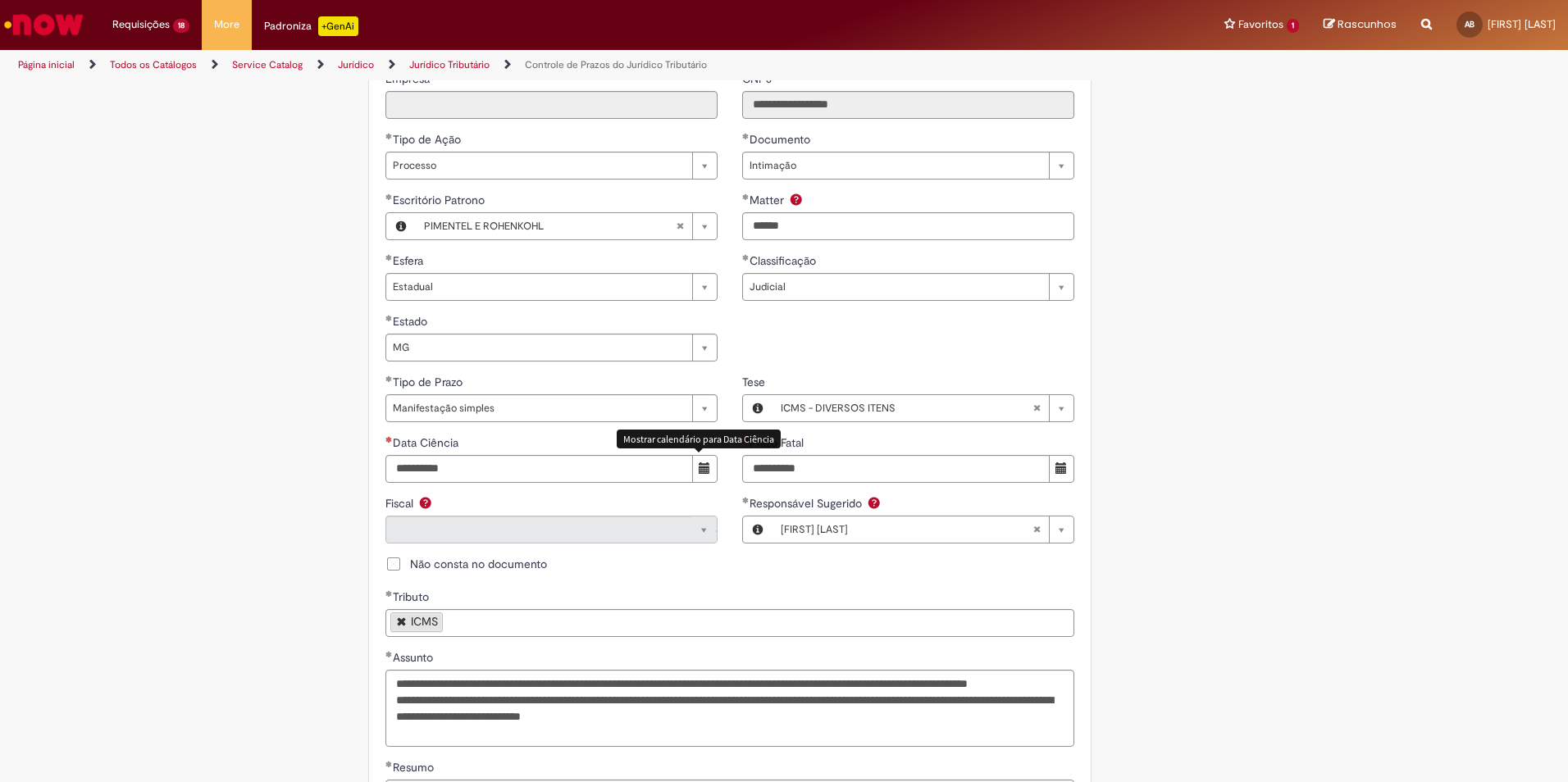 click at bounding box center (704, 469) 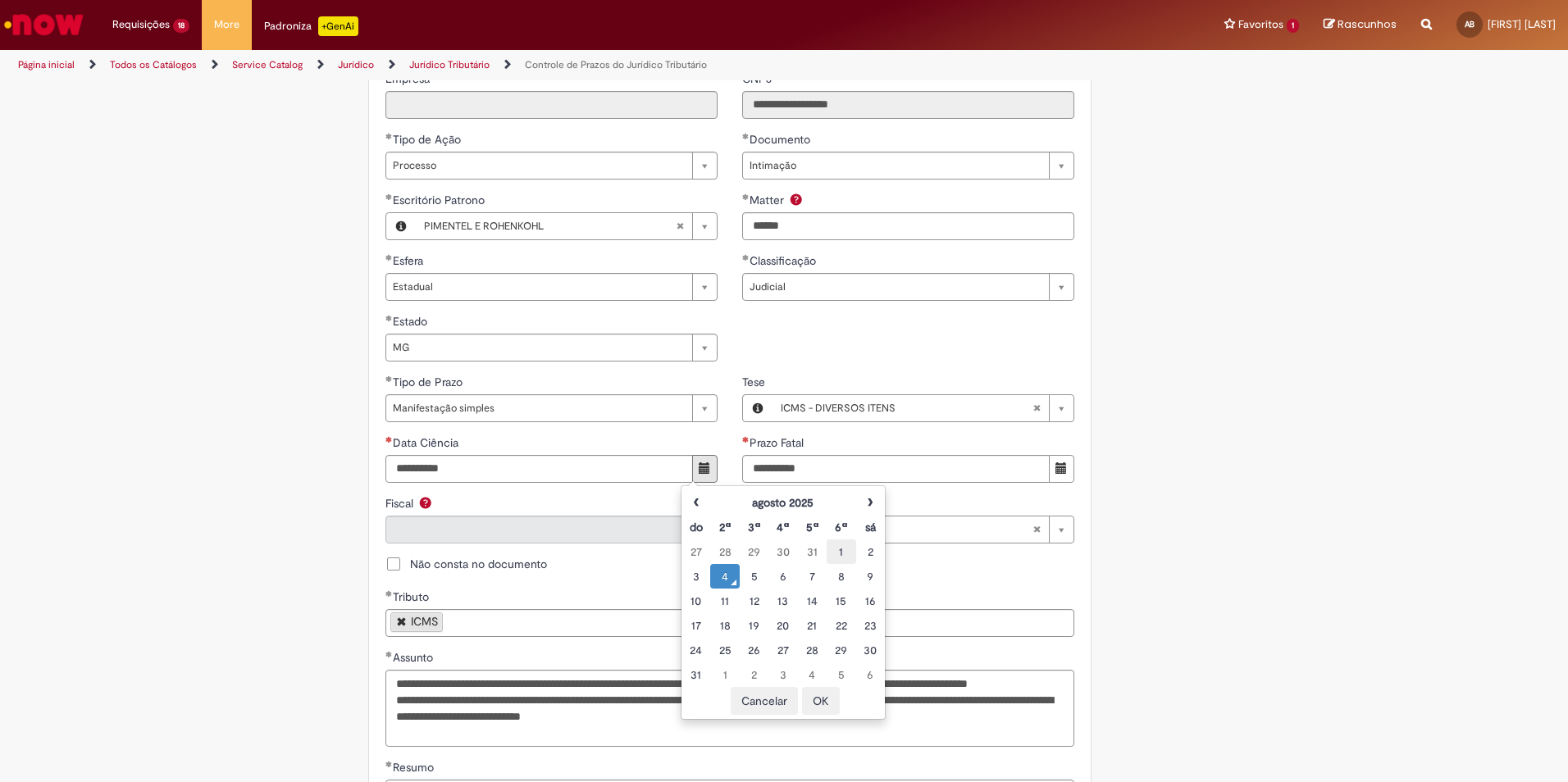 click on "1" at bounding box center [841, 552] 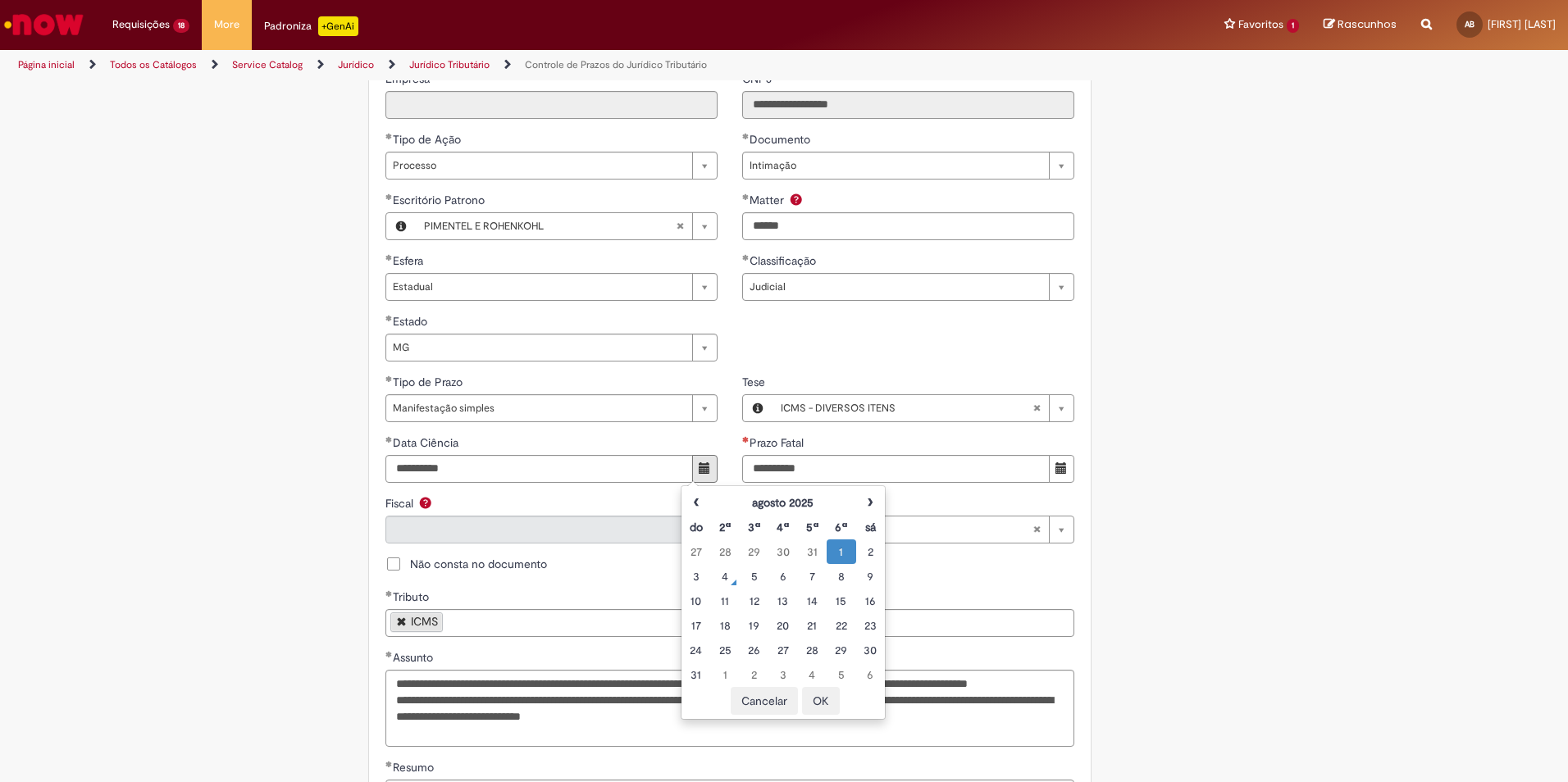 click on "OK" at bounding box center [821, 701] 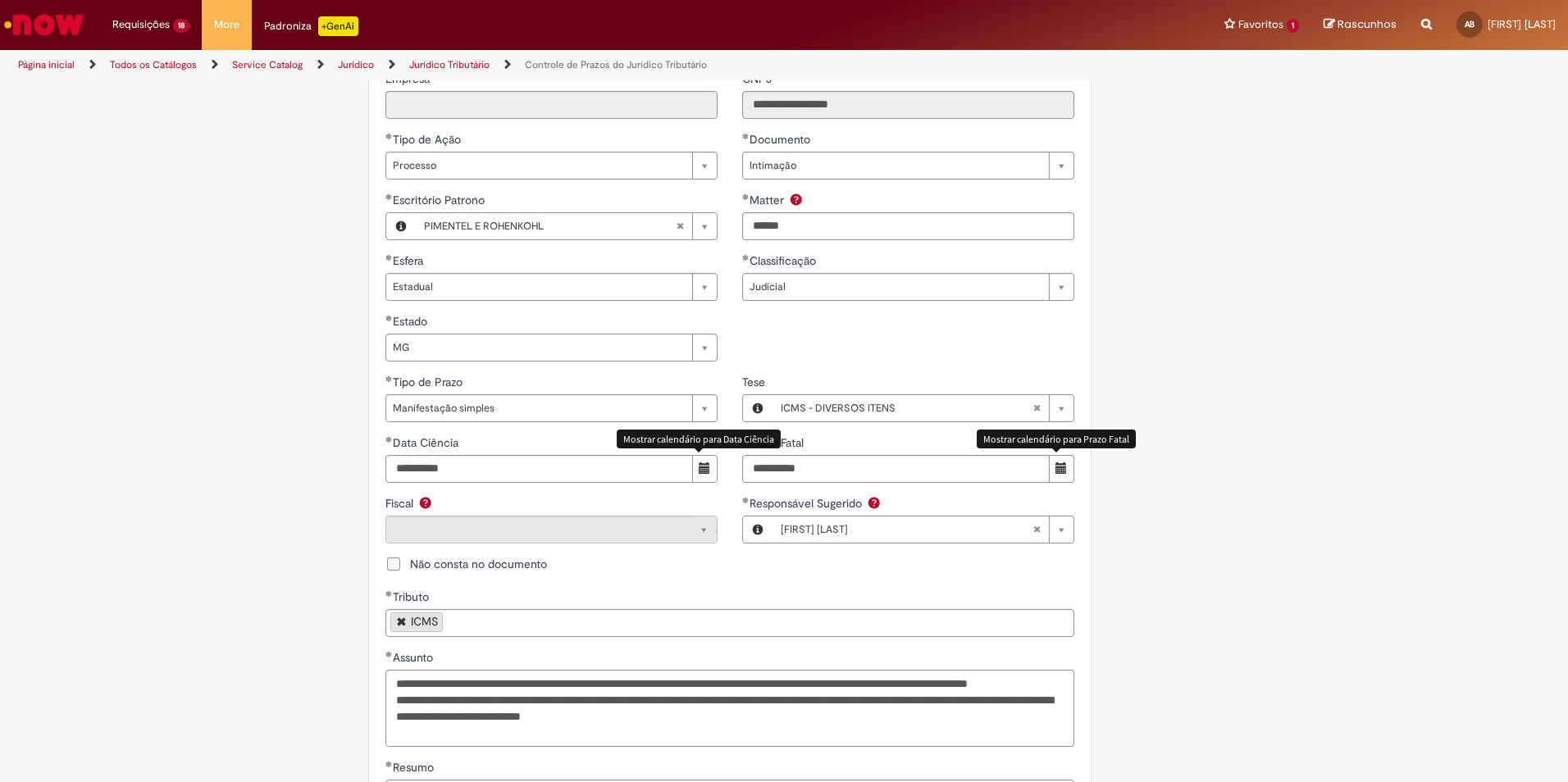 click at bounding box center (1061, 469) 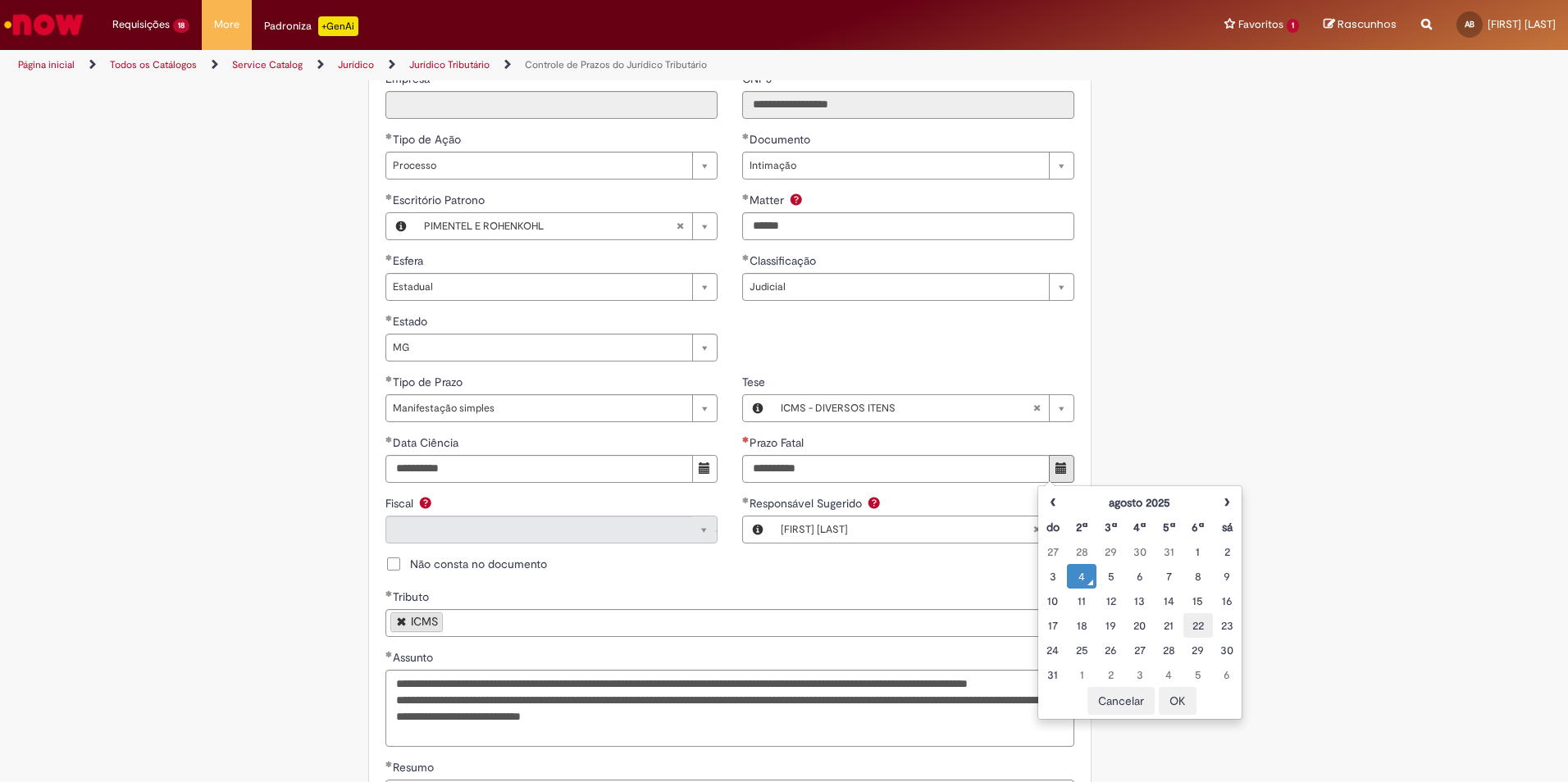 click on "22" at bounding box center (1197, 625) 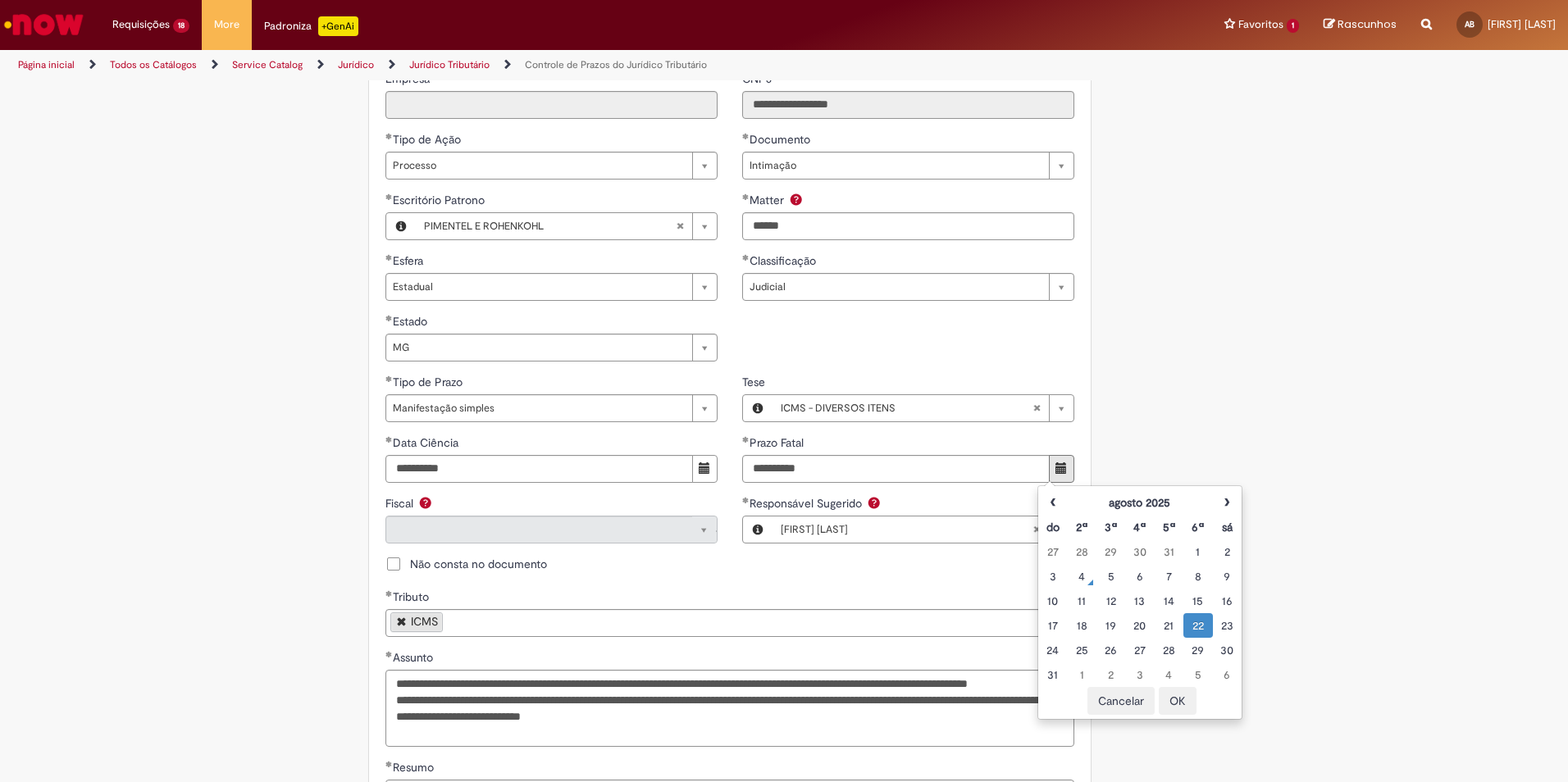 click on "OK" at bounding box center (1178, 701) 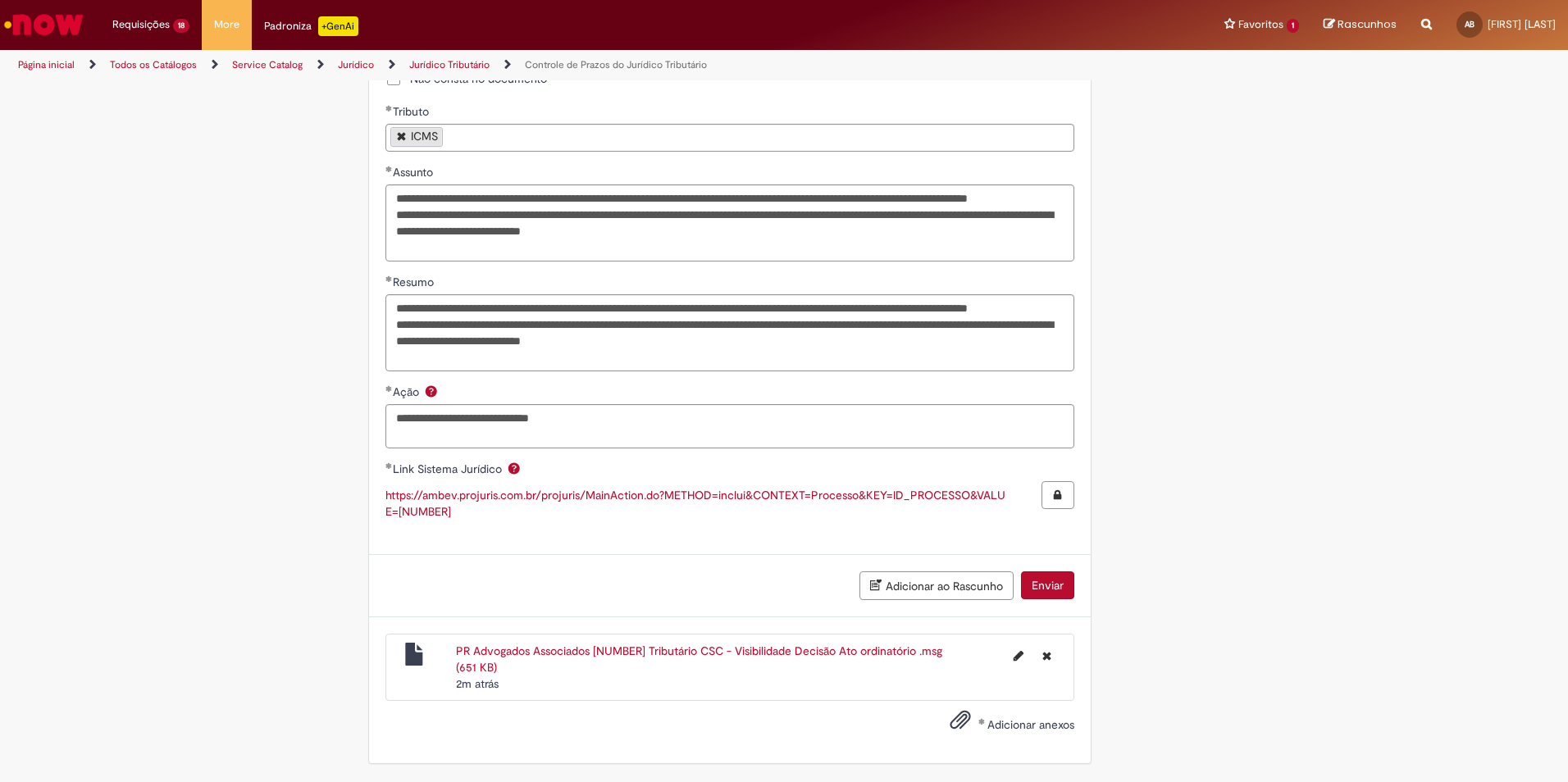 click on "Enviar" at bounding box center (1047, 585) 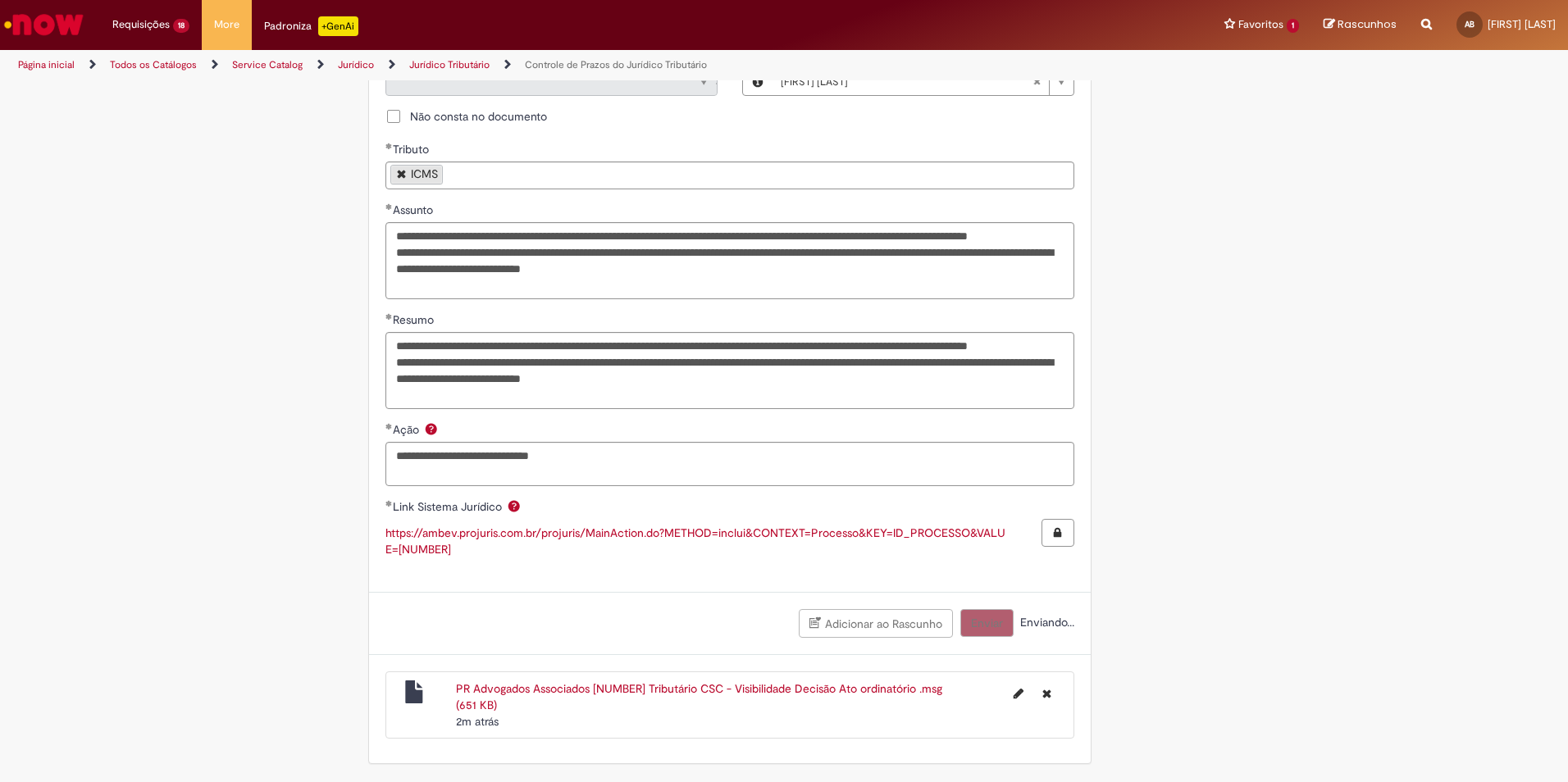 scroll, scrollTop: 1172, scrollLeft: 0, axis: vertical 